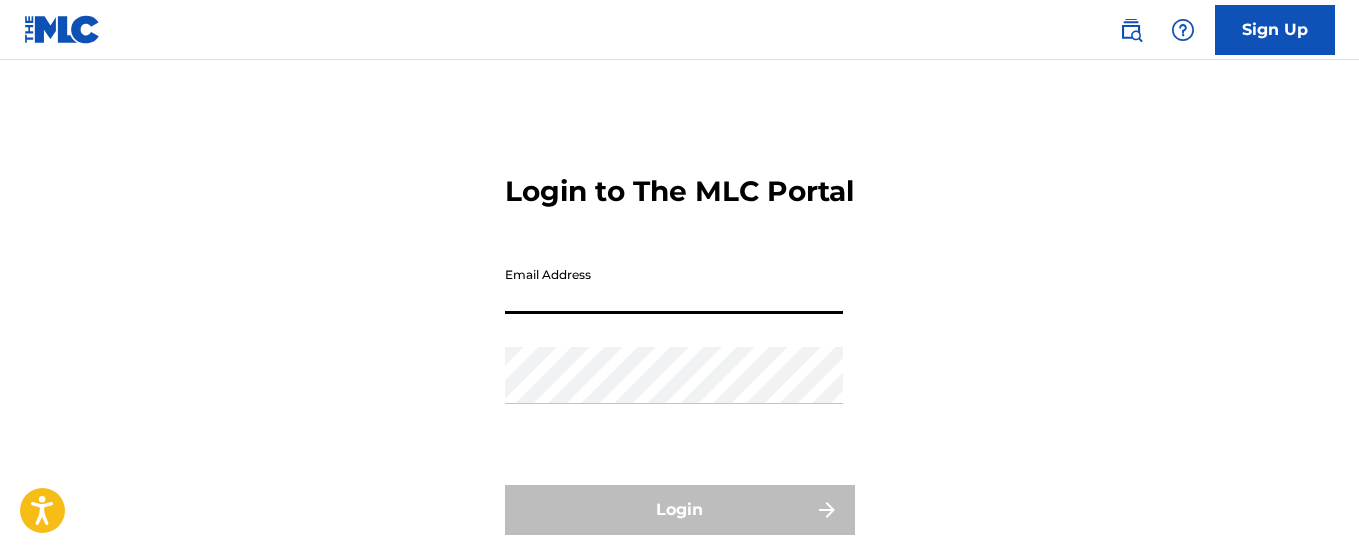 scroll, scrollTop: 0, scrollLeft: 0, axis: both 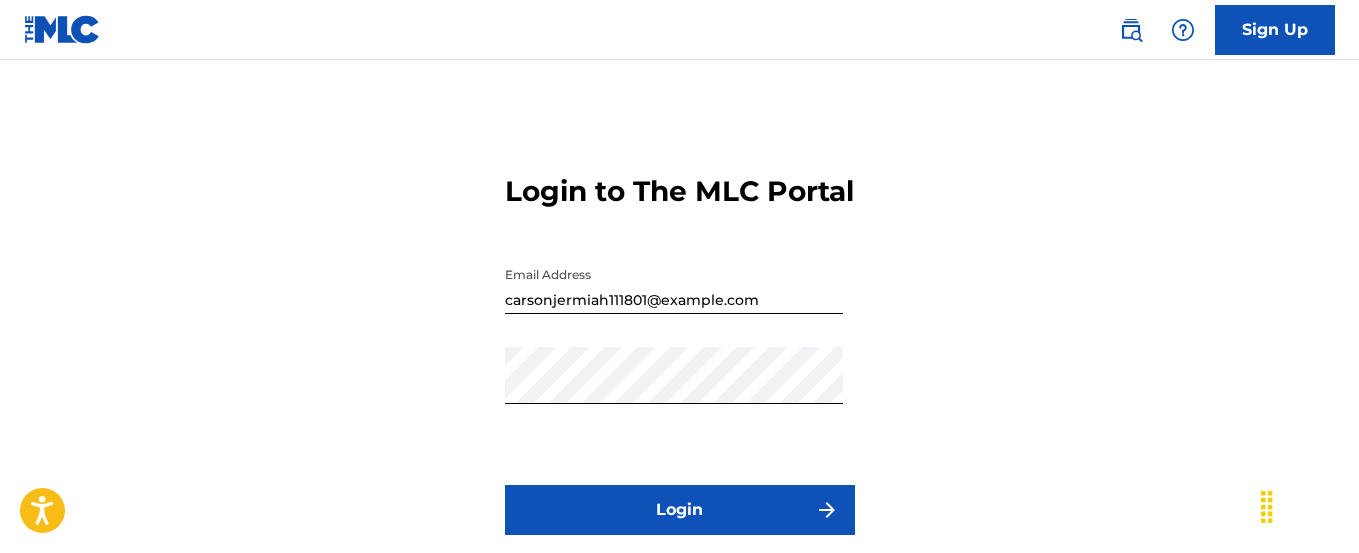 click on "Login" at bounding box center [680, 510] 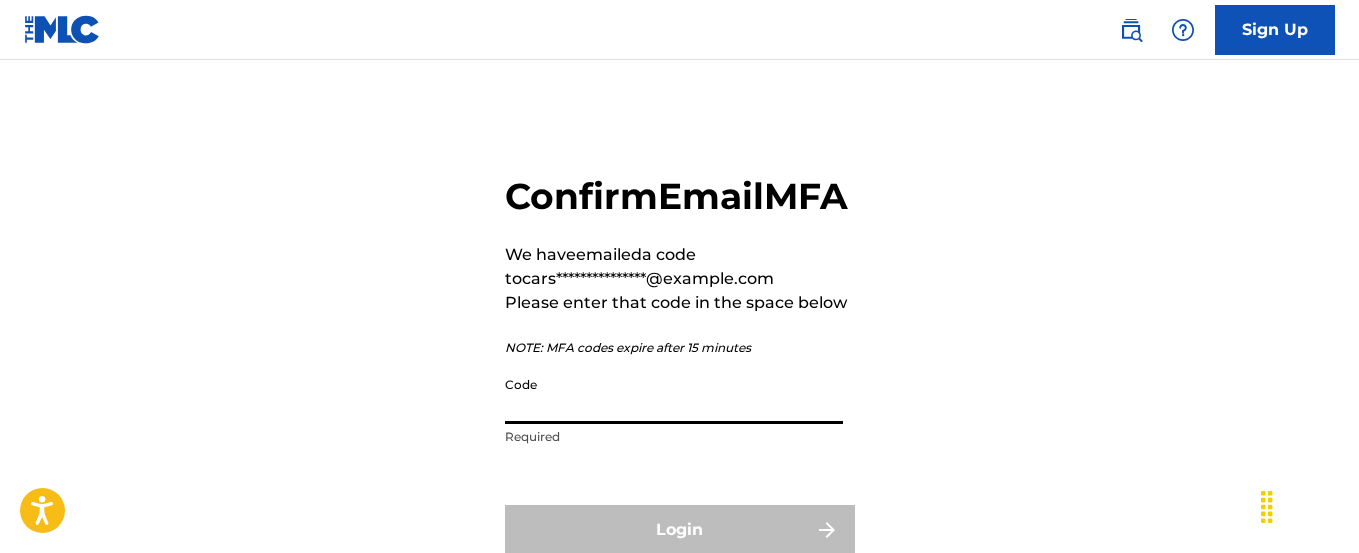 click on "Code" at bounding box center (674, 395) 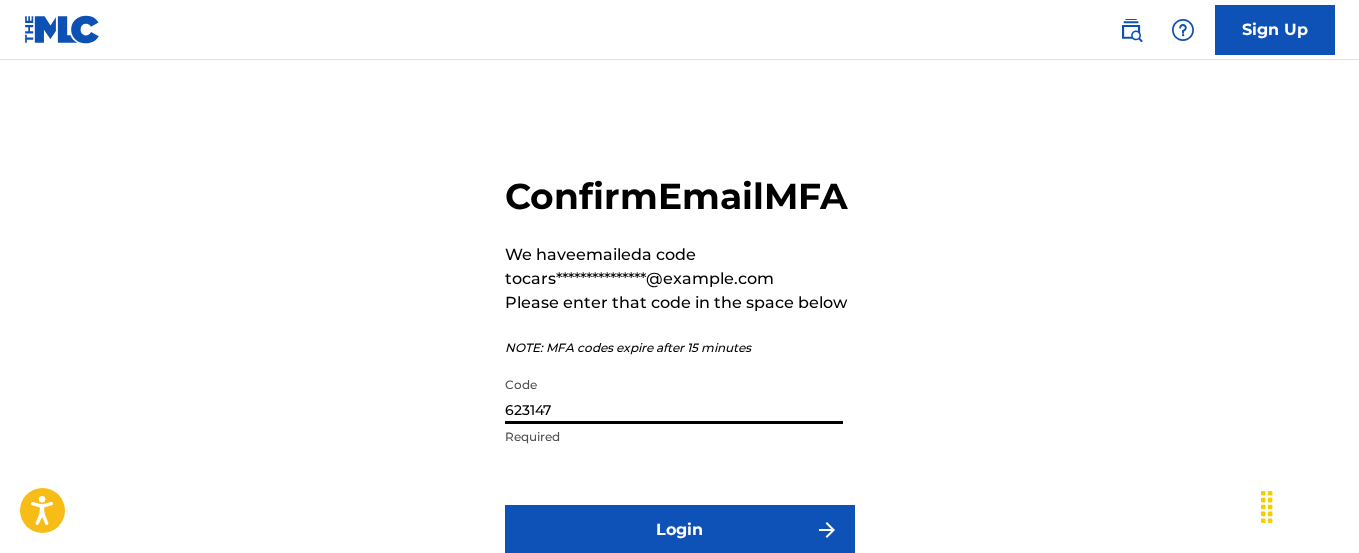 type on "623147" 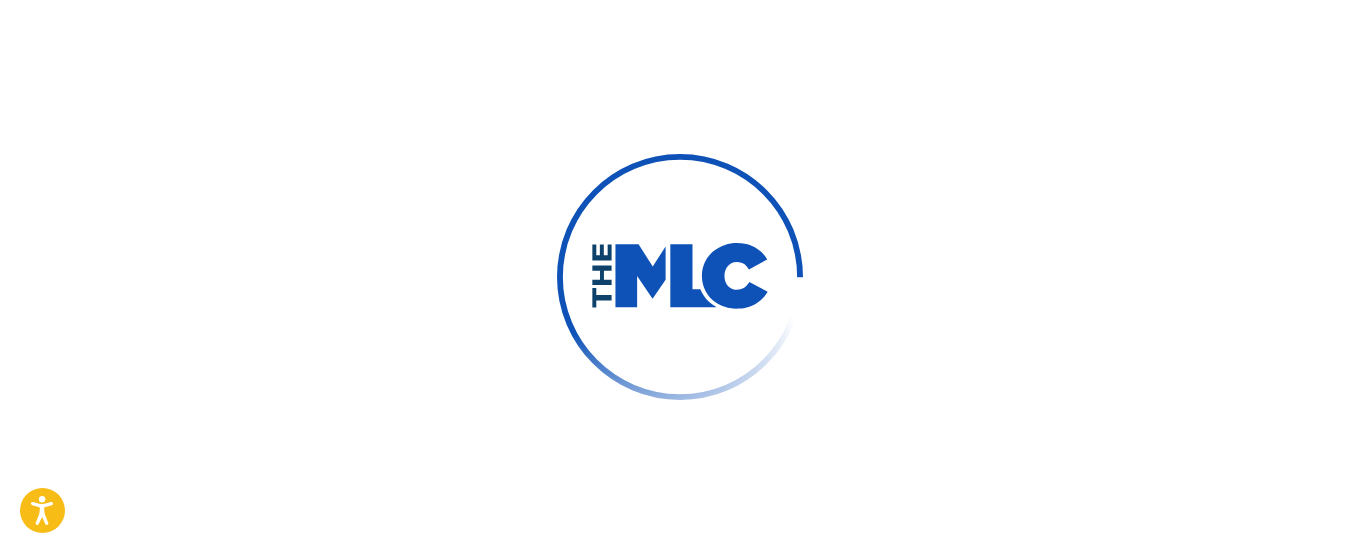 scroll, scrollTop: 63, scrollLeft: 0, axis: vertical 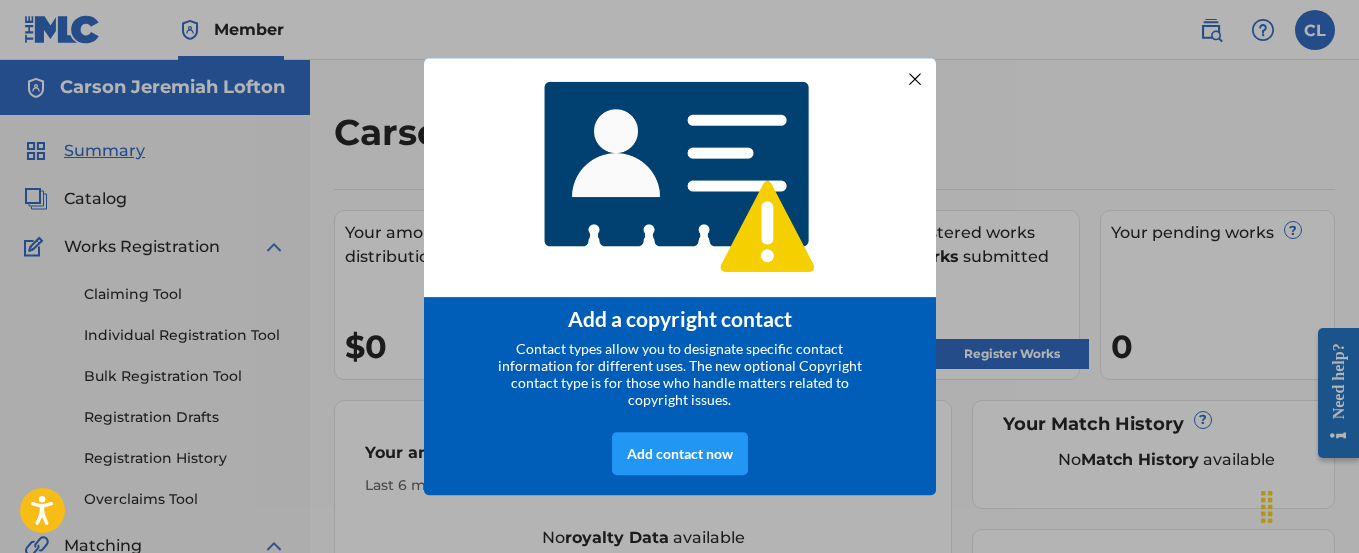 click at bounding box center (914, 78) 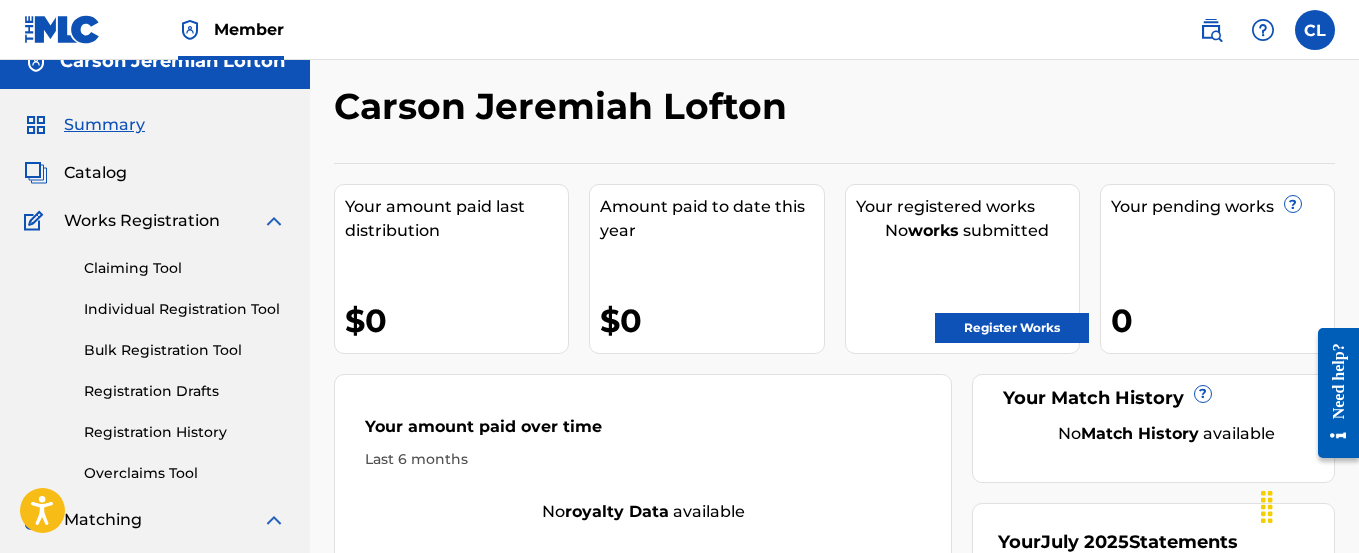 scroll, scrollTop: 21, scrollLeft: 0, axis: vertical 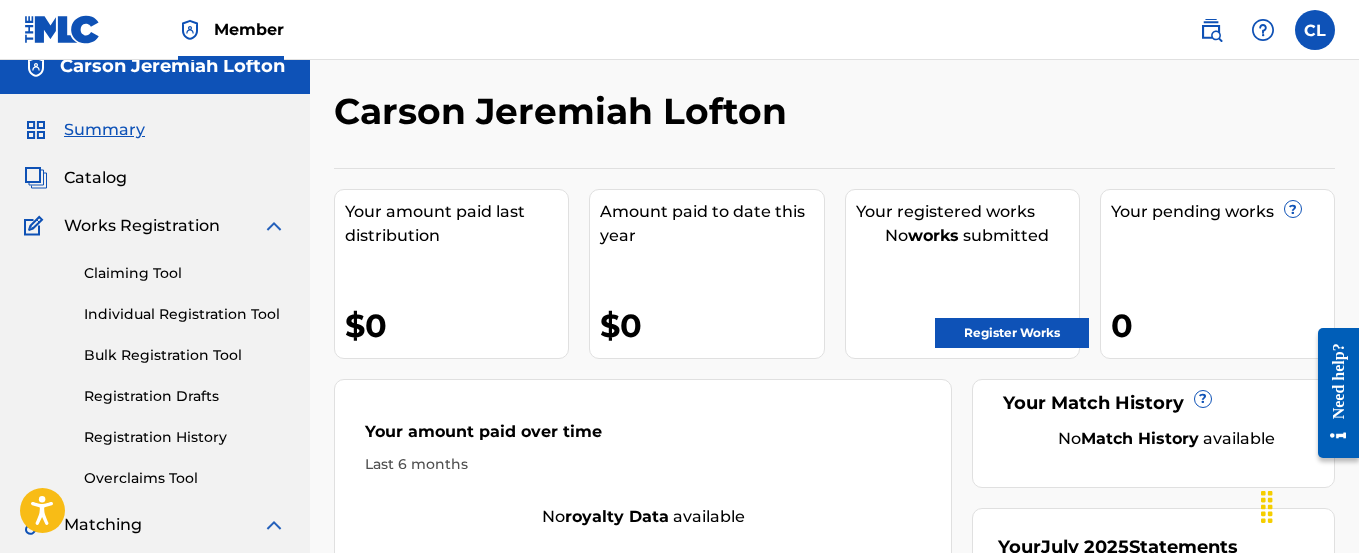 click on "Works Registration" at bounding box center [142, 226] 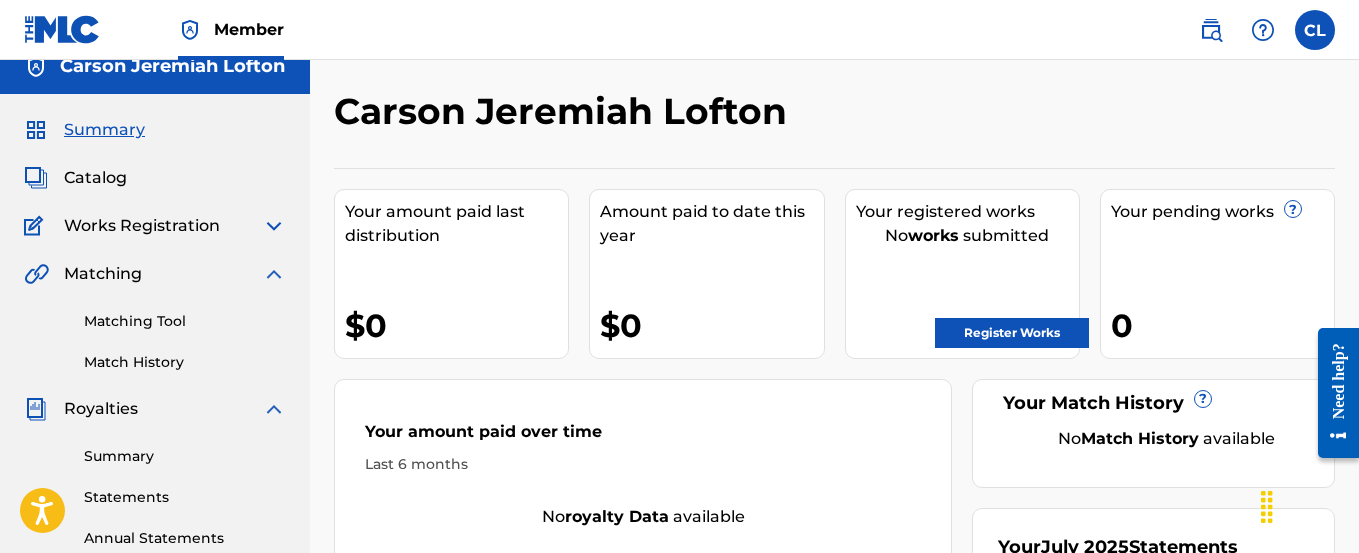 click on "Catalog" at bounding box center [95, 178] 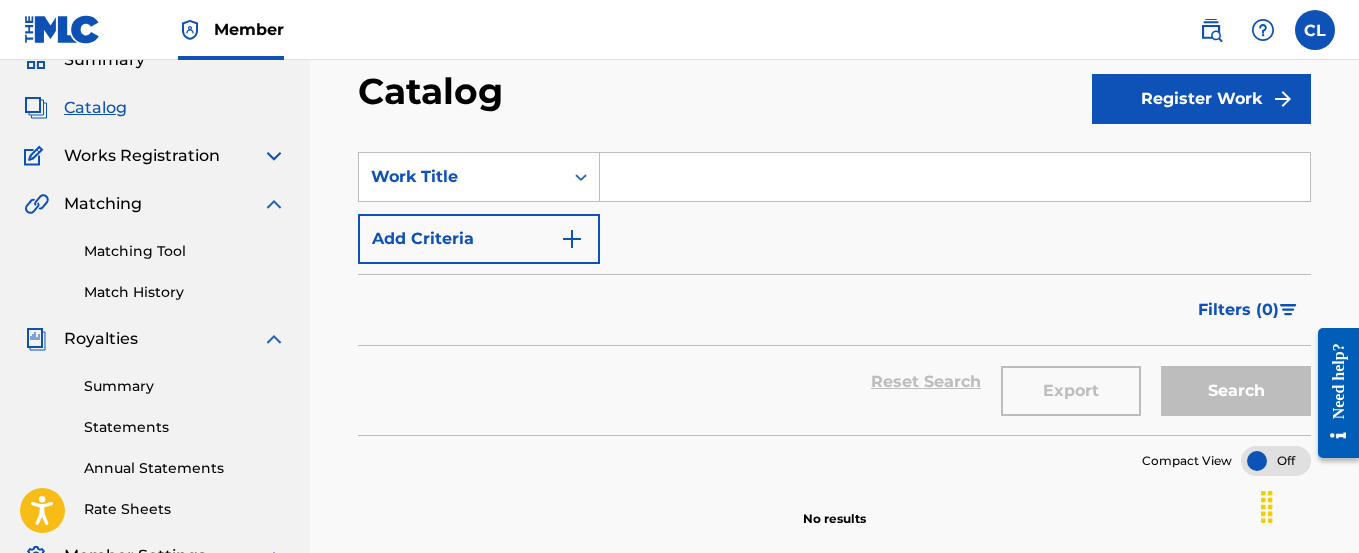 scroll, scrollTop: 87, scrollLeft: 0, axis: vertical 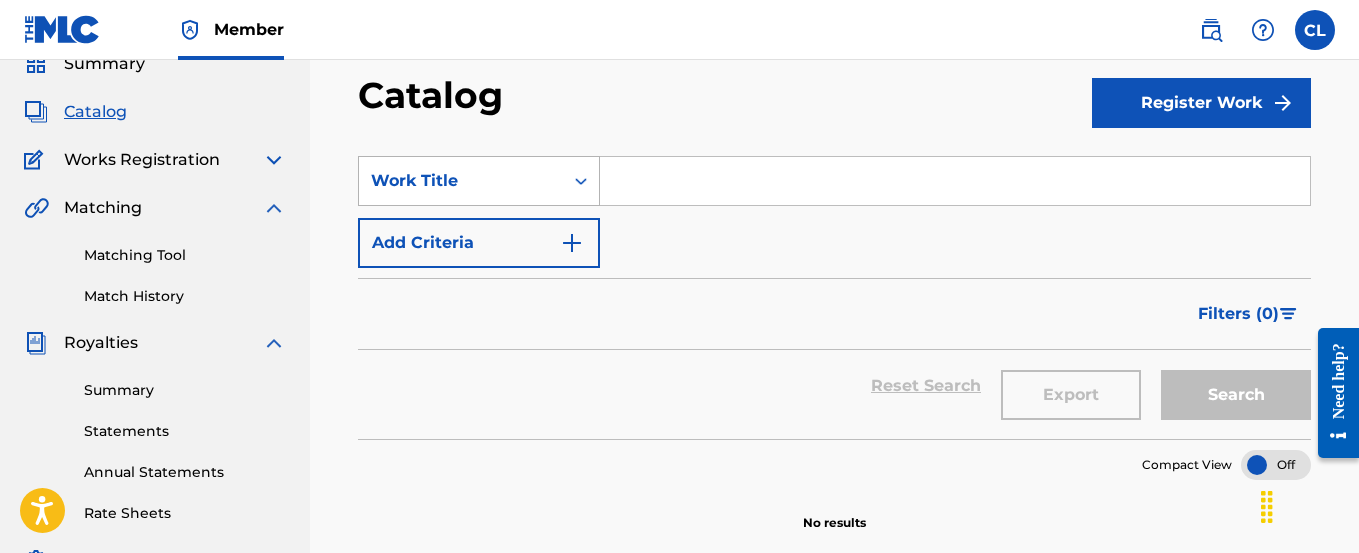 click at bounding box center [581, 181] 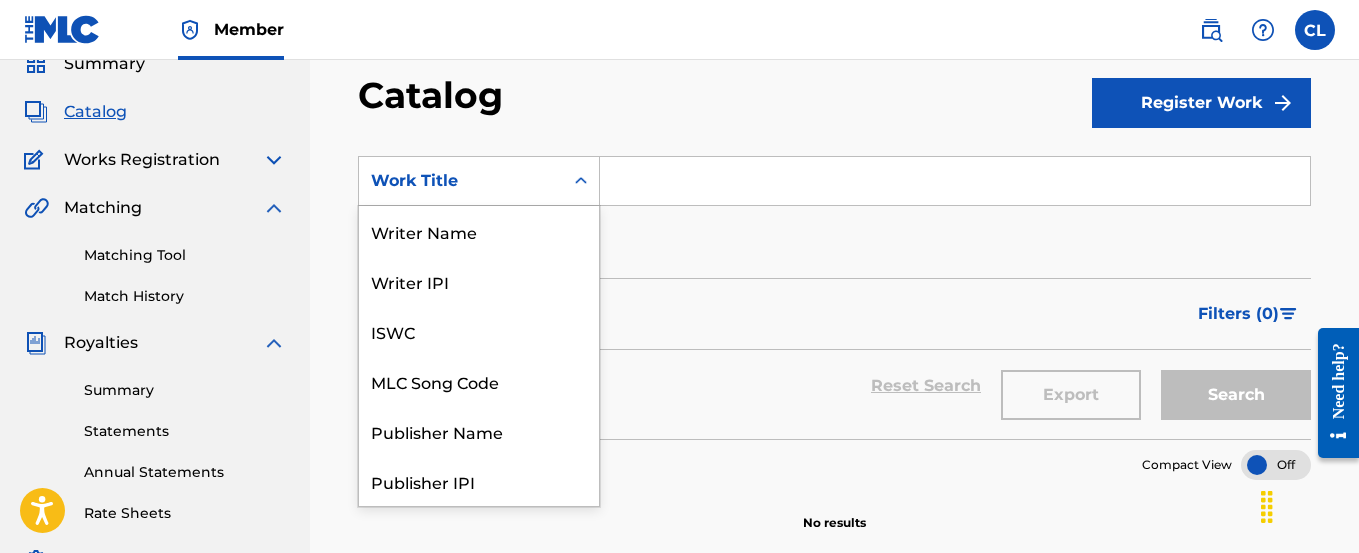 scroll, scrollTop: 300, scrollLeft: 0, axis: vertical 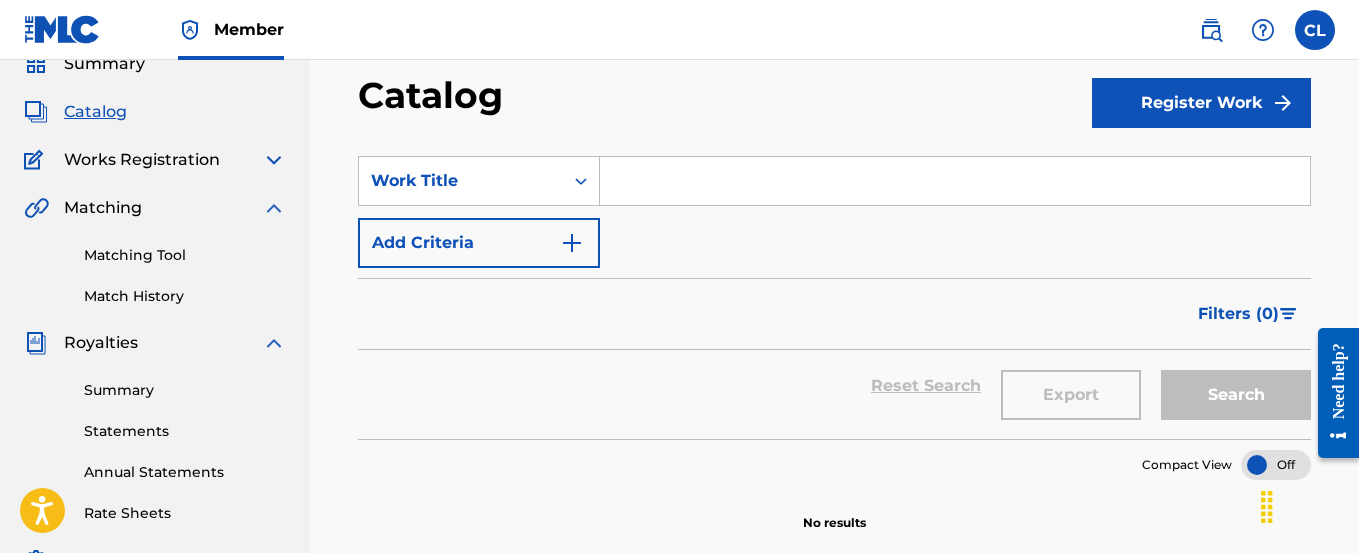 click on "Filters ( 0 )" at bounding box center [834, 314] 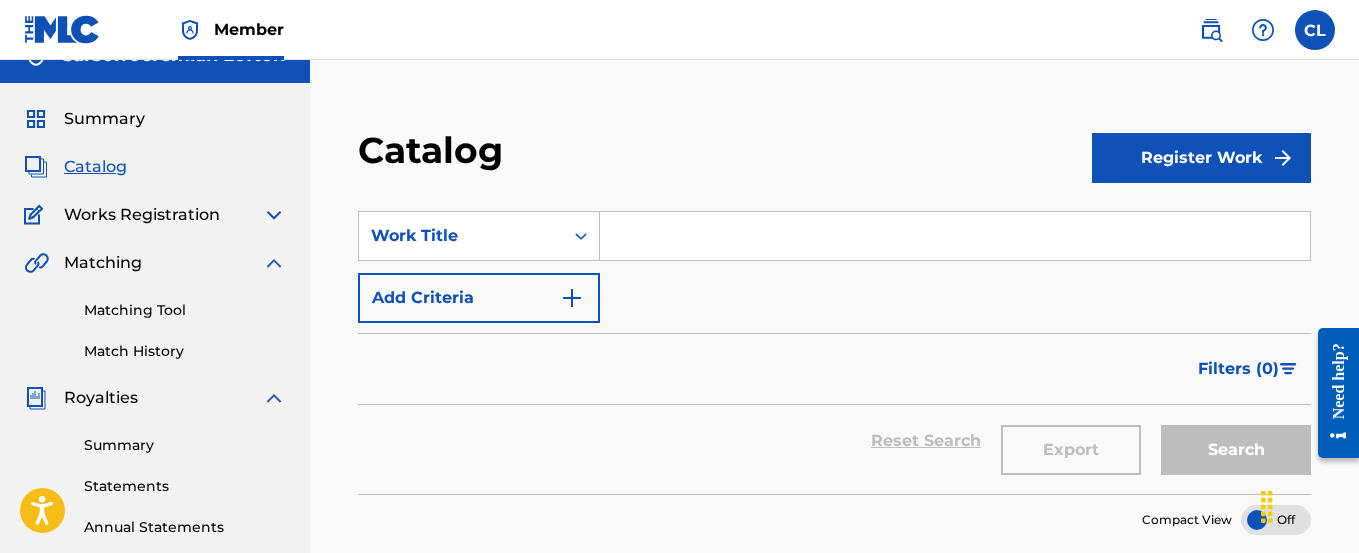 scroll, scrollTop: 14, scrollLeft: 0, axis: vertical 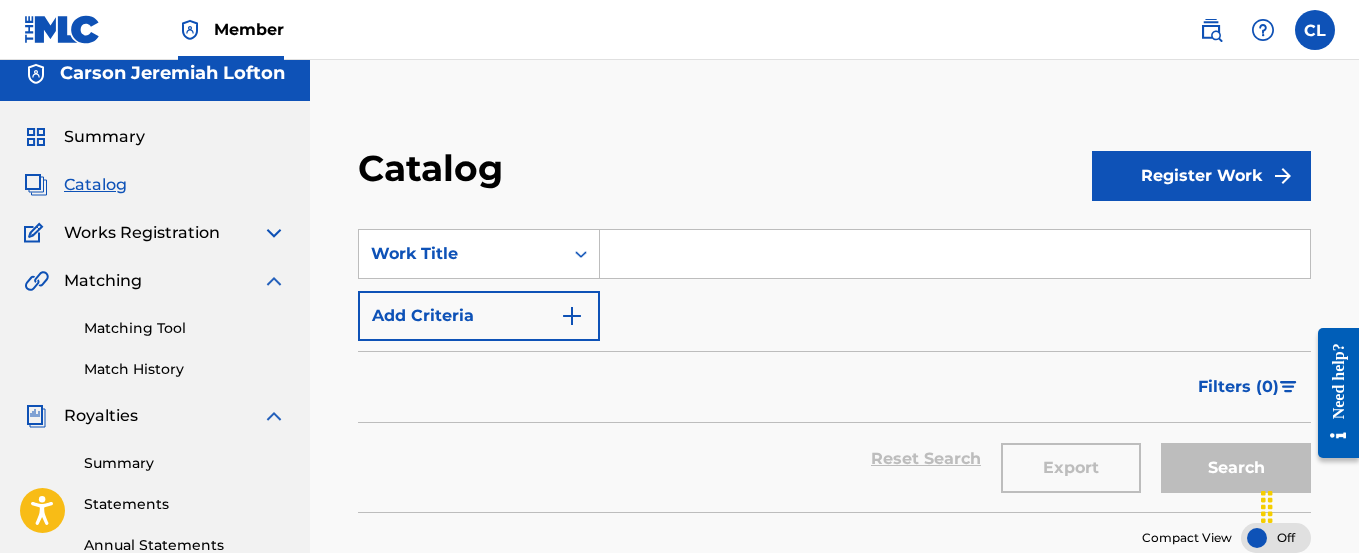 click on "Add Criteria" at bounding box center [479, 316] 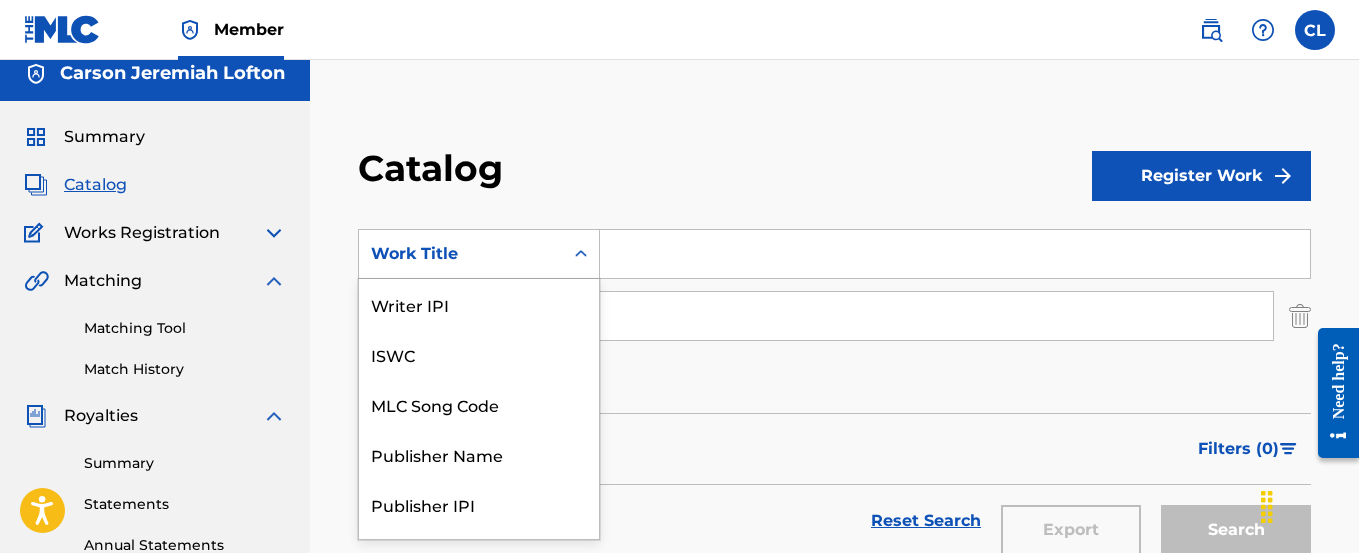 scroll, scrollTop: 36, scrollLeft: 0, axis: vertical 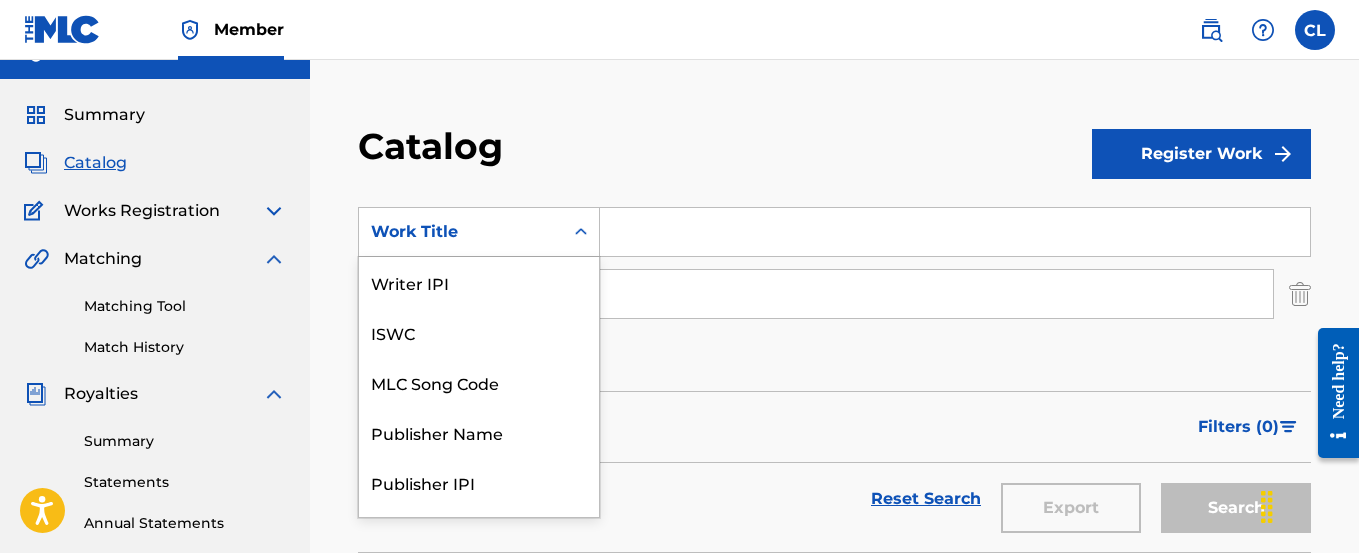 click on "Work Title selected, 11 of 11. 11 results available. Use Up and Down to choose options, press Enter to select the currently focused option, press Escape to exit the menu, press Tab to select the option and exit the menu. Work Title Writer IPI ISWC MLC Song Code Publisher Name Publisher IPI MLC Publisher Number Member Work Identifier Recording Title Artist ISRC Work Title" at bounding box center (479, 232) 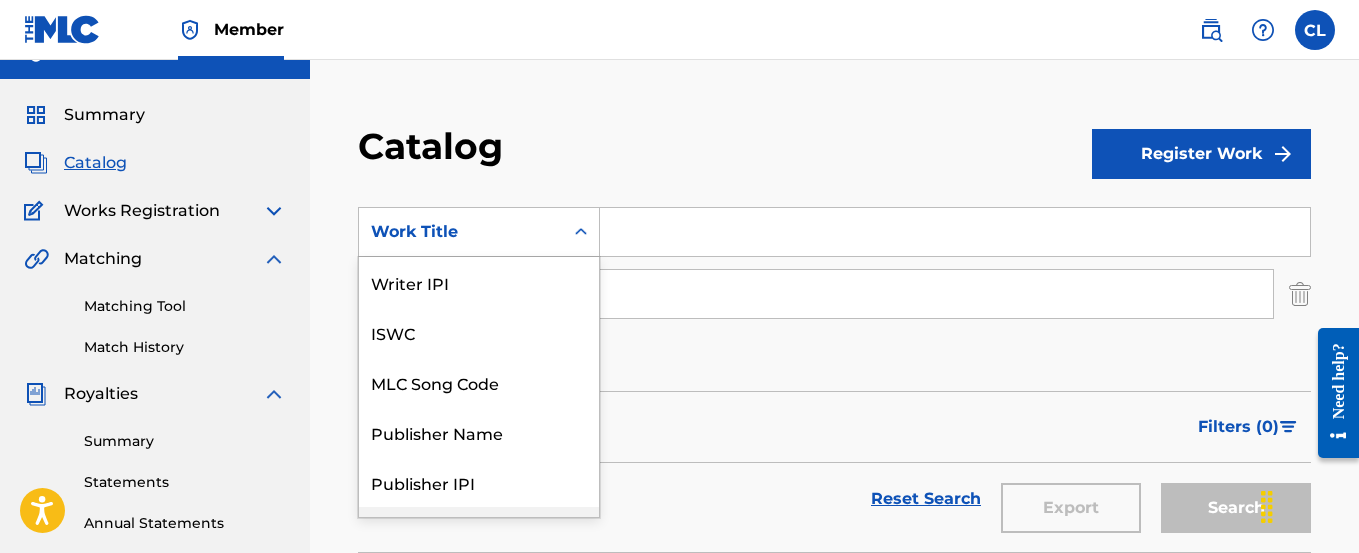 scroll, scrollTop: 250, scrollLeft: 0, axis: vertical 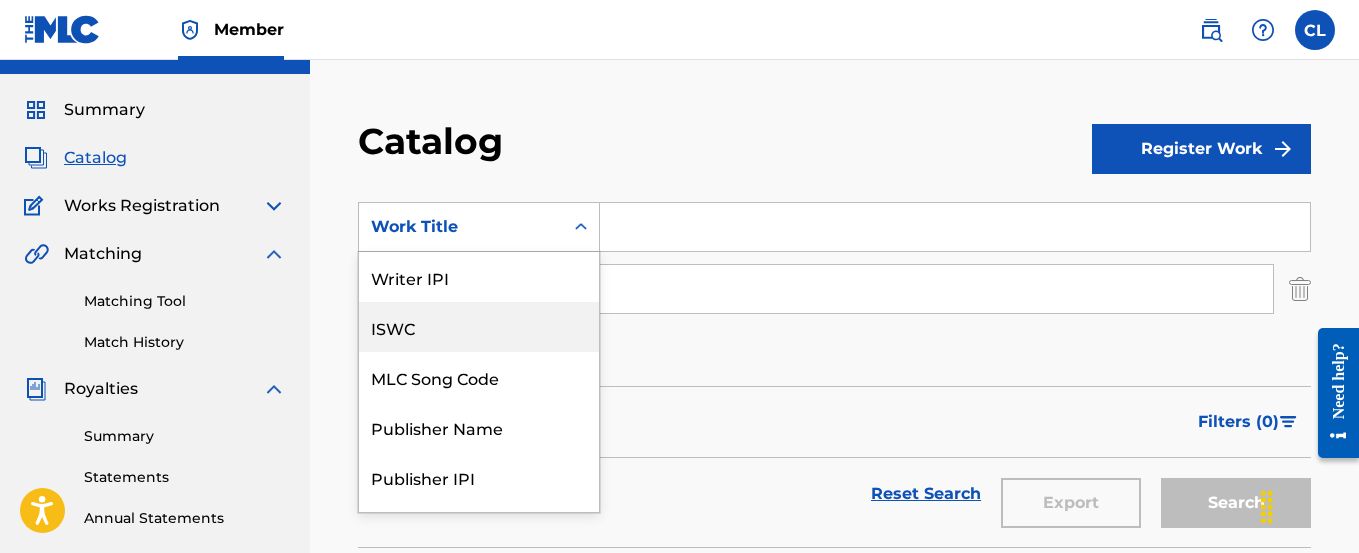 click on "ISWC" at bounding box center (479, 327) 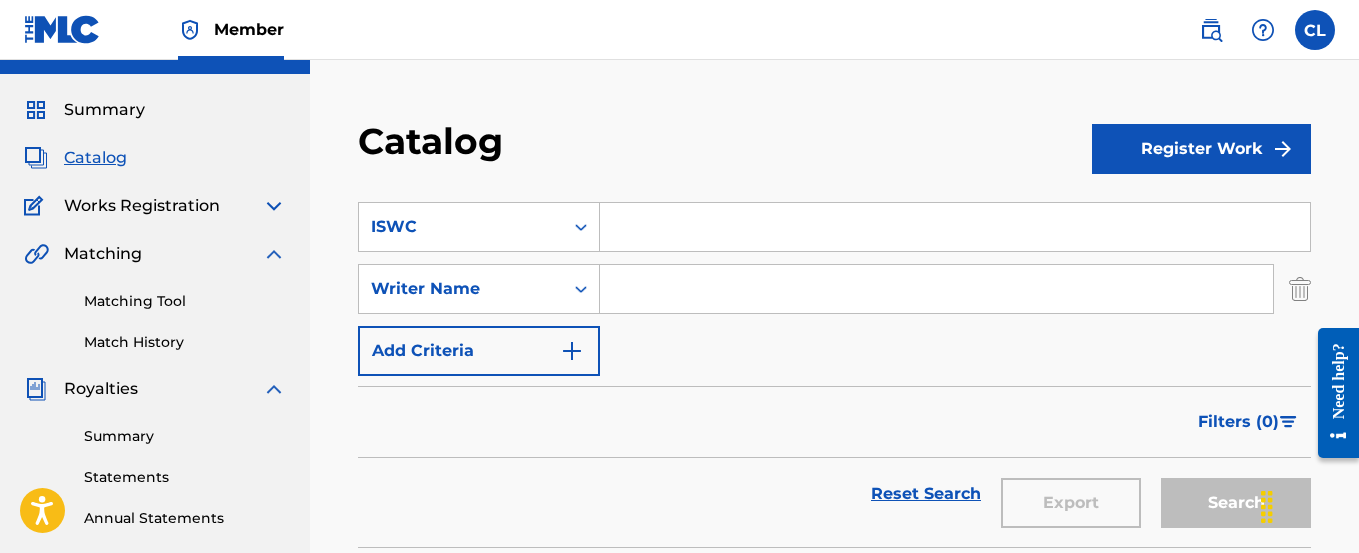click at bounding box center [955, 227] 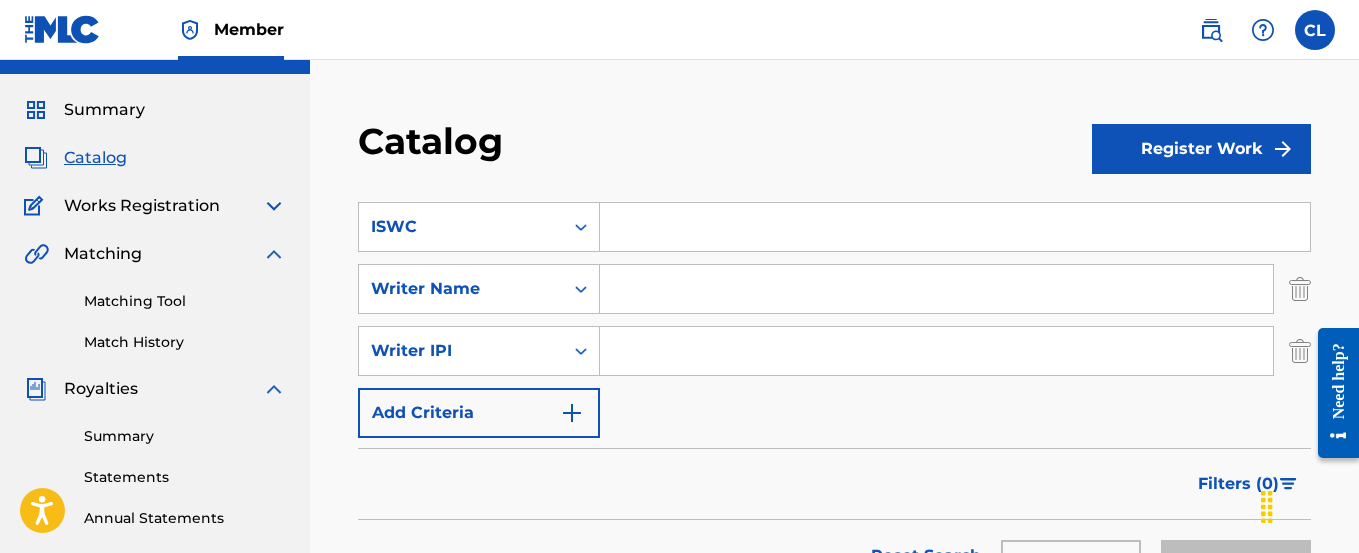 click on "Writer IPI" at bounding box center [461, 351] 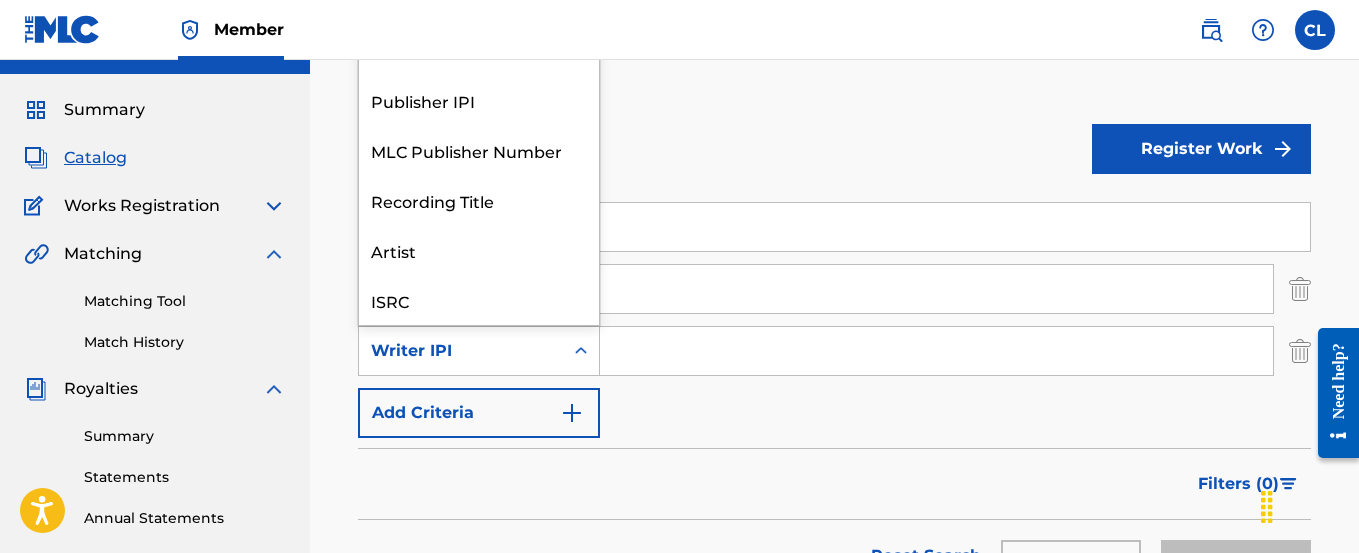 scroll, scrollTop: 50, scrollLeft: 0, axis: vertical 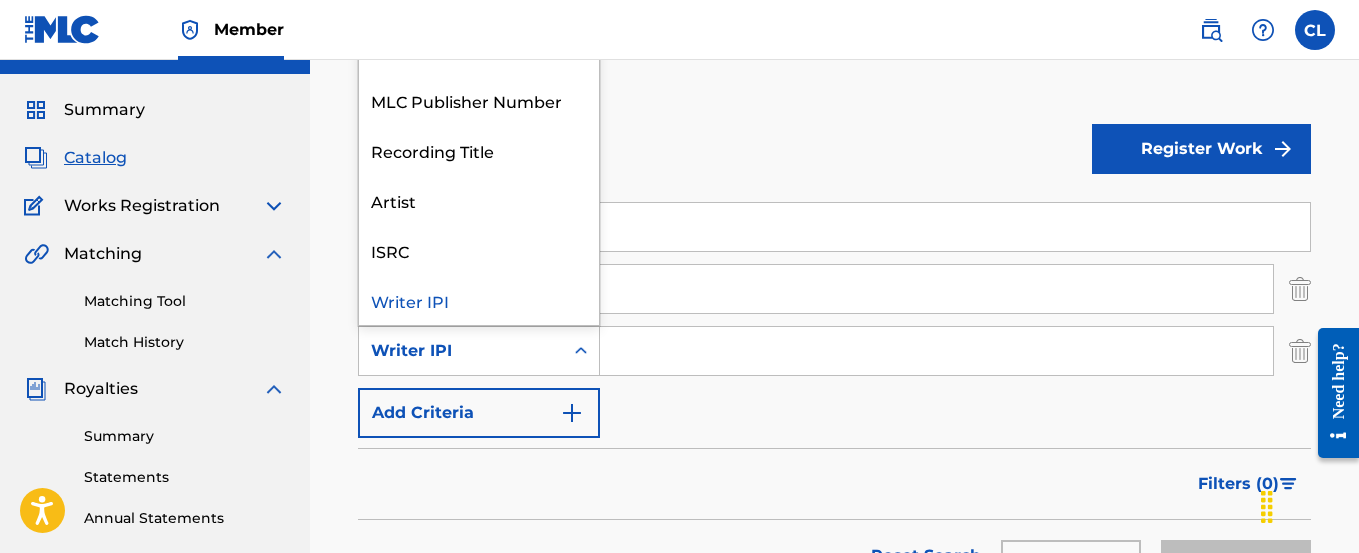 click on "Add Criteria" at bounding box center [479, 413] 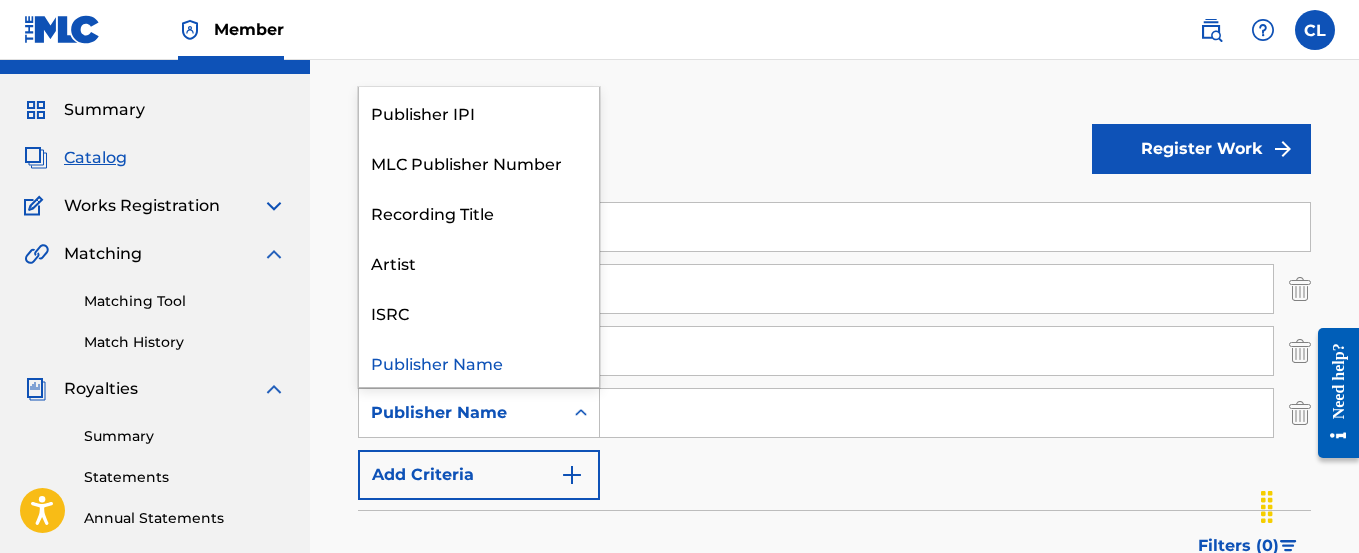 click on "Publisher Name" at bounding box center (461, 413) 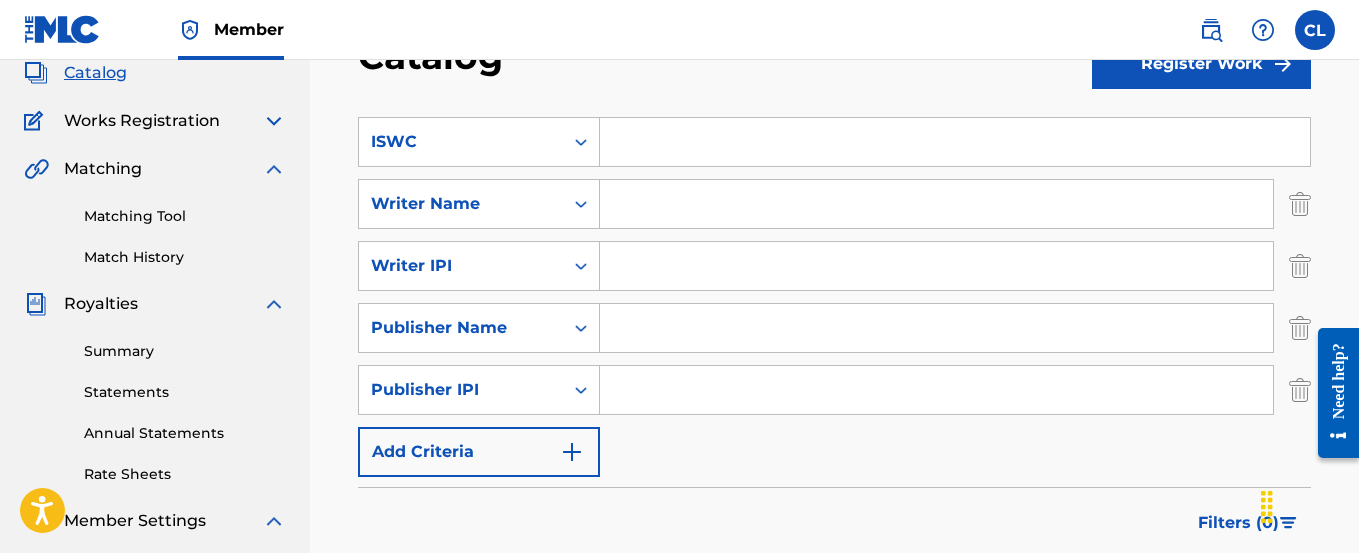 scroll, scrollTop: 162, scrollLeft: 0, axis: vertical 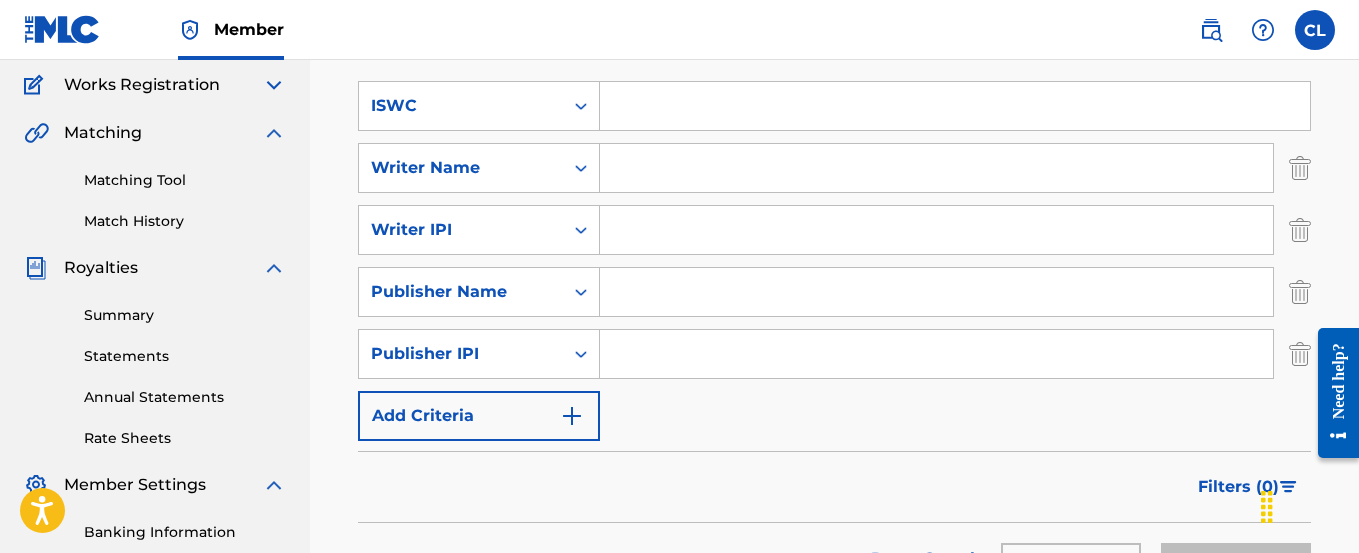 click on "Add Criteria" at bounding box center (479, 416) 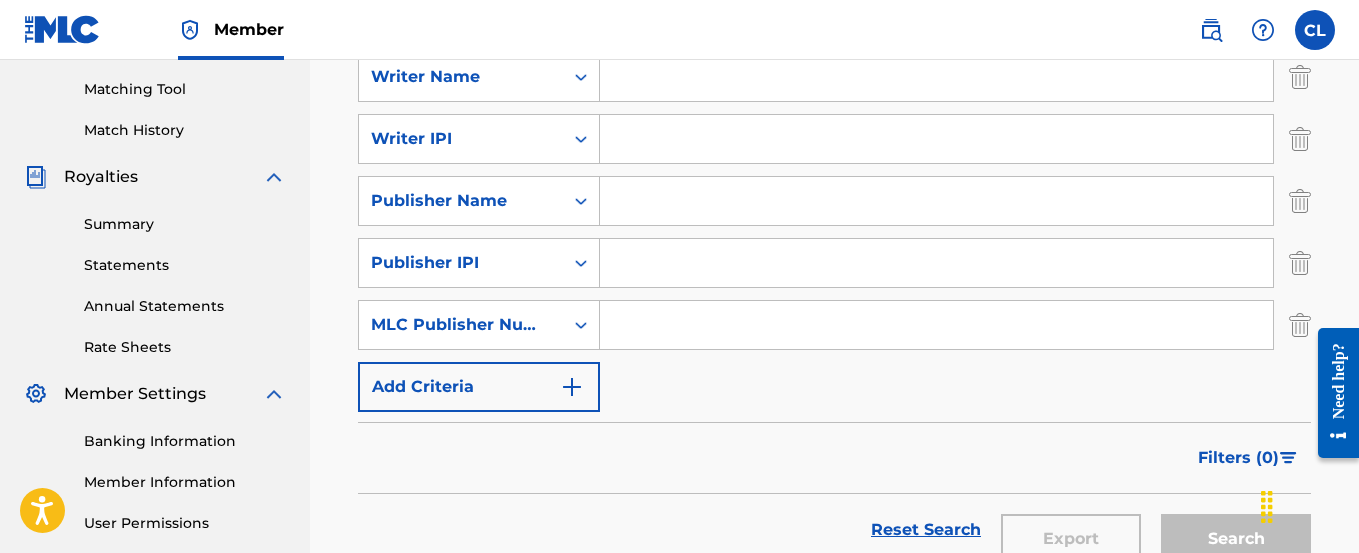 click on "Add Criteria" at bounding box center (479, 387) 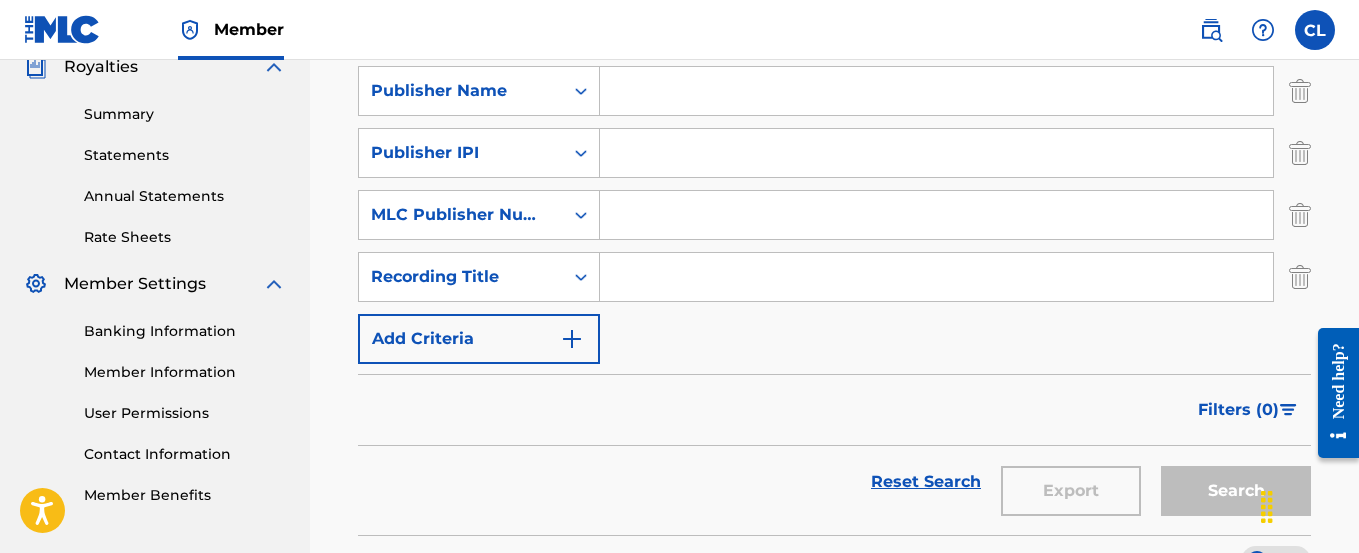 scroll, scrollTop: 379, scrollLeft: 0, axis: vertical 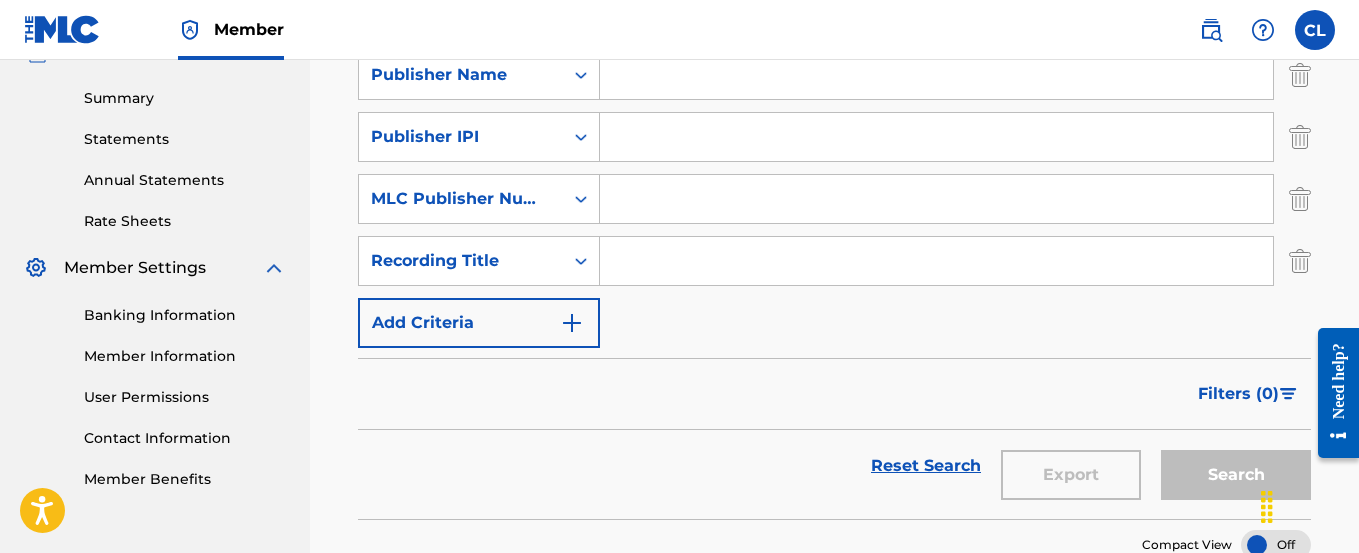 click on "Add Criteria" at bounding box center [479, 323] 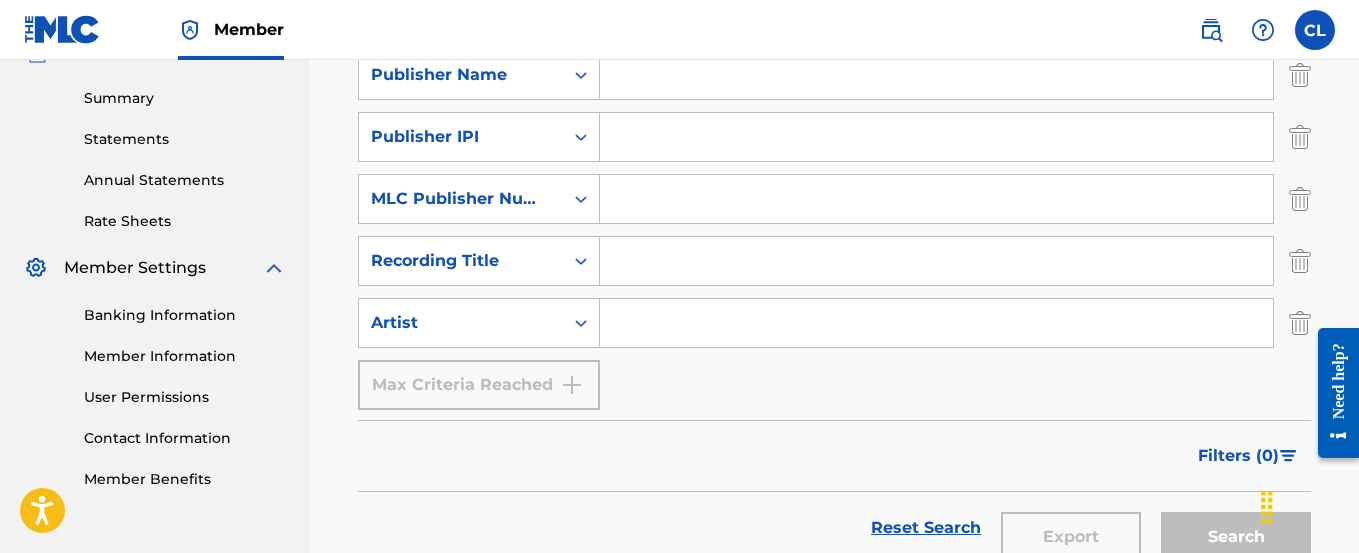 click on "Max Criteria Reached" at bounding box center [479, 385] 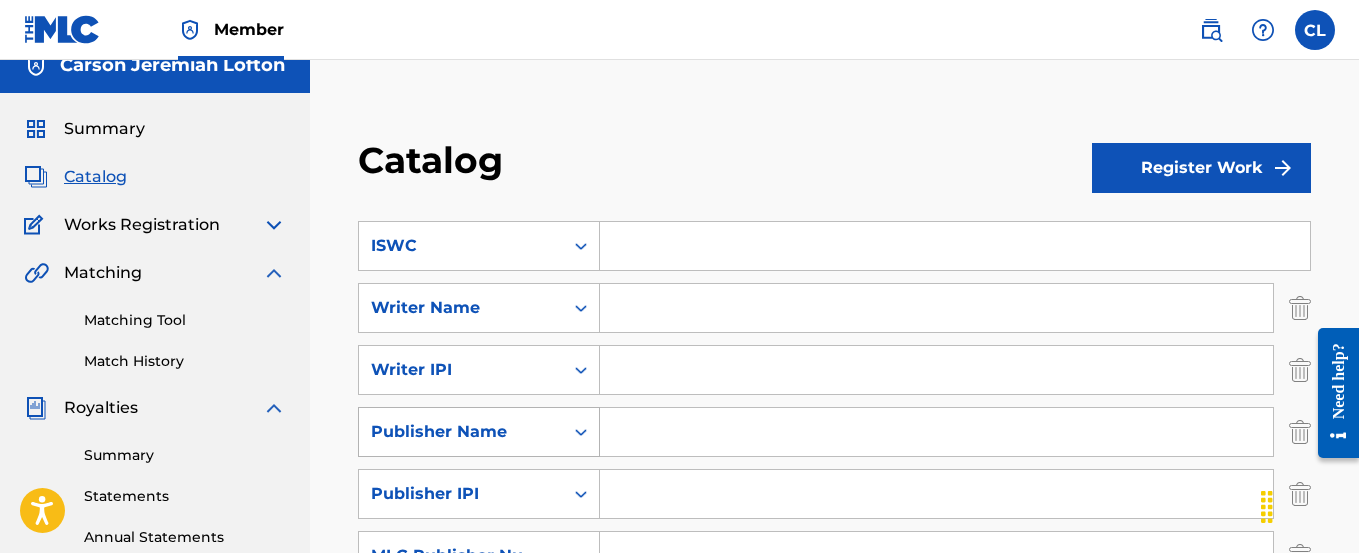 scroll, scrollTop: 0, scrollLeft: 0, axis: both 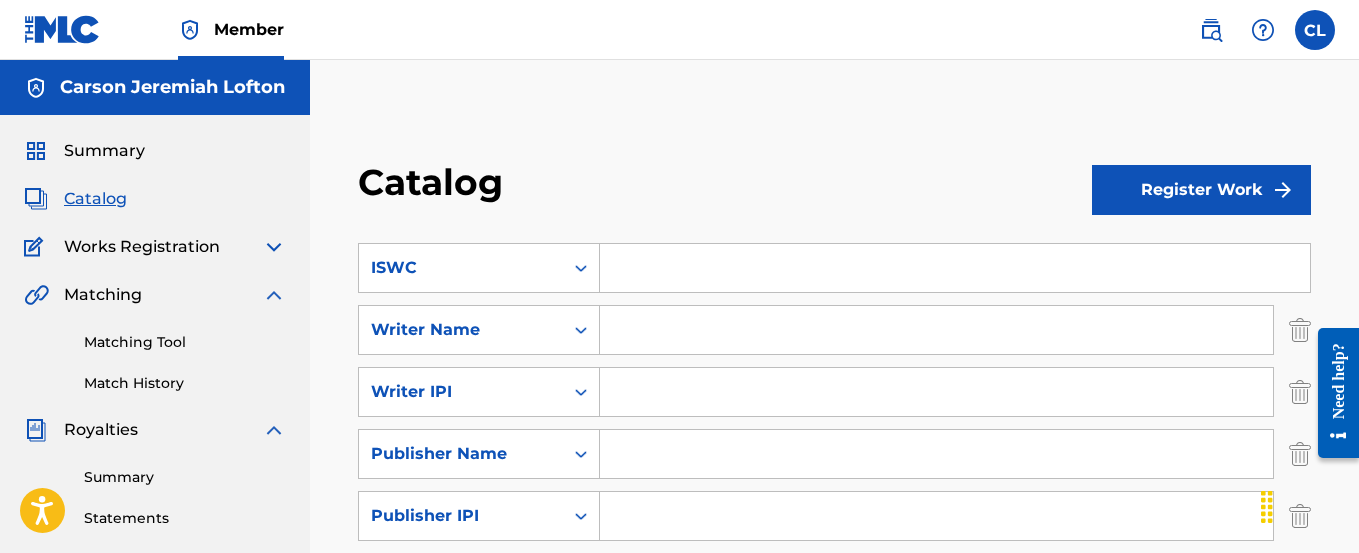 click at bounding box center (955, 268) 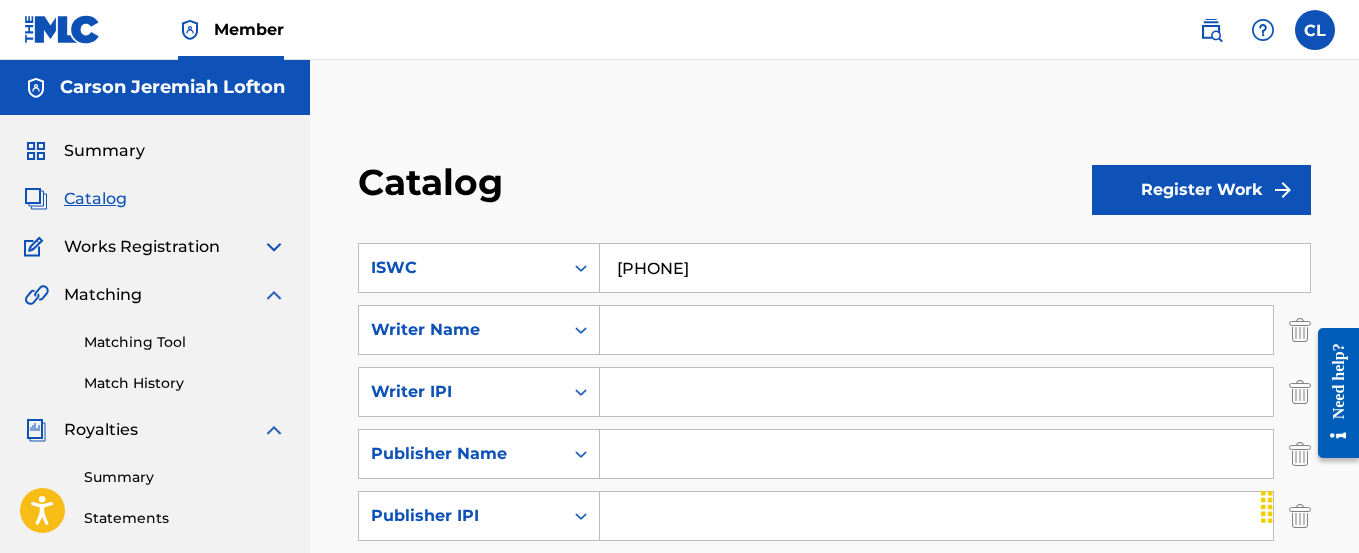 type on "[PHONE]" 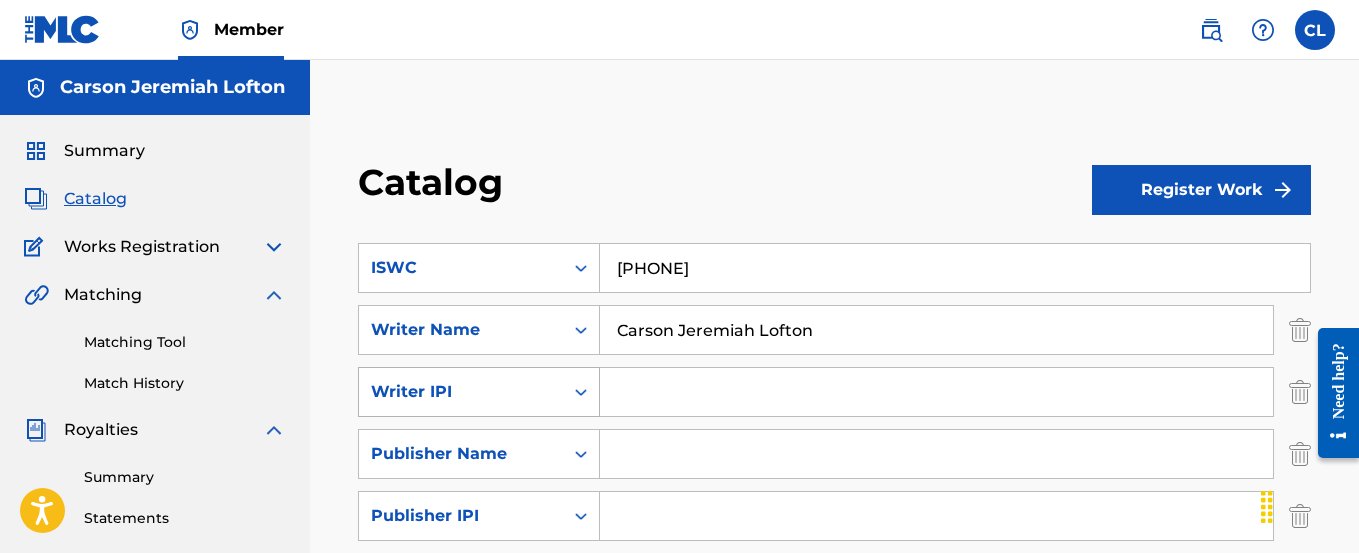 type on "Carson Jeremiah Lofton" 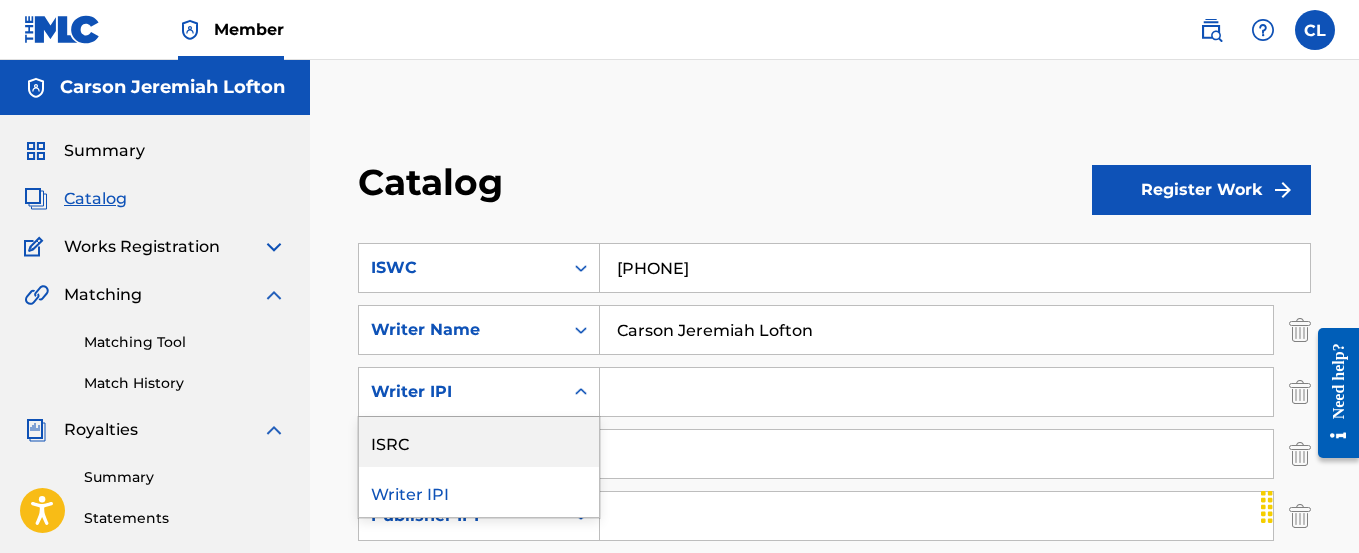 click on "Writer IPI" at bounding box center [461, 392] 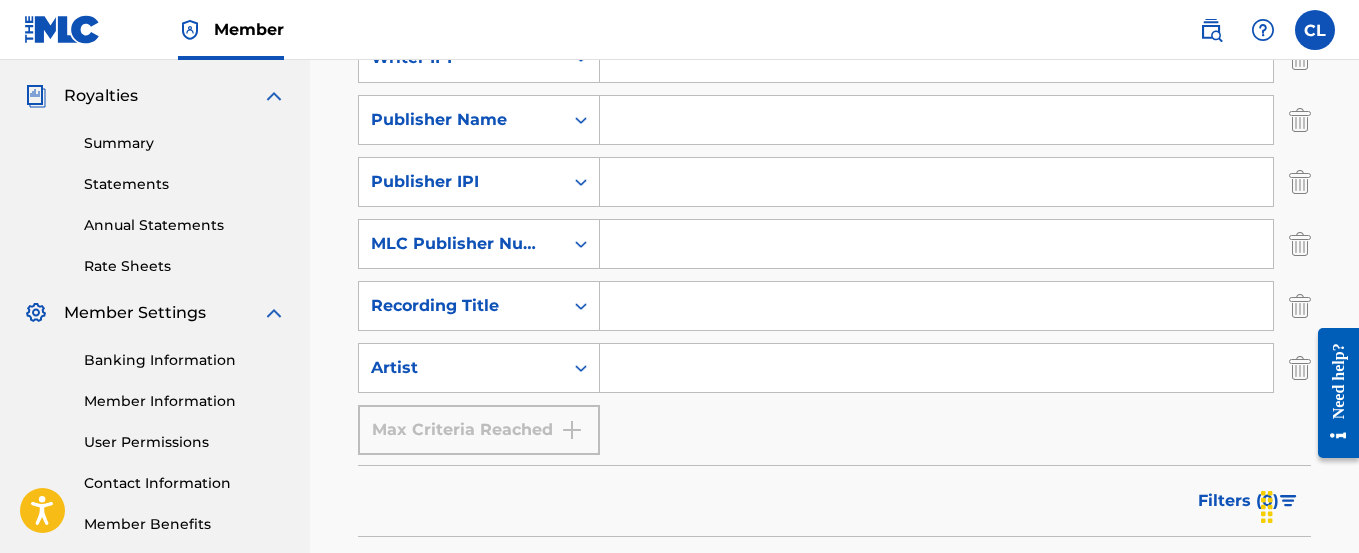 scroll, scrollTop: 323, scrollLeft: 0, axis: vertical 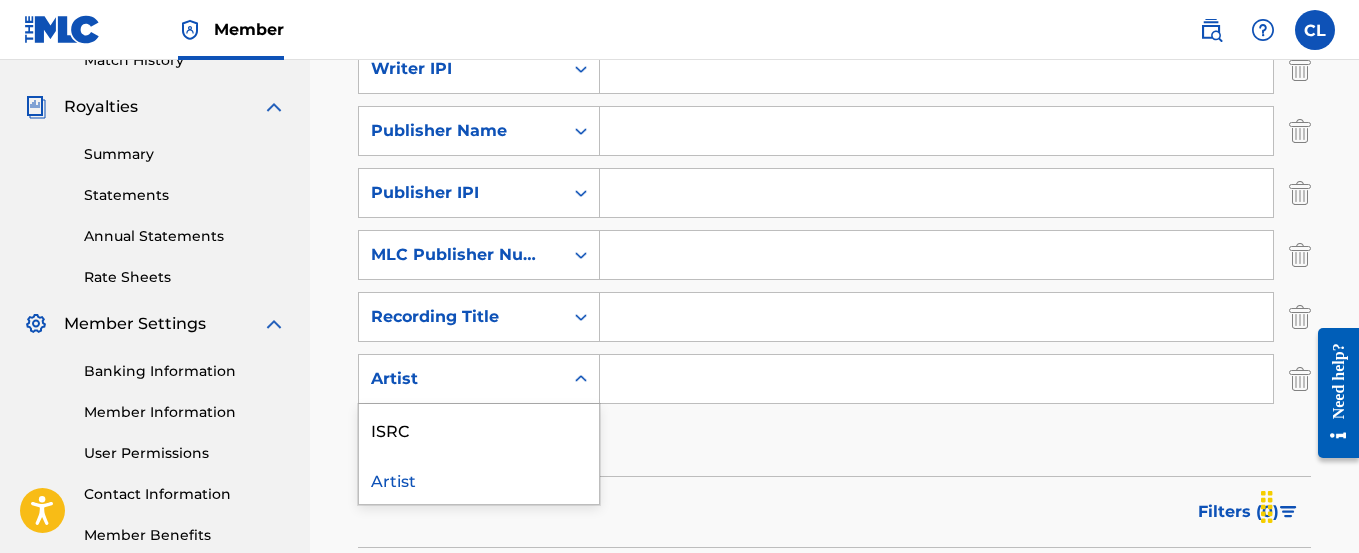 click 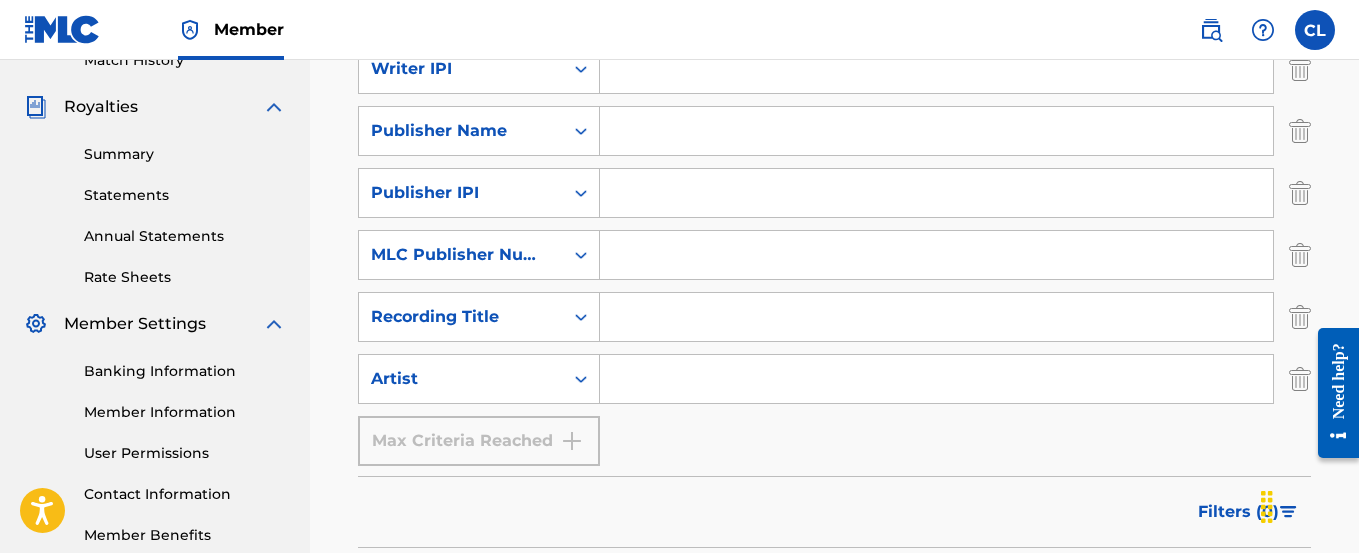 scroll, scrollTop: 82, scrollLeft: 0, axis: vertical 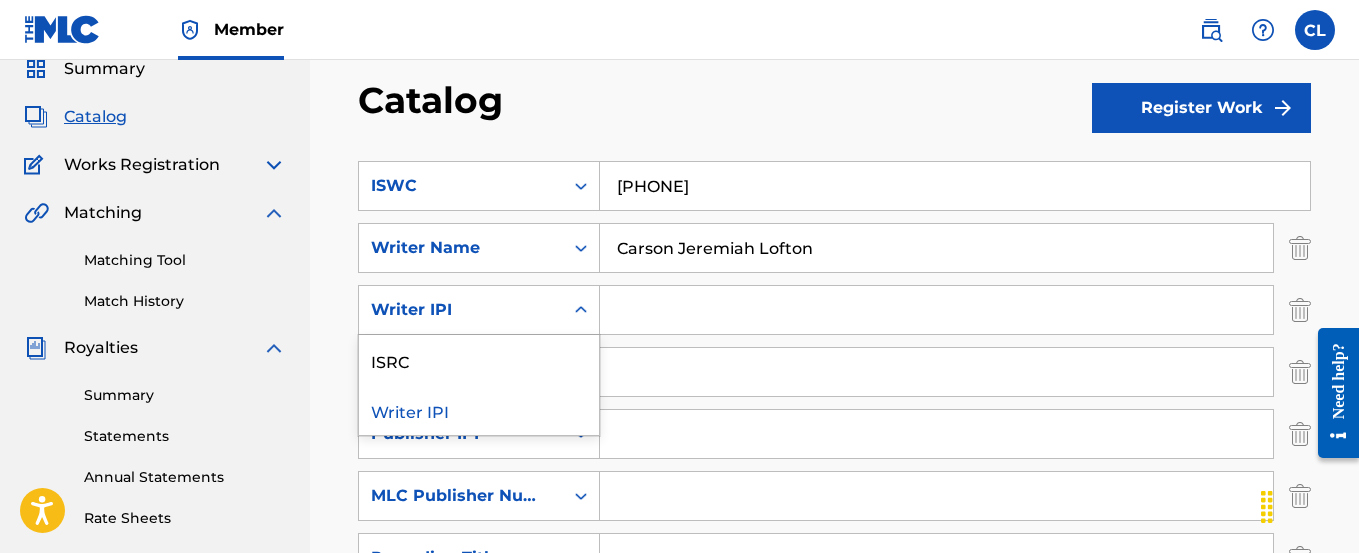click 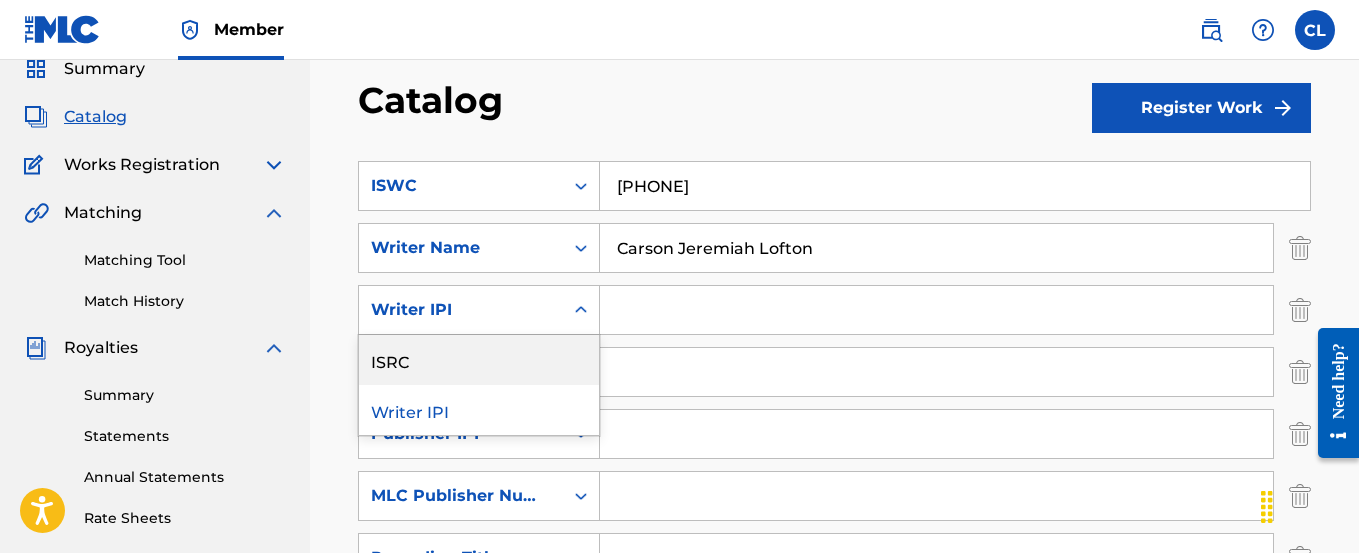 click on "ISRC" at bounding box center (479, 360) 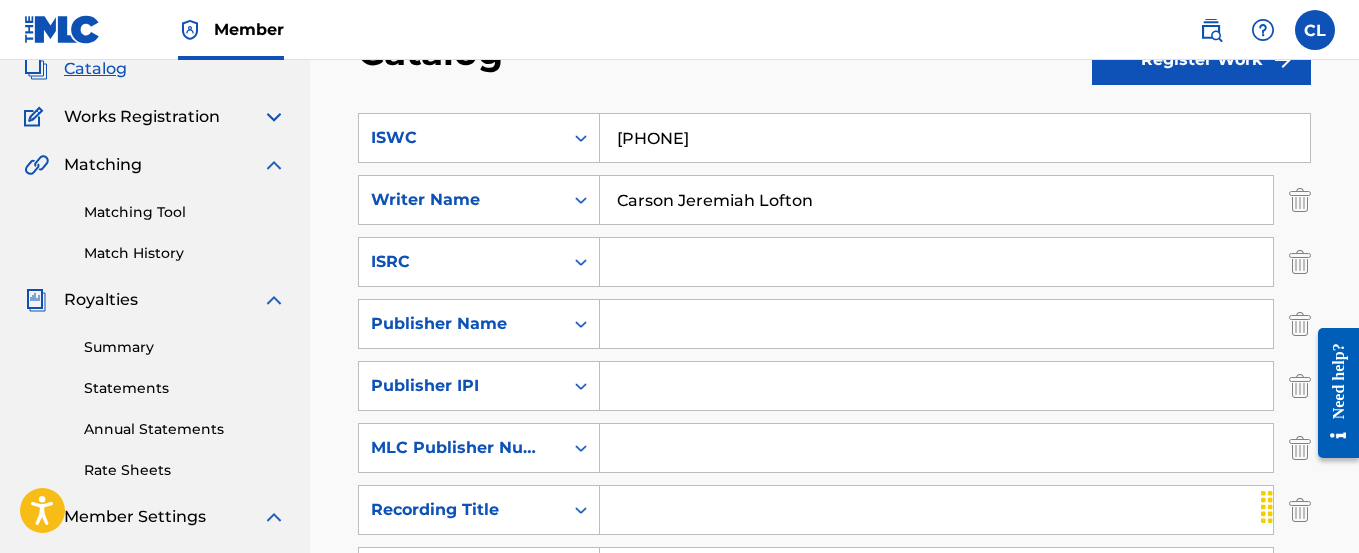 scroll, scrollTop: 121, scrollLeft: 0, axis: vertical 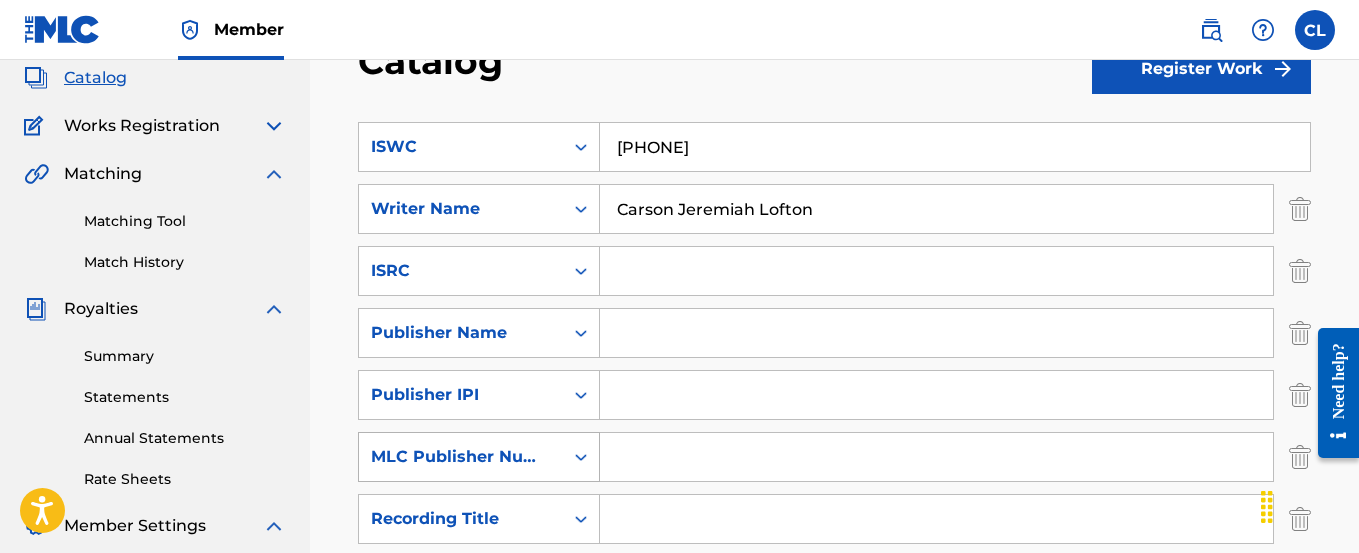 click on "MLC Publisher Number" at bounding box center (461, 457) 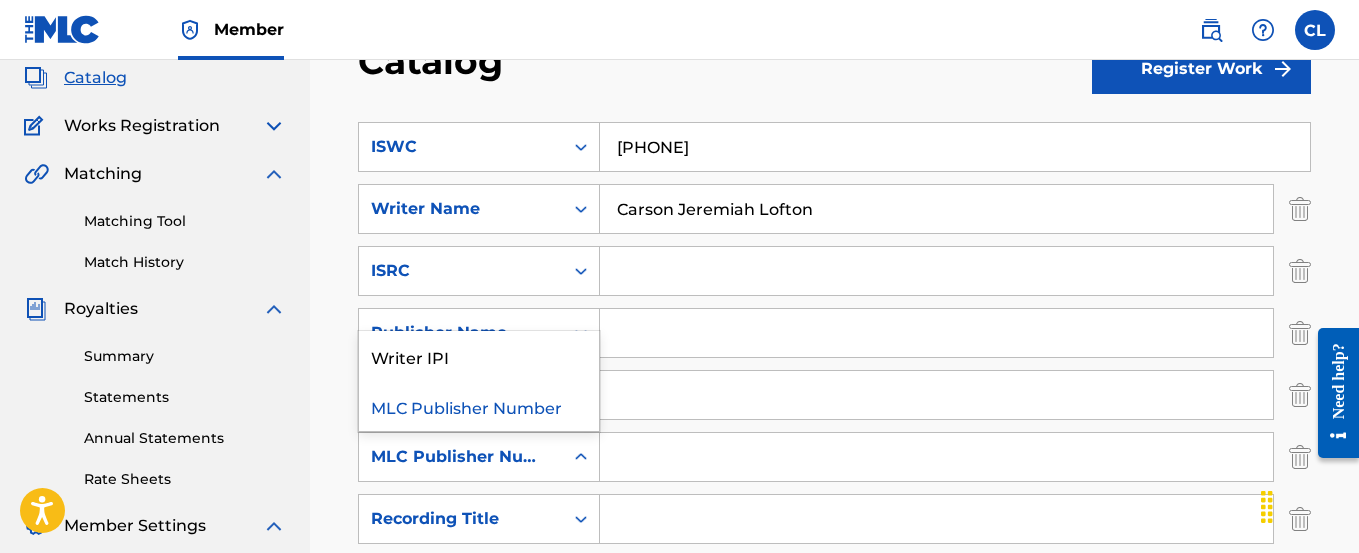 click at bounding box center [581, 457] 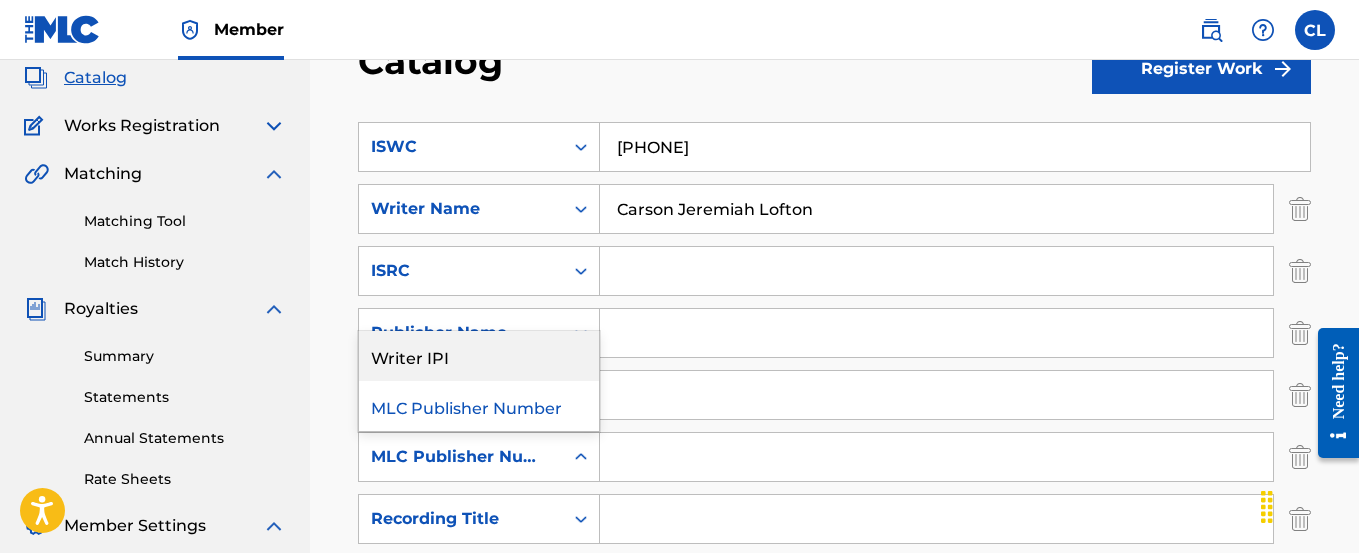 click on "Writer IPI" at bounding box center (479, 356) 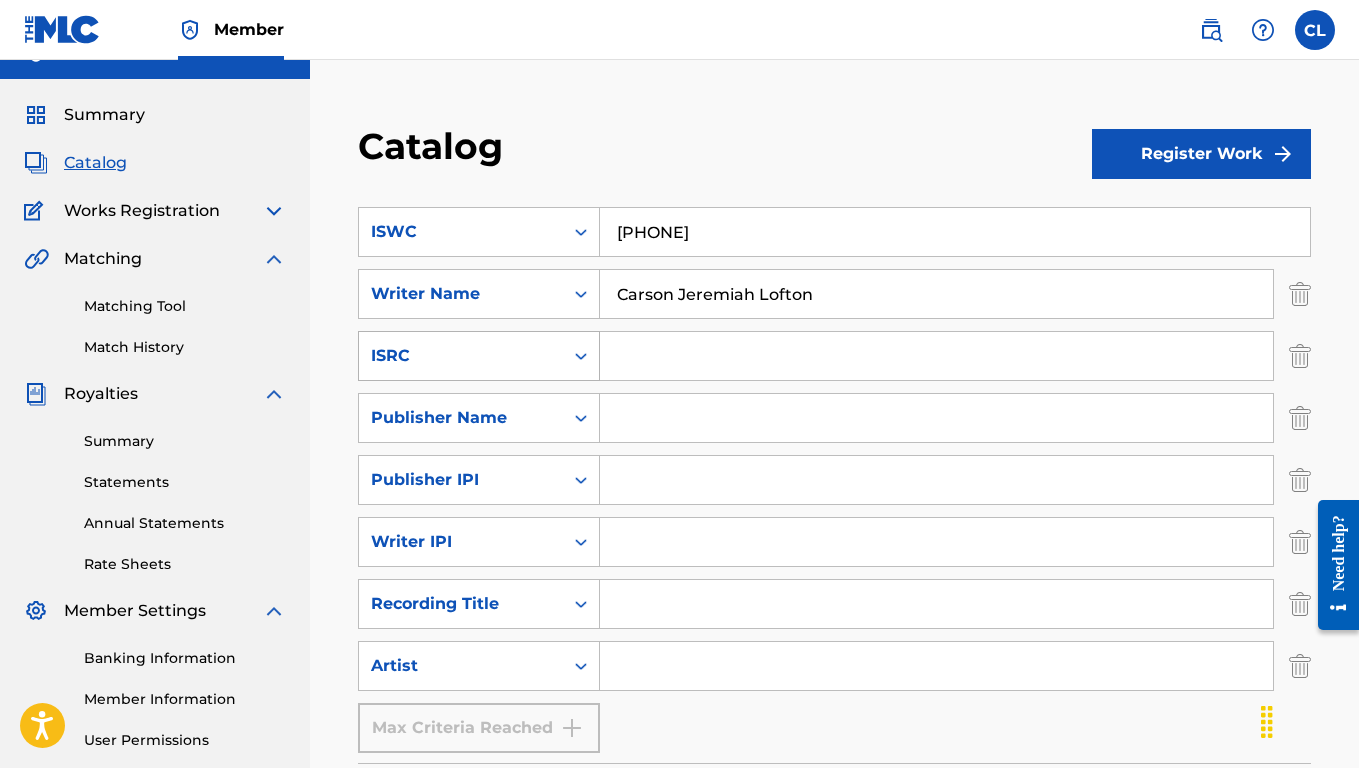scroll, scrollTop: 35, scrollLeft: 0, axis: vertical 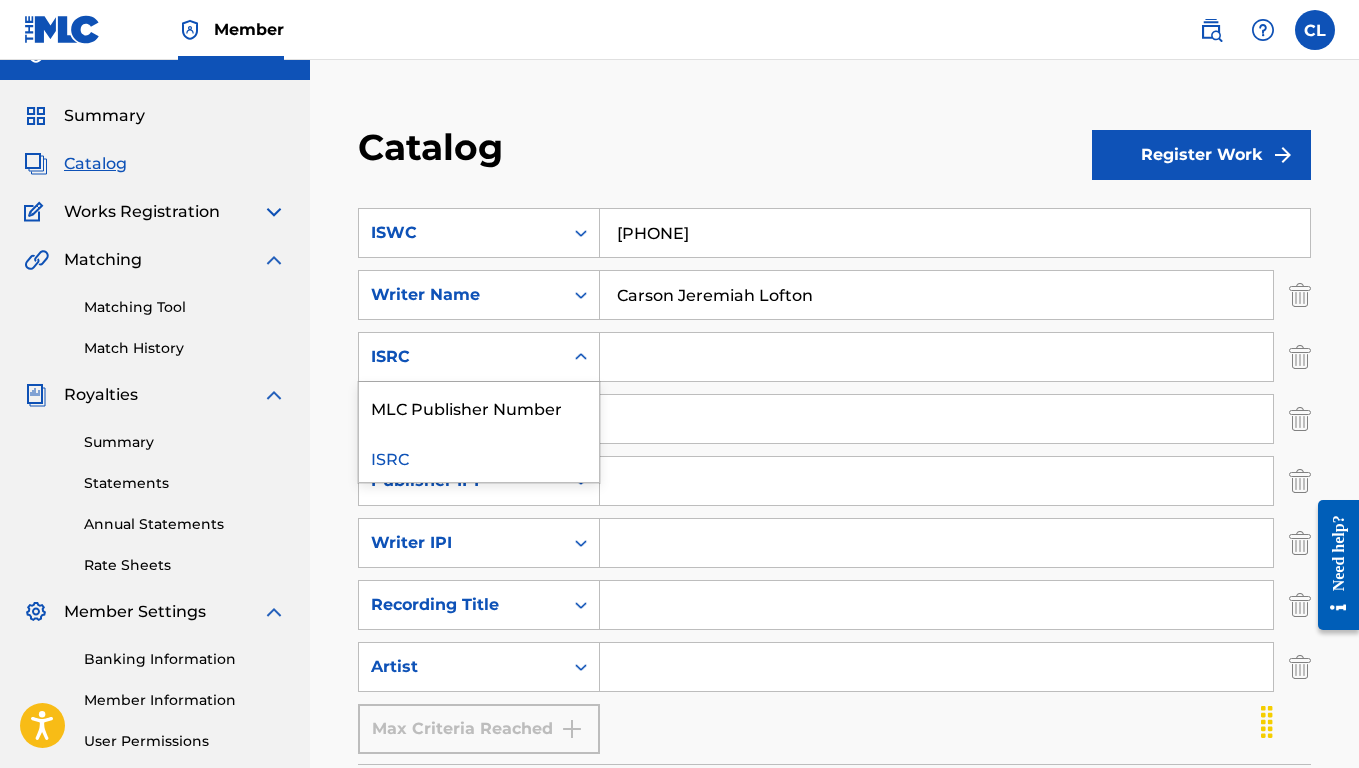 click on "ISRC" at bounding box center (461, 357) 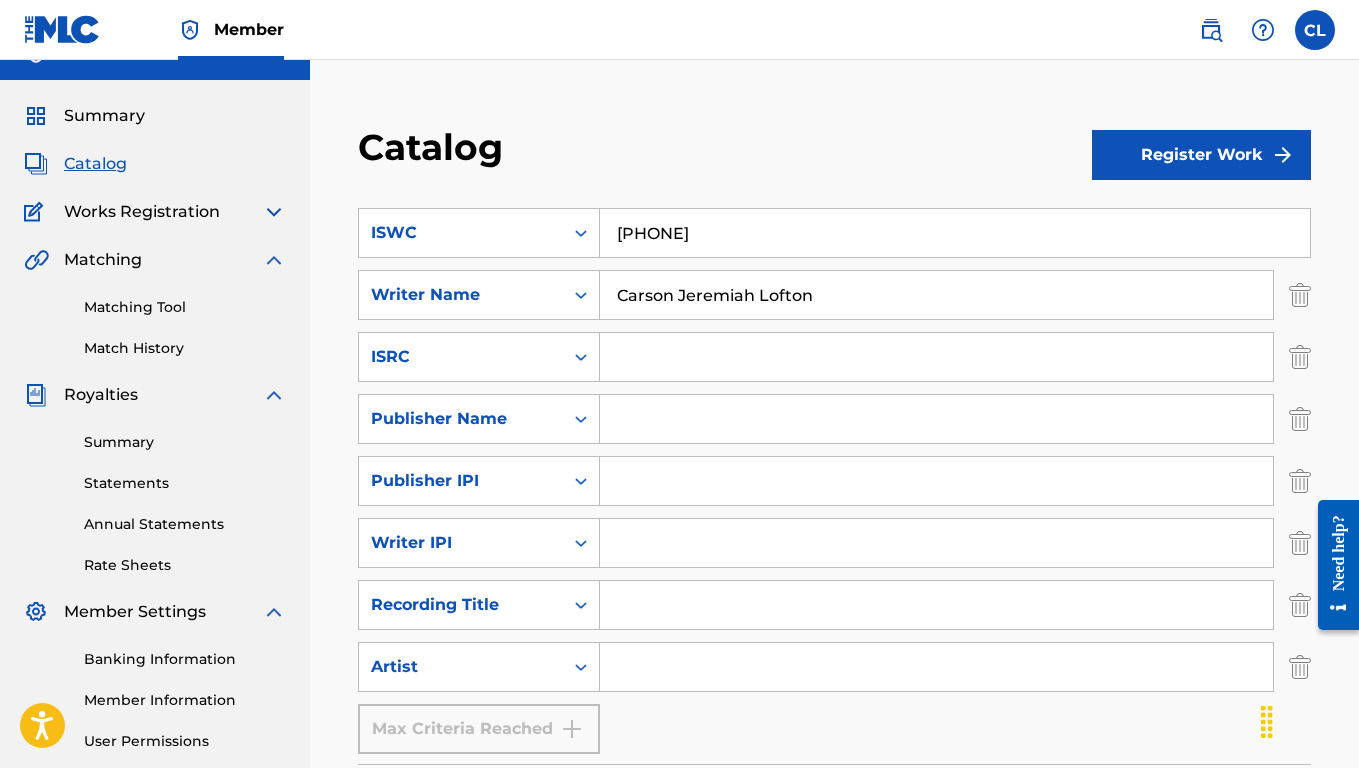 click at bounding box center (936, 357) 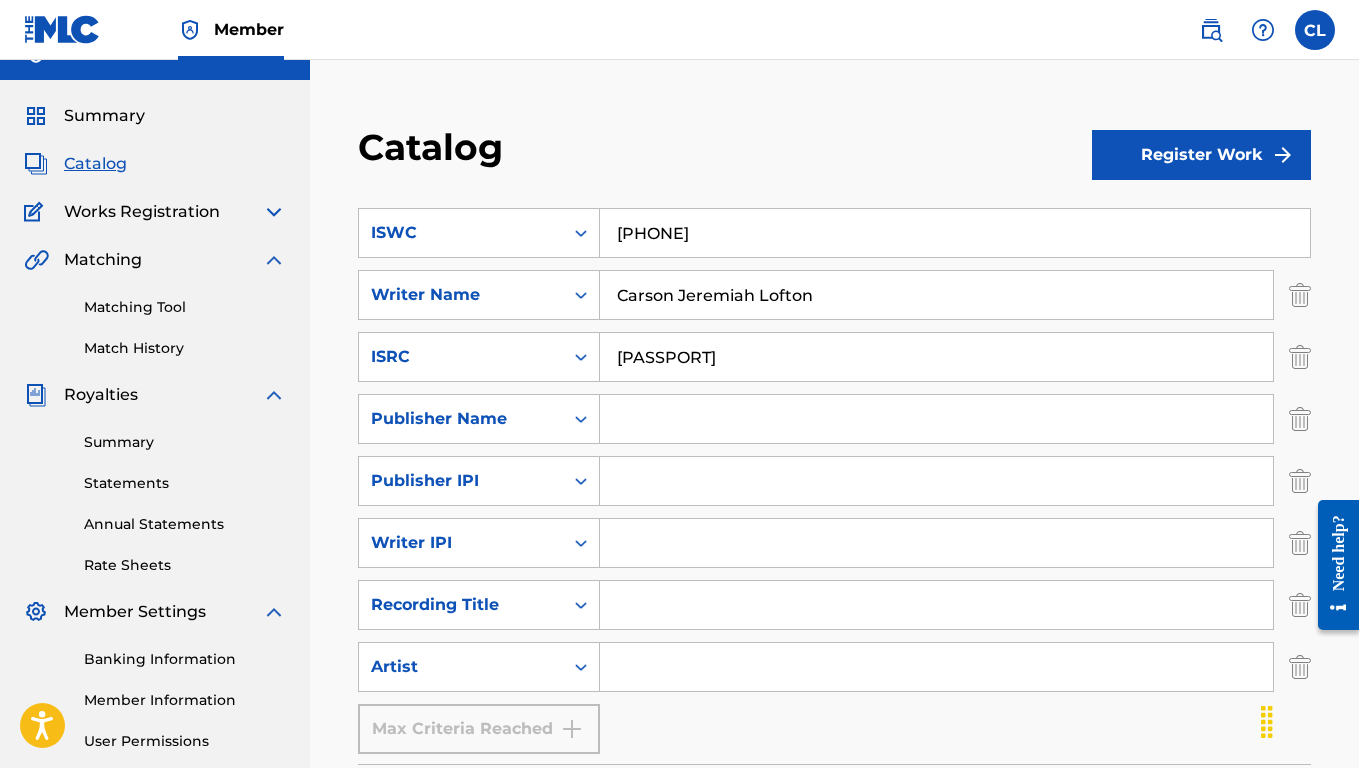 type on "[PASSPORT]" 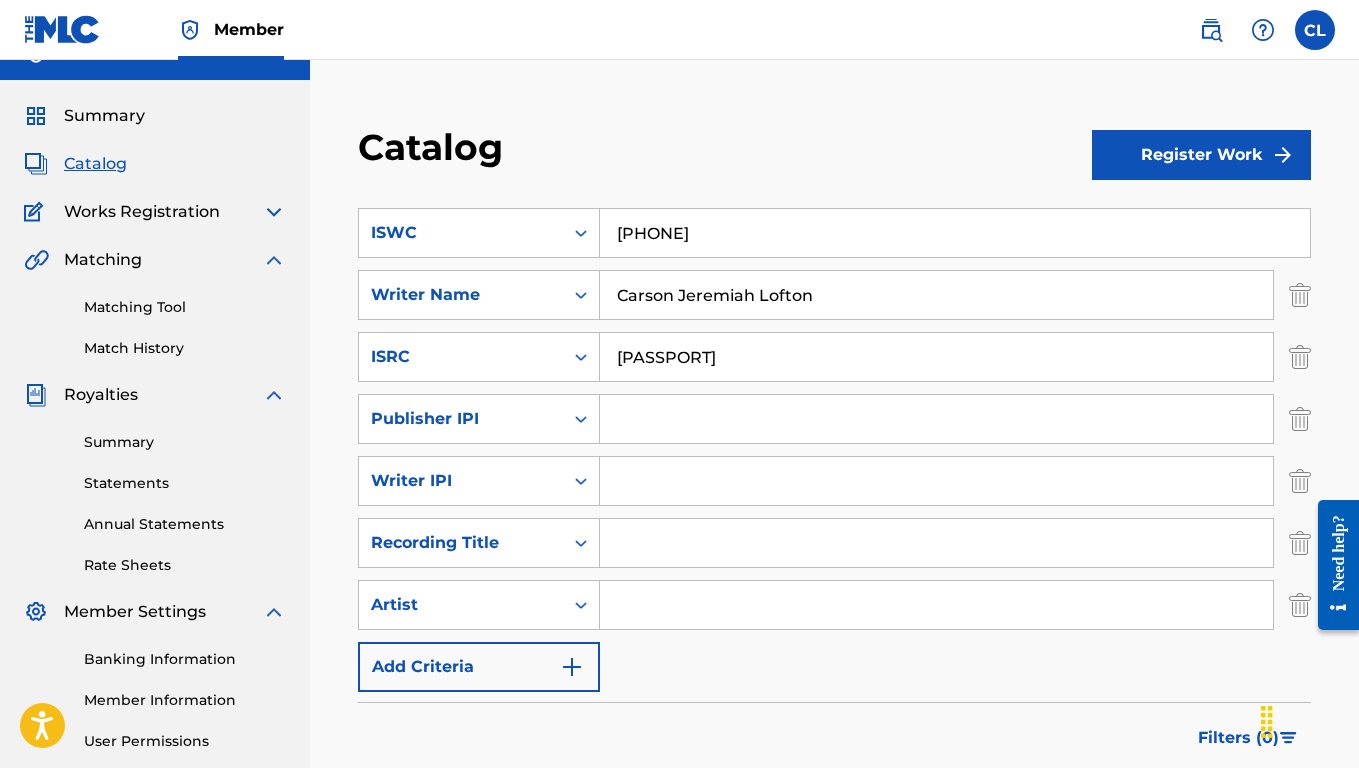 click at bounding box center (1300, 419) 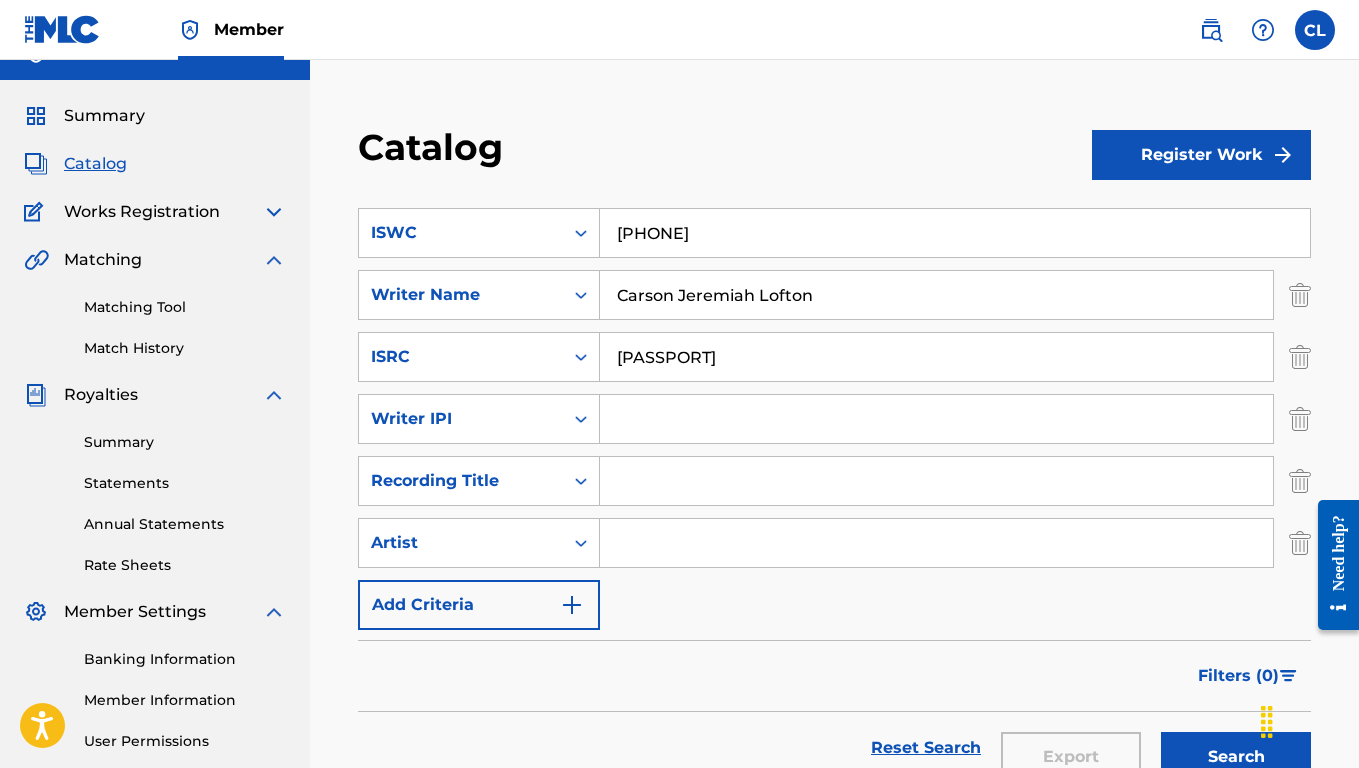 click at bounding box center [1300, 419] 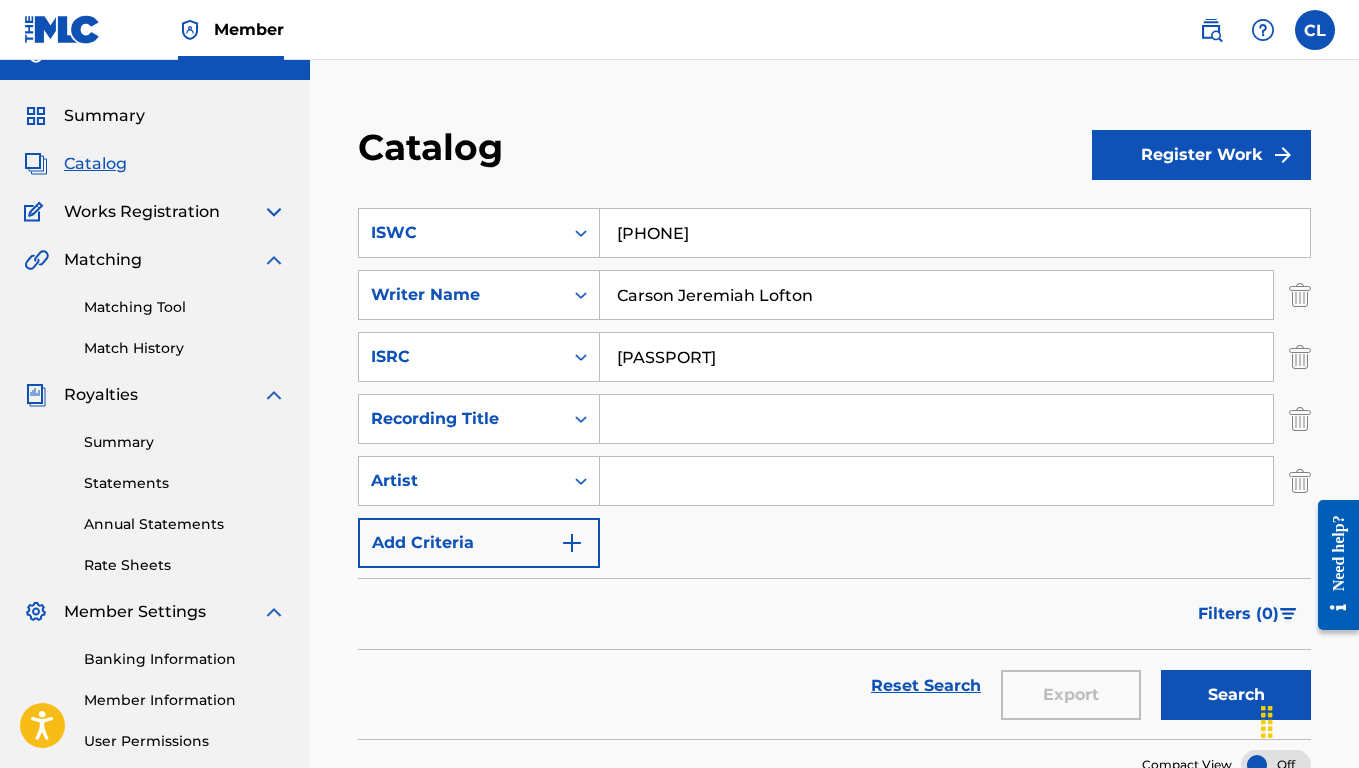 click at bounding box center [1300, 419] 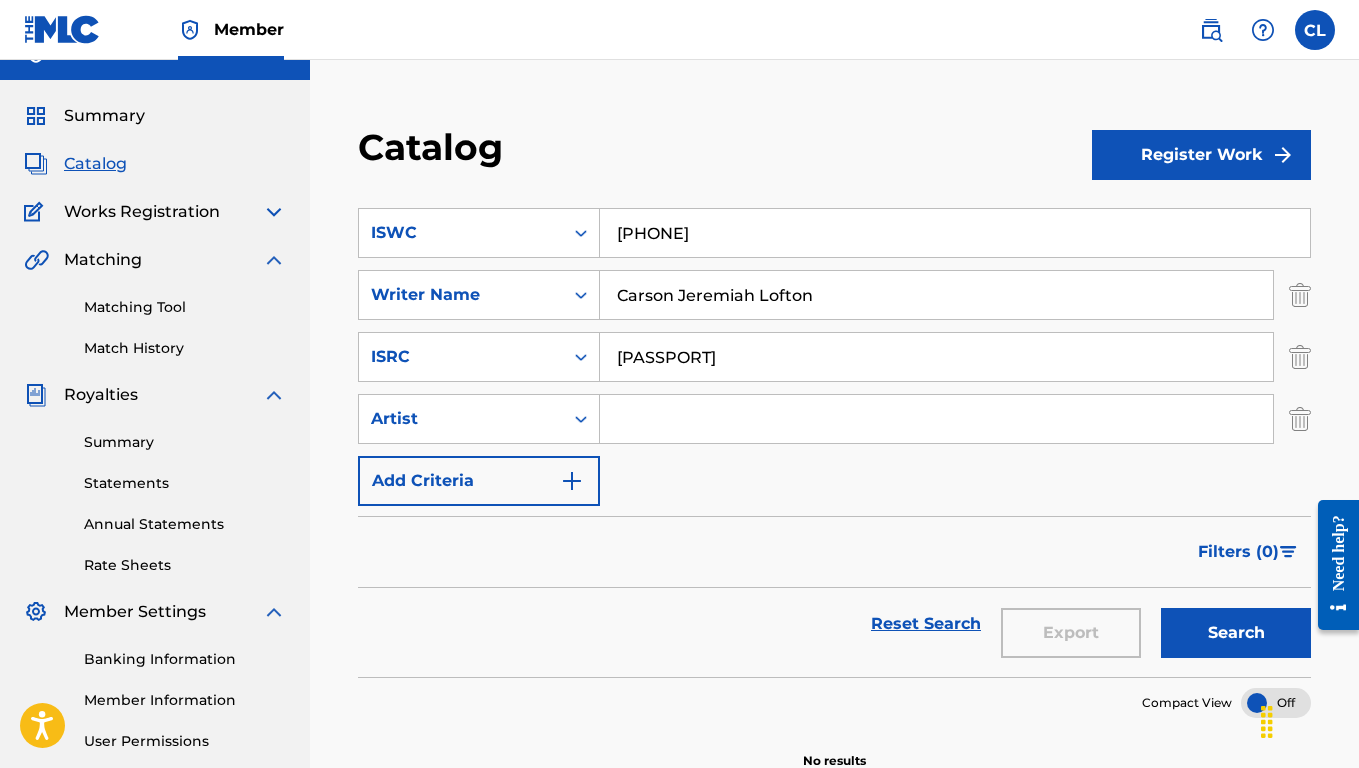click at bounding box center [936, 419] 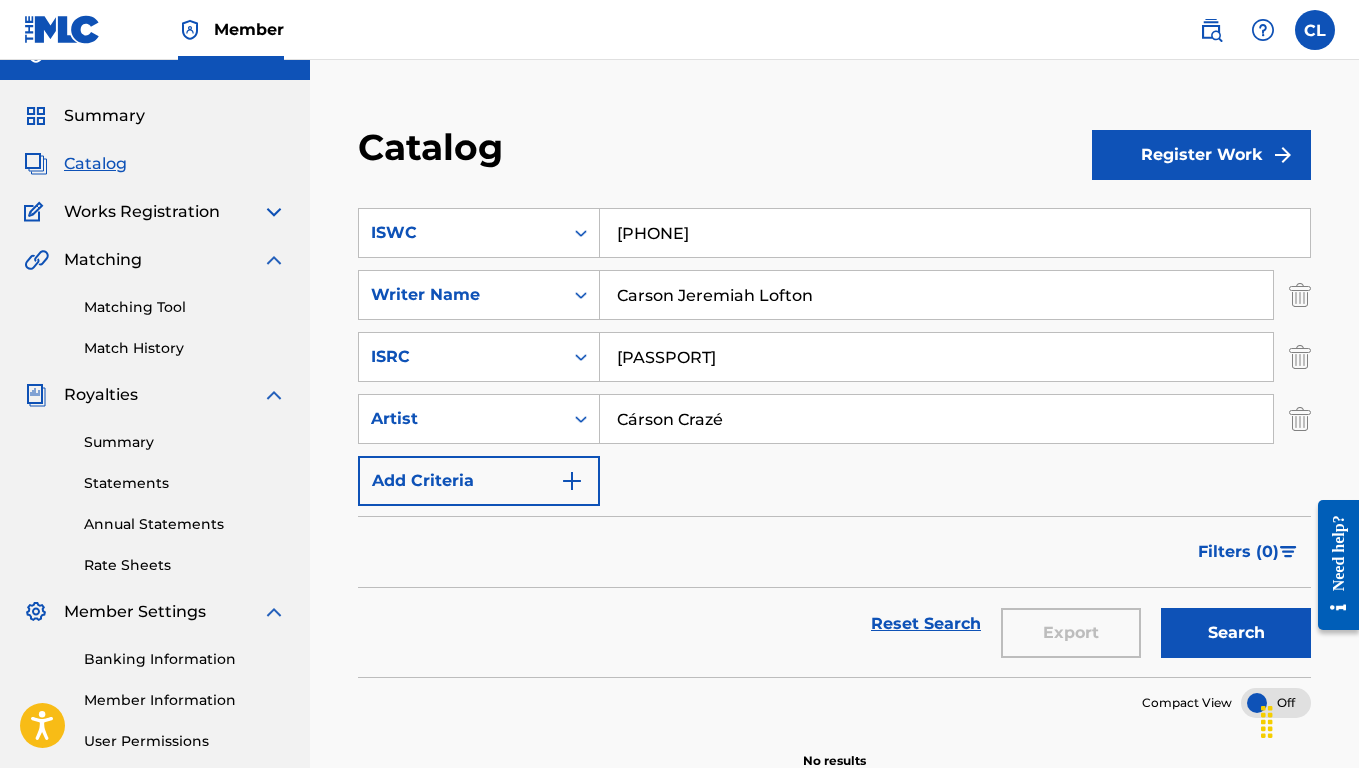 type on "Cárson Crazé" 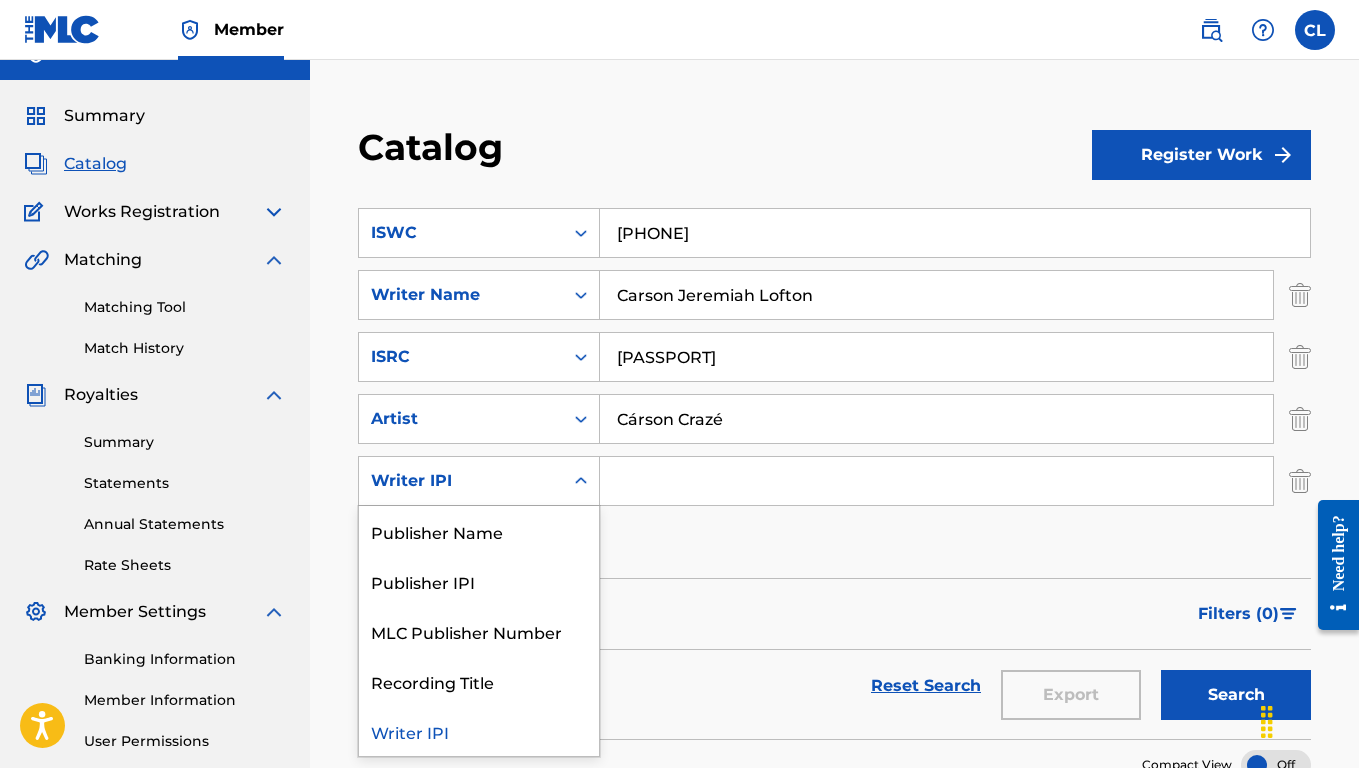 click at bounding box center [581, 481] 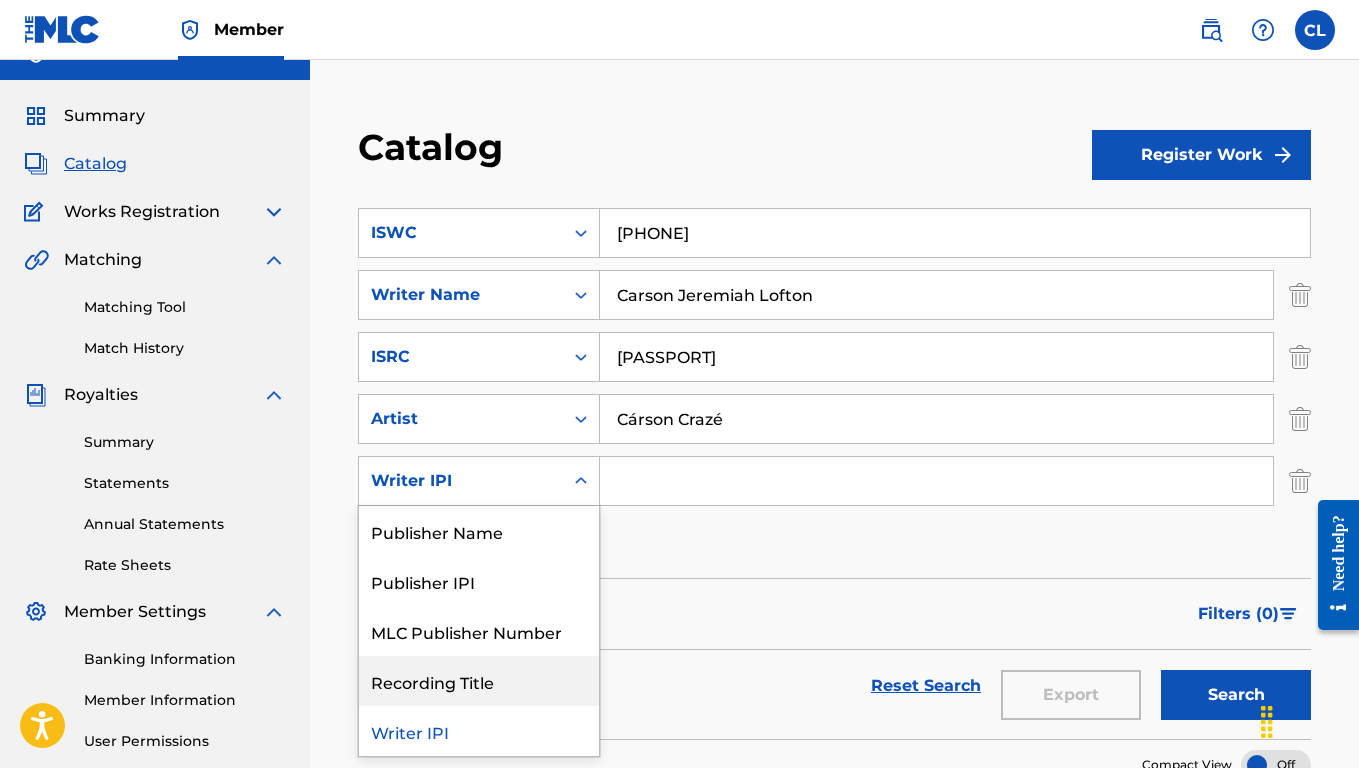 click on "Recording Title" at bounding box center [479, 681] 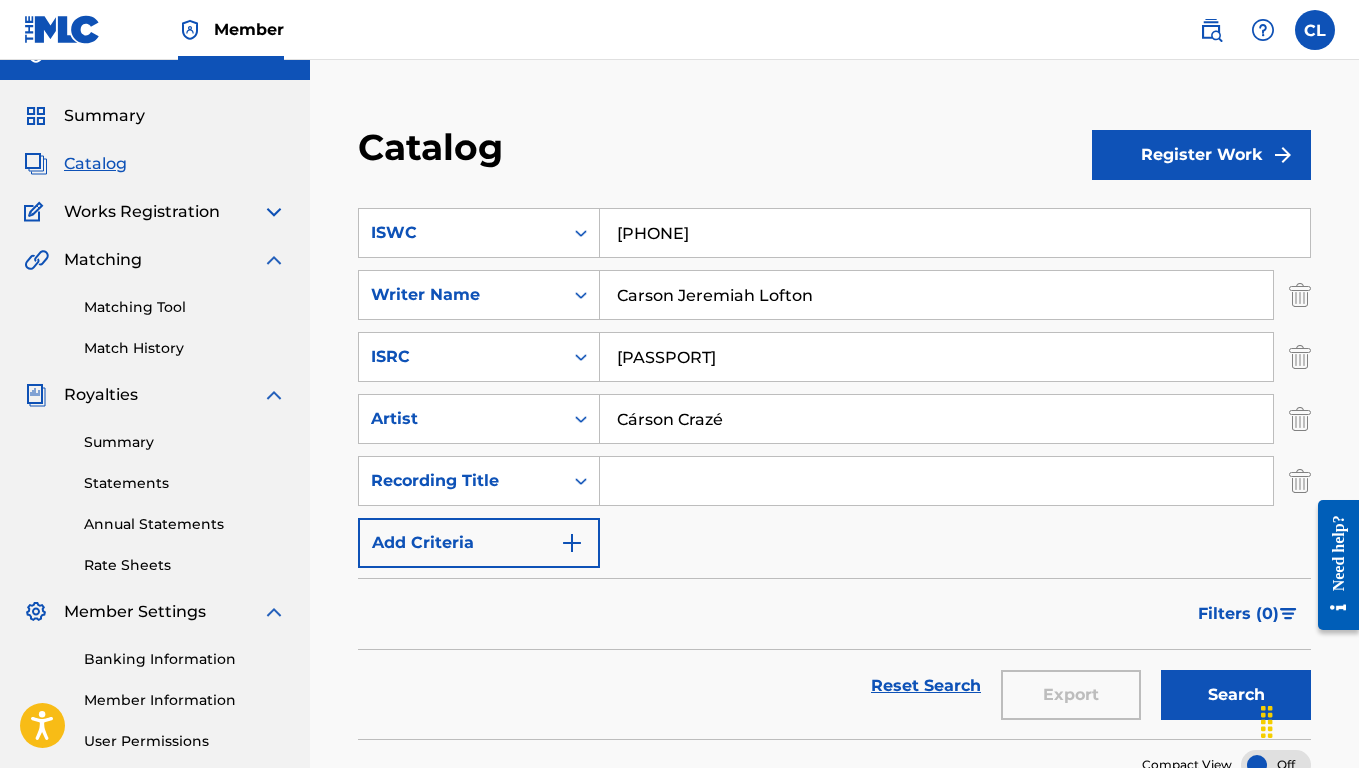 click at bounding box center [936, 481] 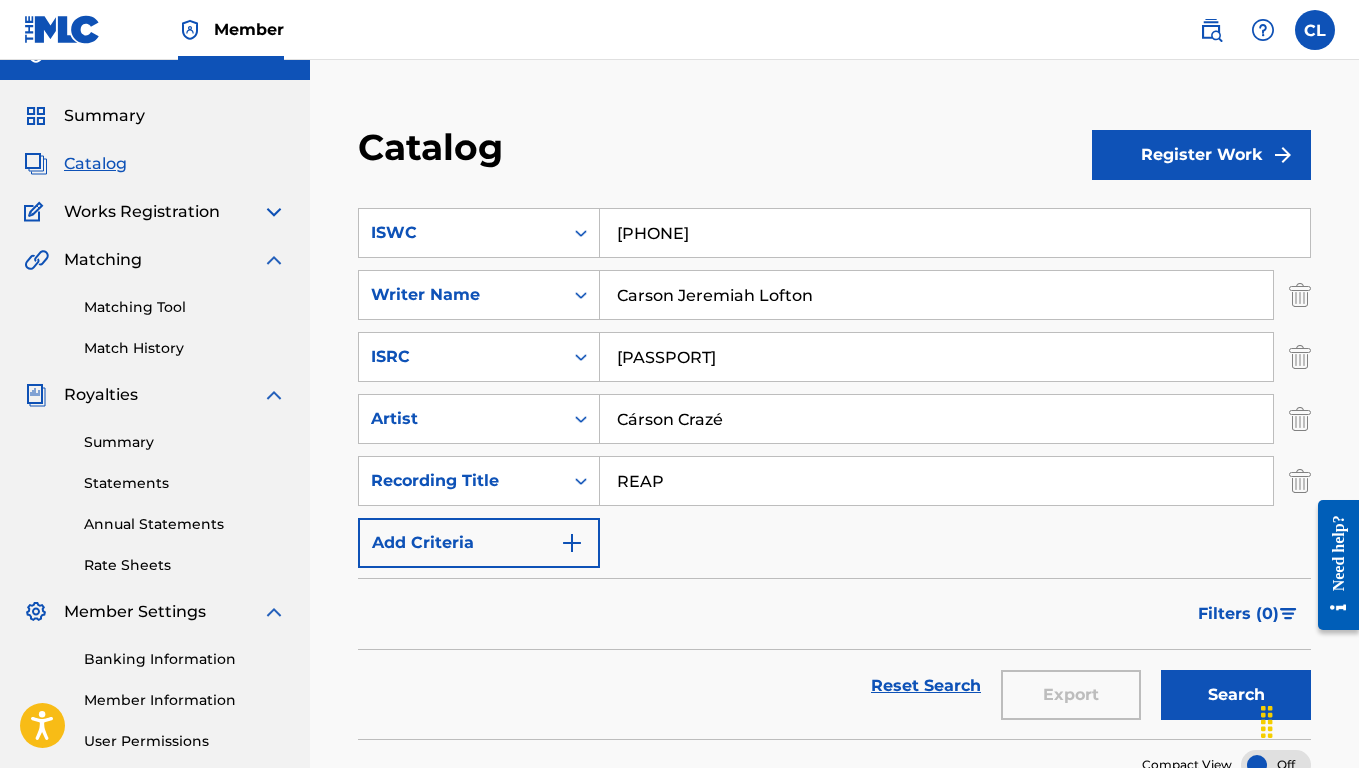 type on "REAP" 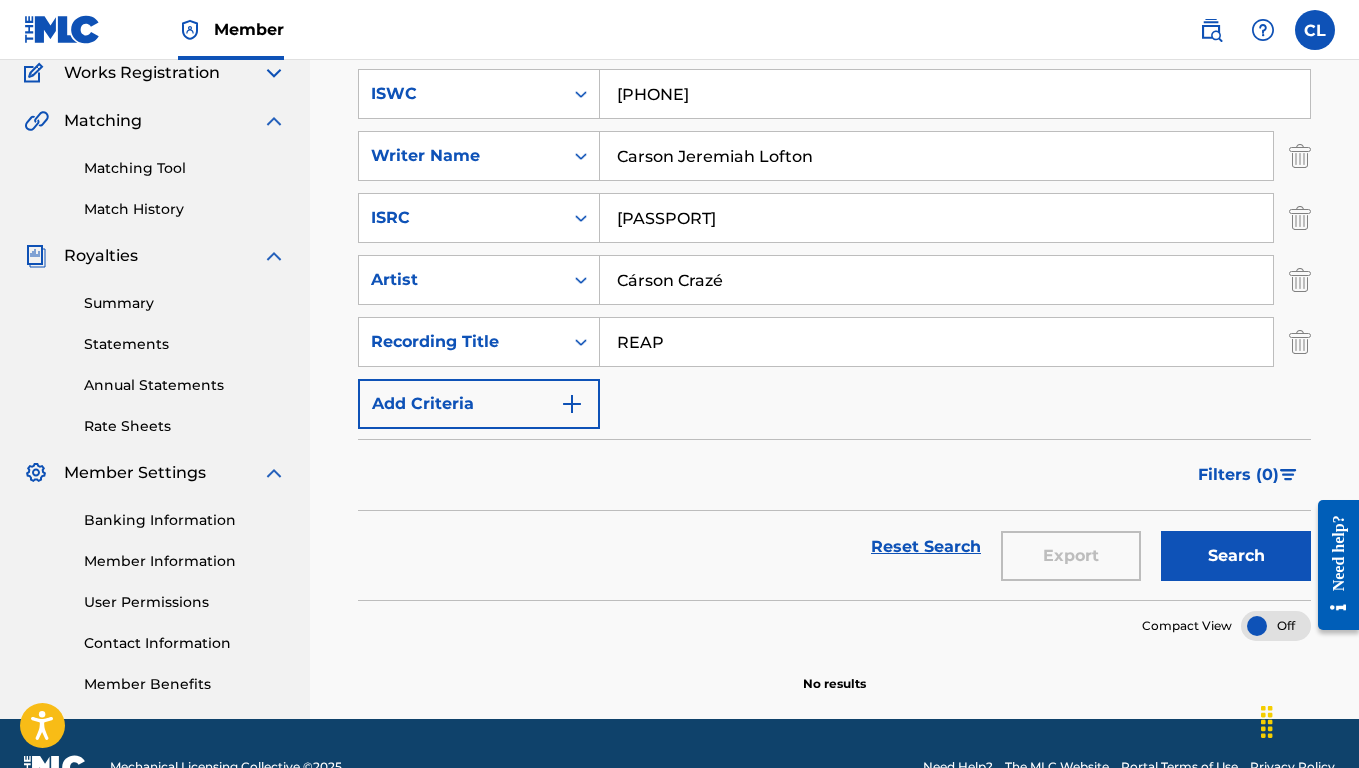 scroll, scrollTop: 221, scrollLeft: 0, axis: vertical 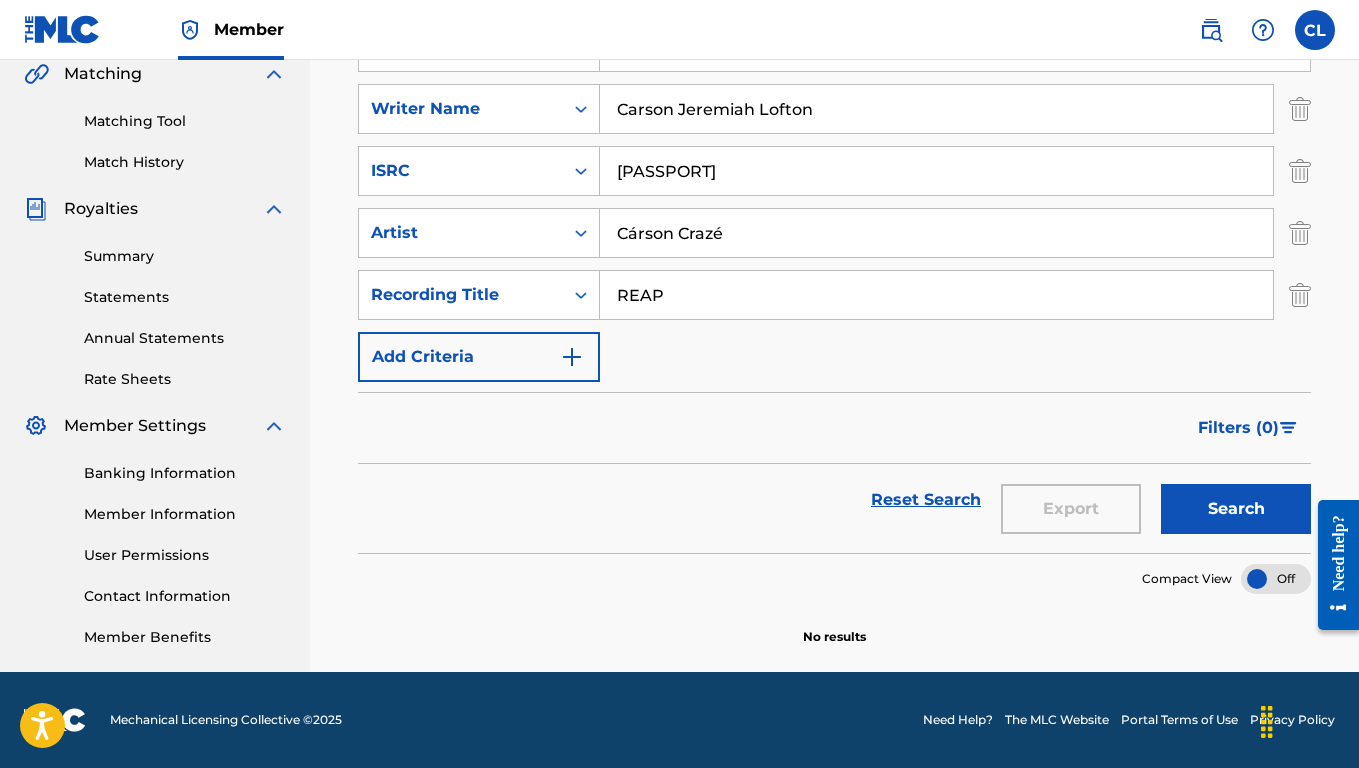 click on "Search" at bounding box center (1236, 509) 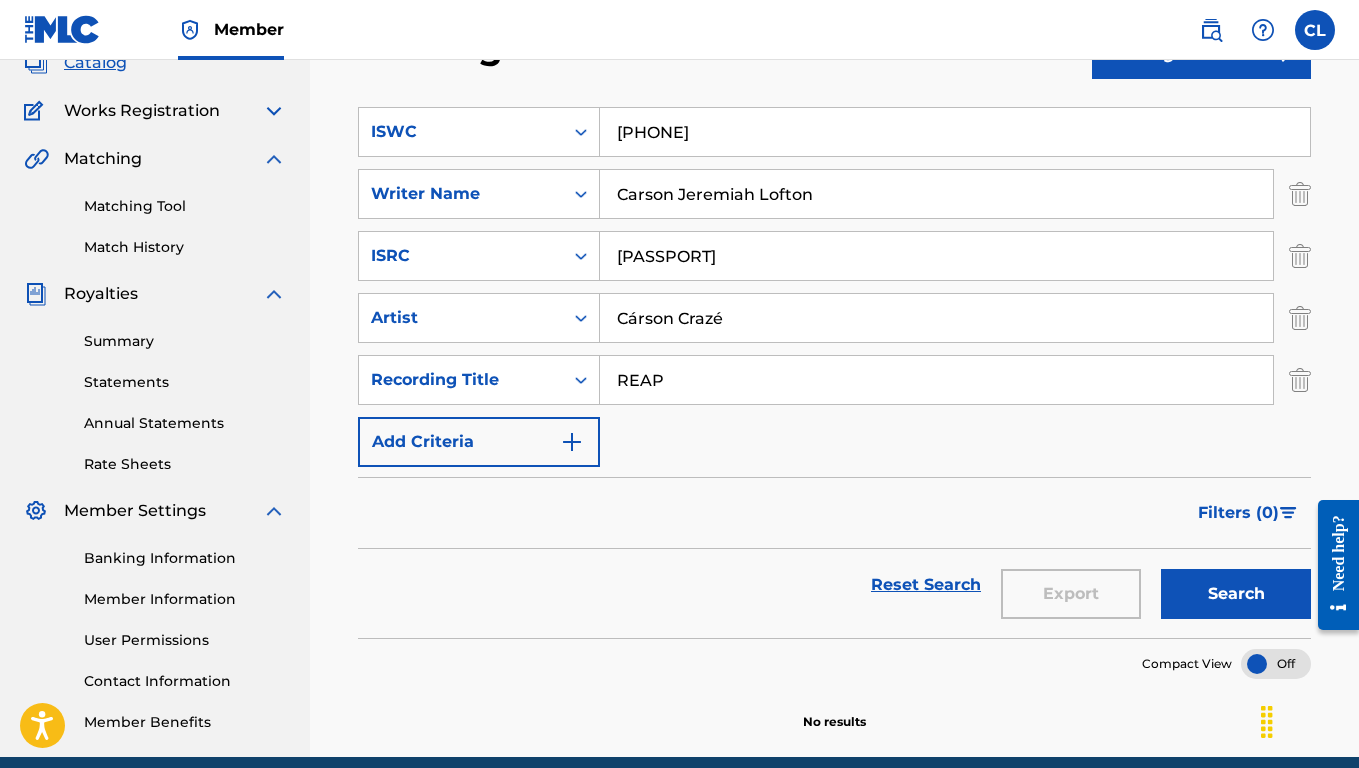 scroll, scrollTop: 0, scrollLeft: 0, axis: both 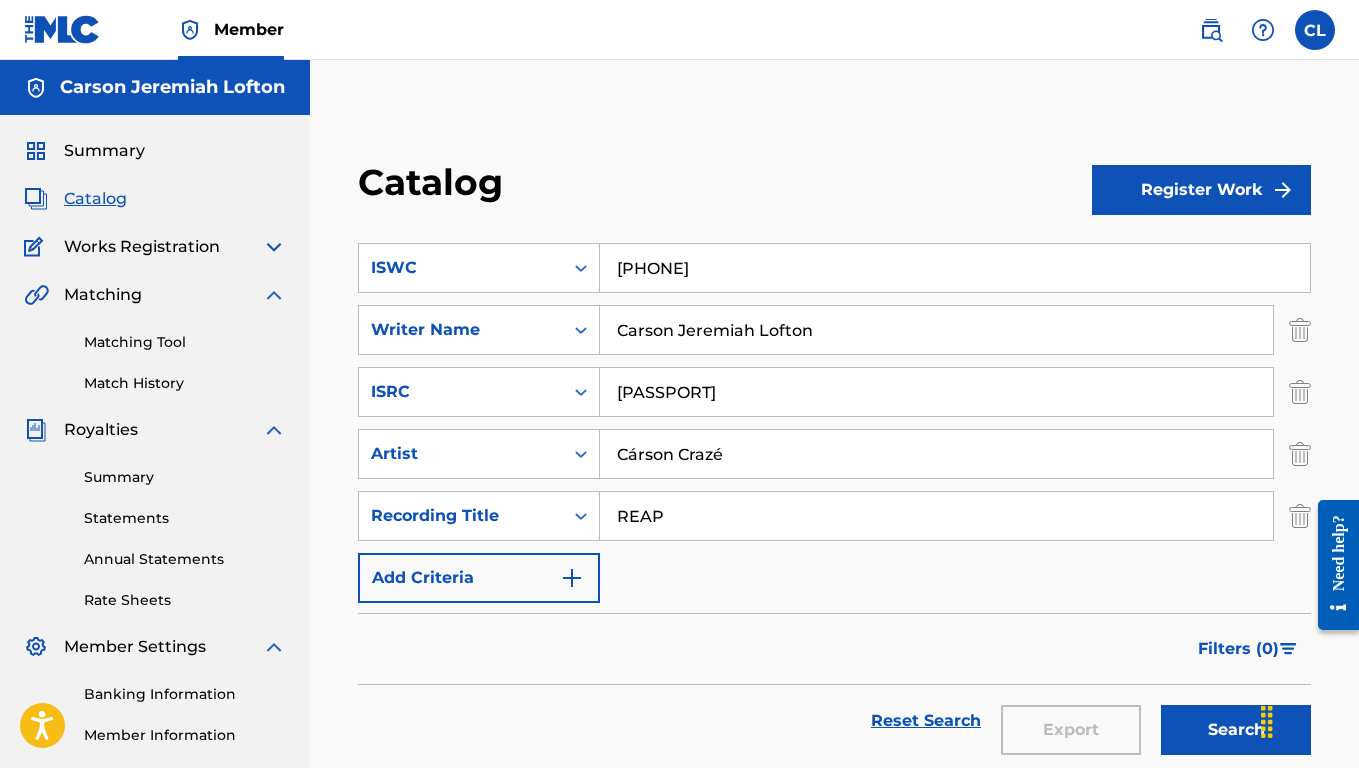 click on "Register Work" at bounding box center [1201, 189] 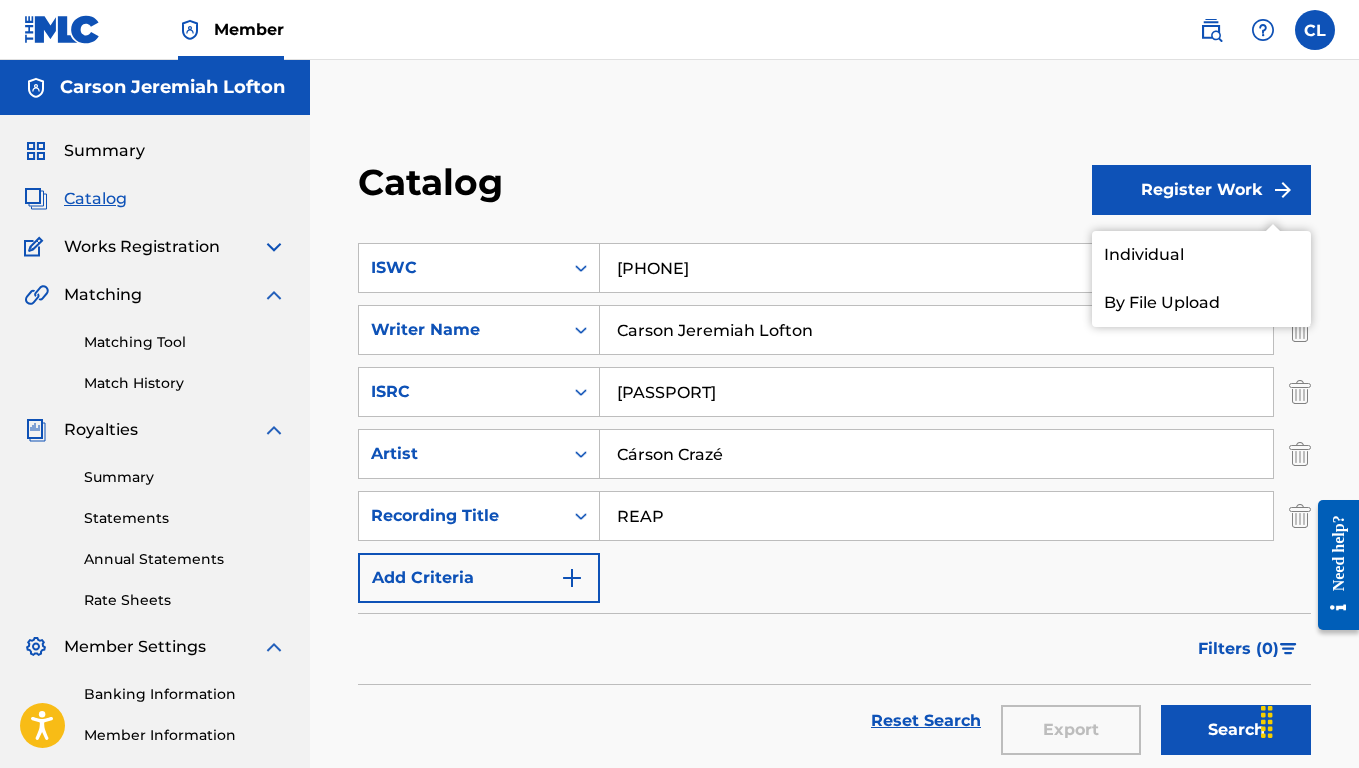 click on "Individual" at bounding box center [1201, 255] 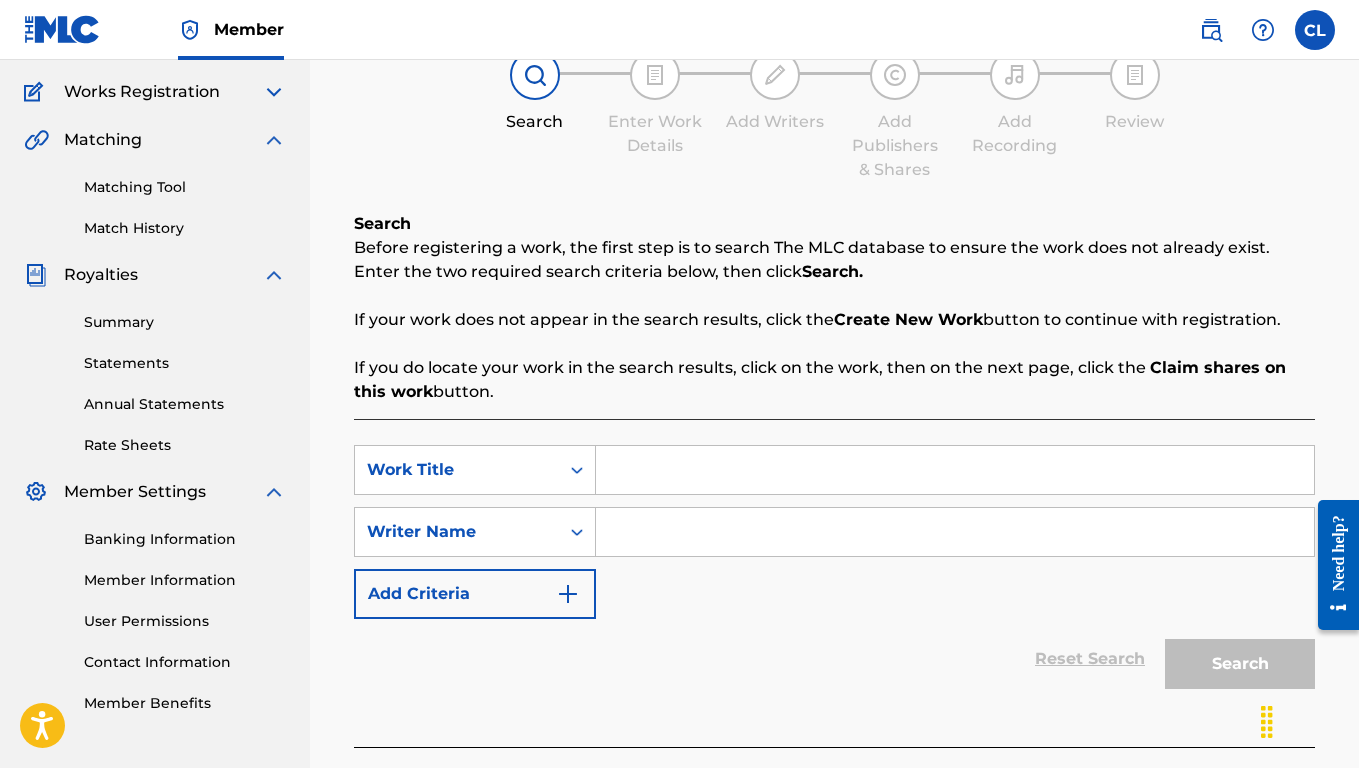 scroll, scrollTop: 159, scrollLeft: 0, axis: vertical 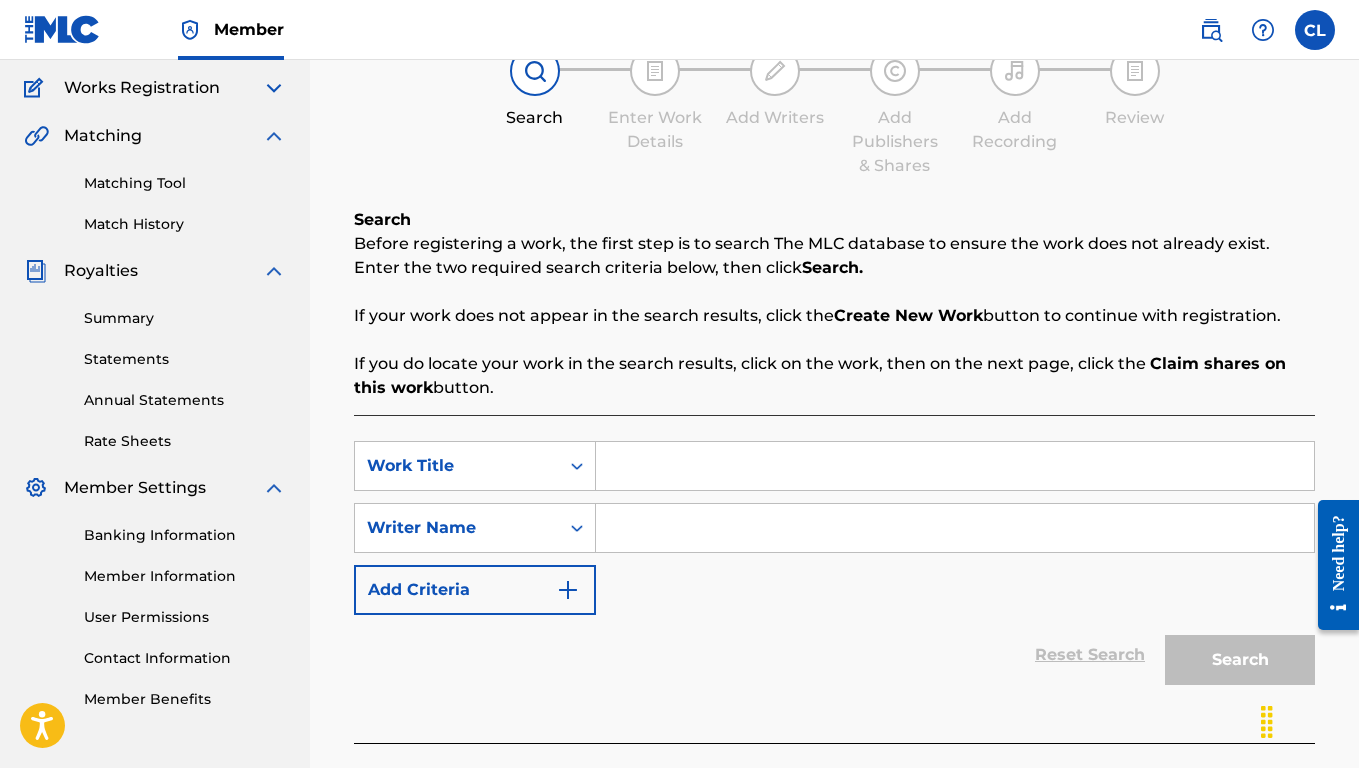 click at bounding box center (955, 466) 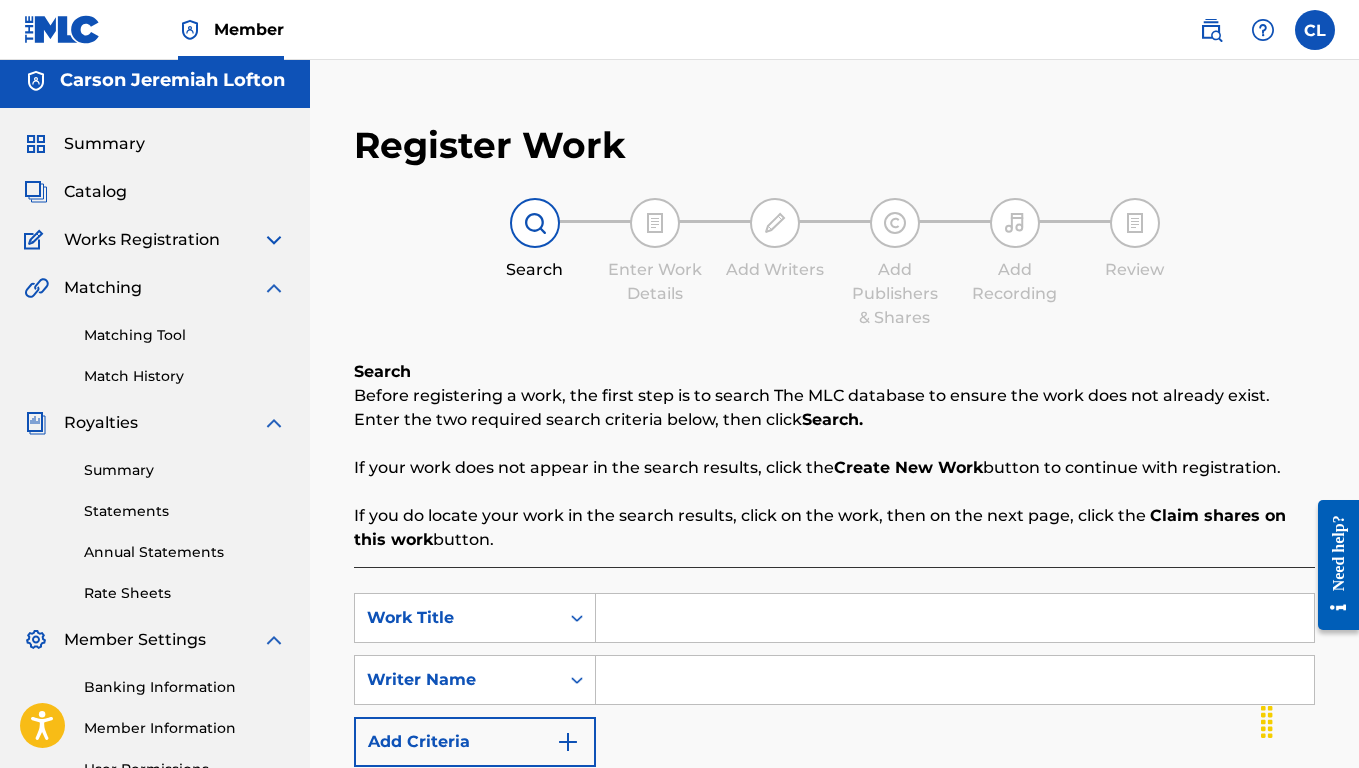 scroll, scrollTop: 53, scrollLeft: 0, axis: vertical 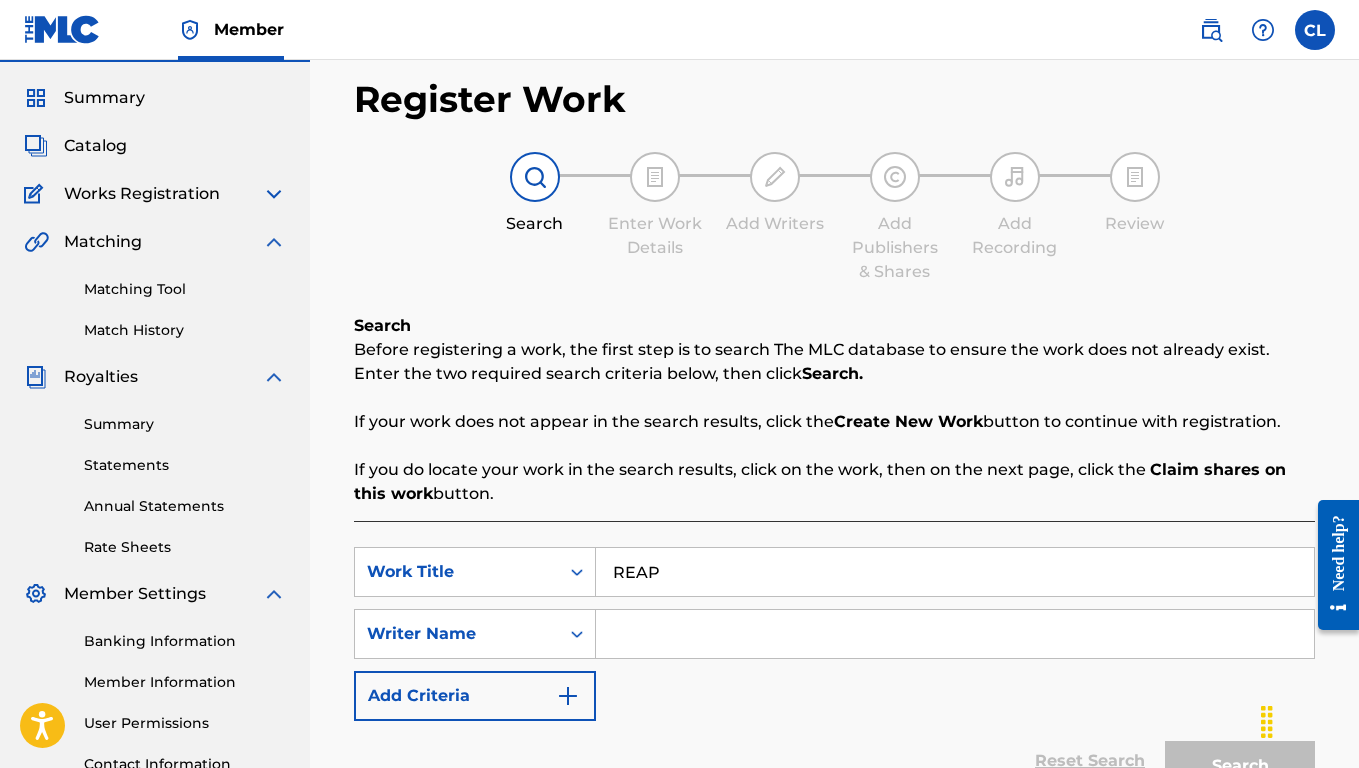 type on "REAP" 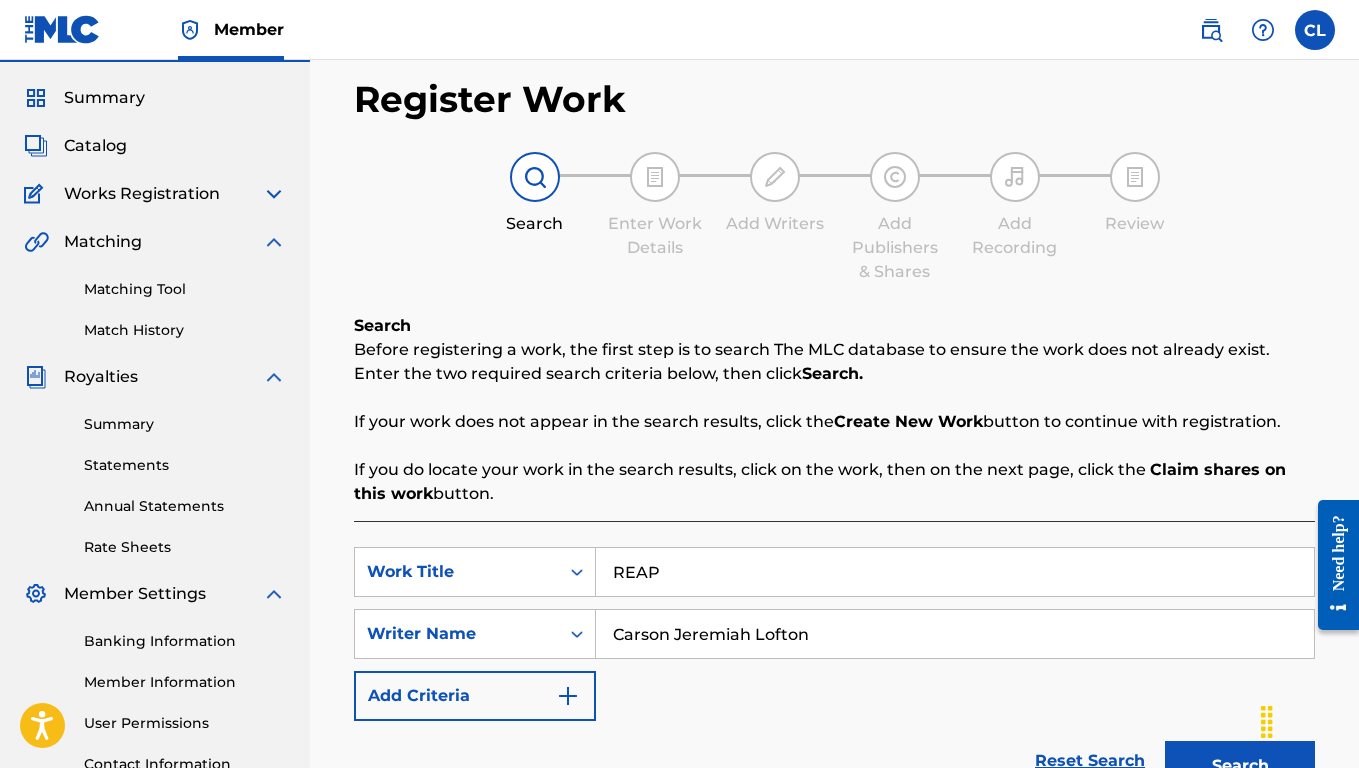click on "Search" at bounding box center (1240, 766) 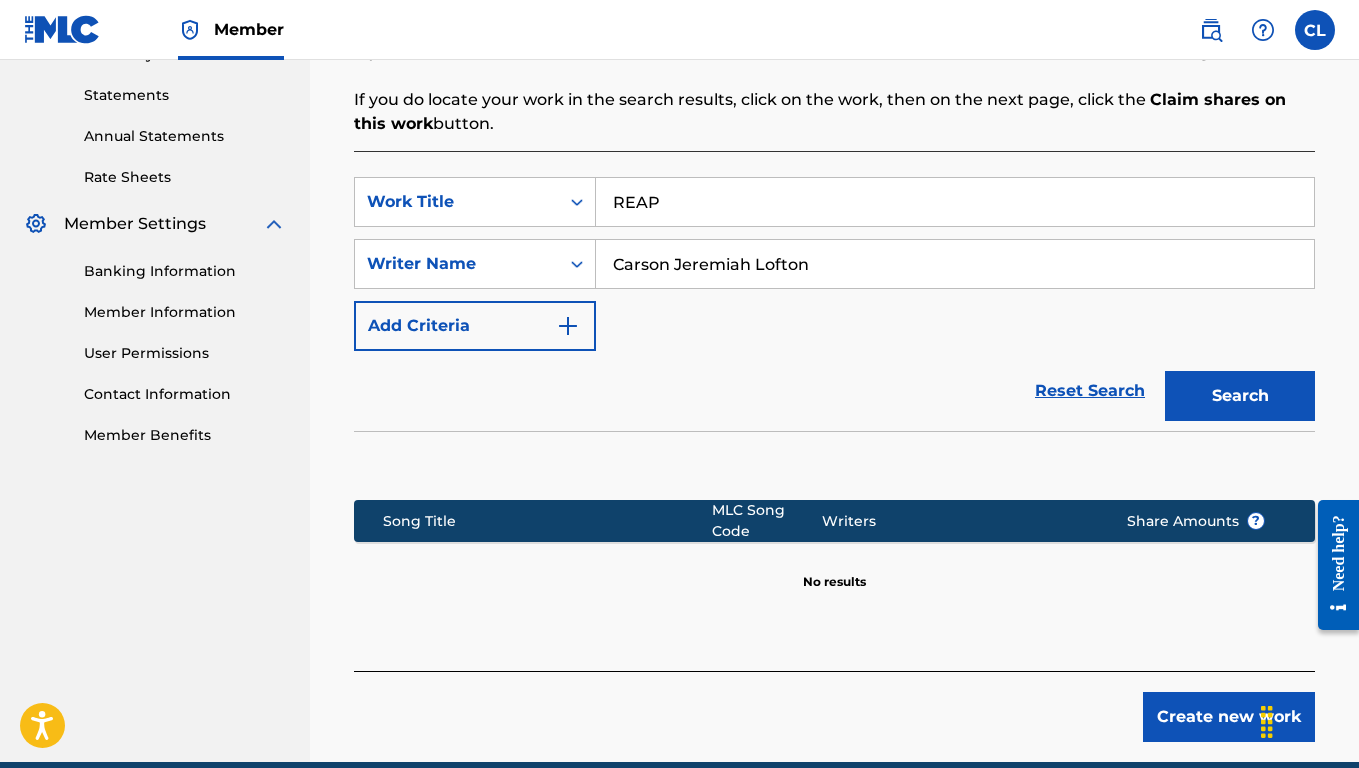 scroll, scrollTop: 464, scrollLeft: 0, axis: vertical 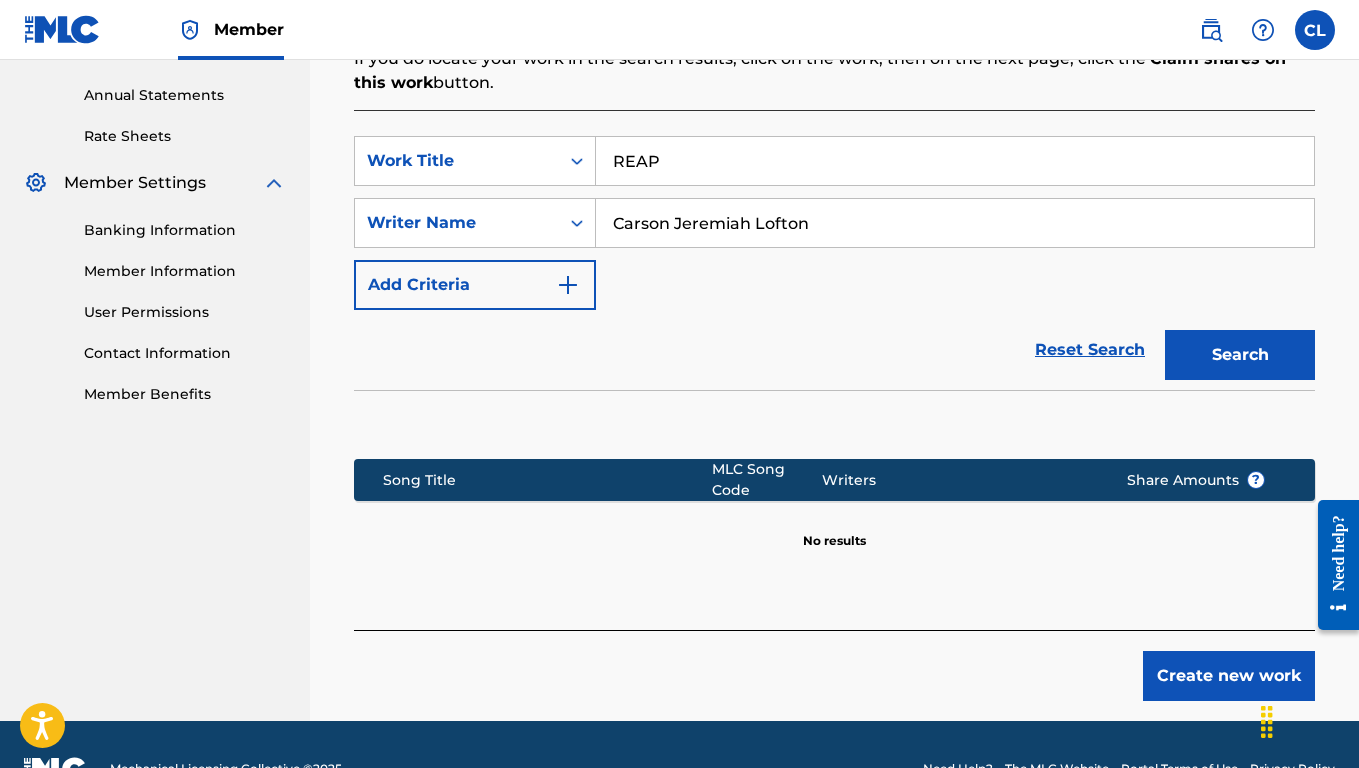 click on "Create new work" at bounding box center [1229, 676] 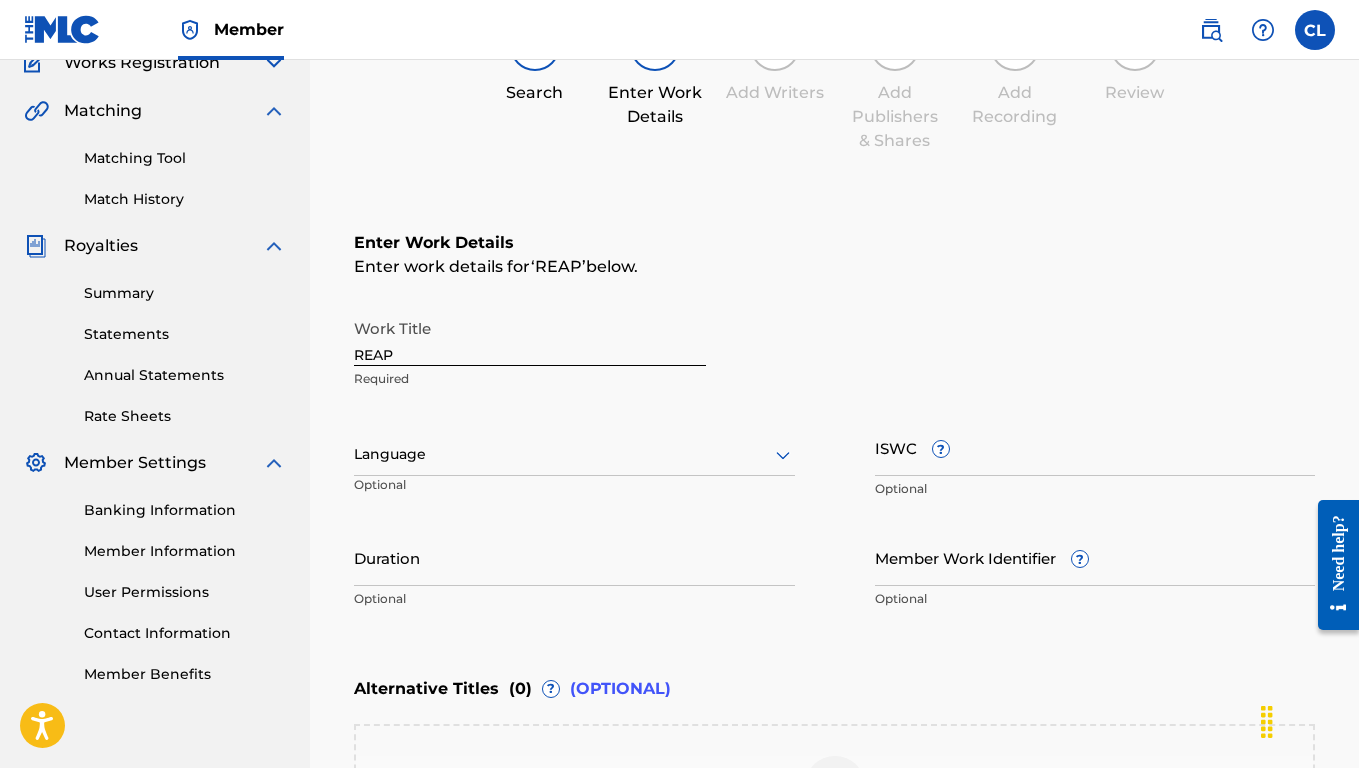 scroll, scrollTop: 180, scrollLeft: 0, axis: vertical 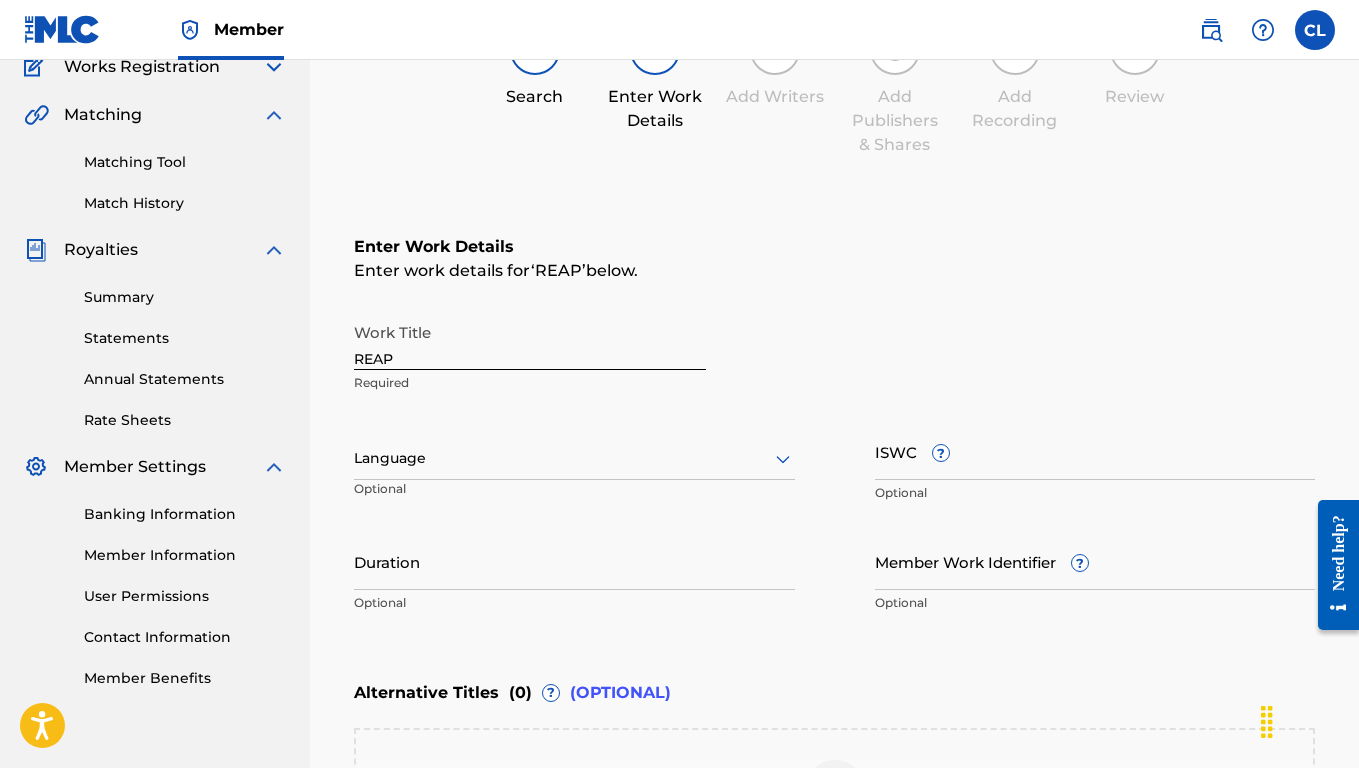 click on "ISWC   ?" at bounding box center (1095, 451) 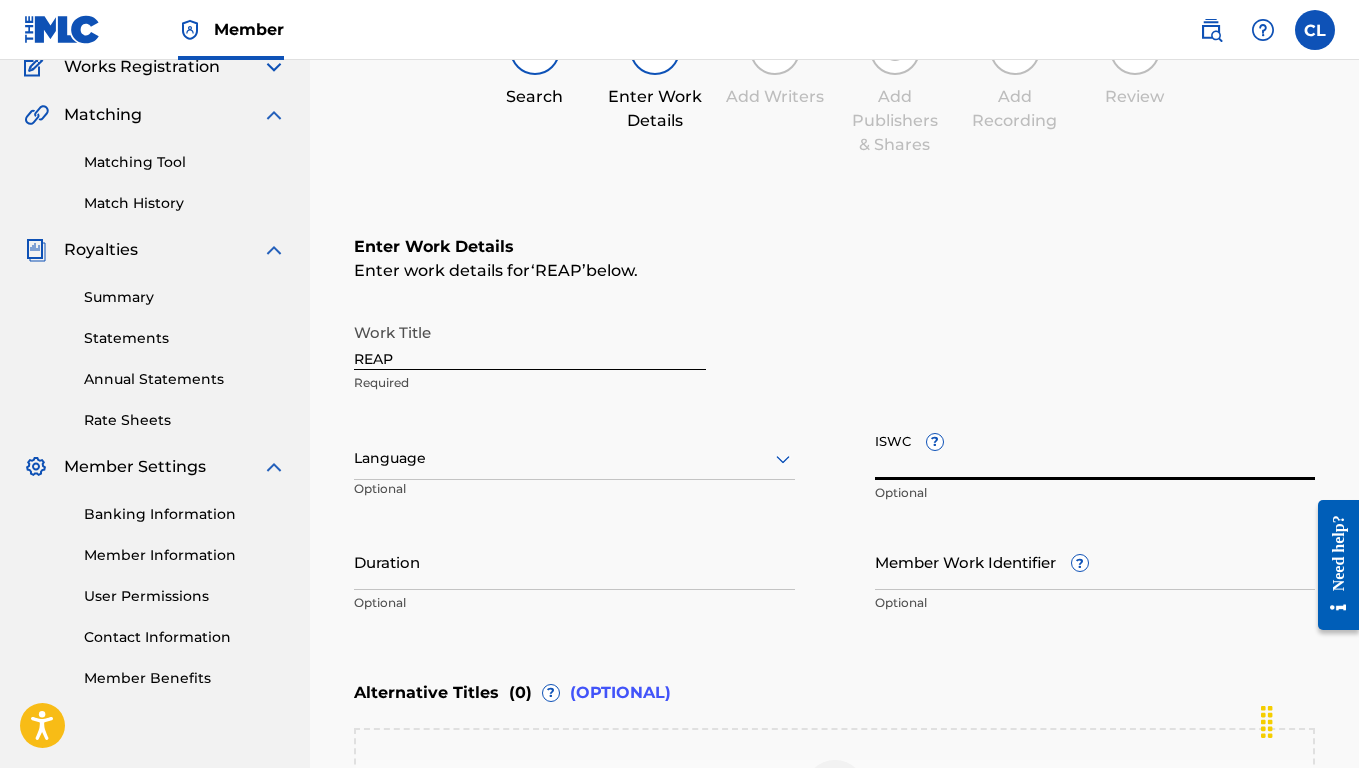 paste on "[PHONE]" 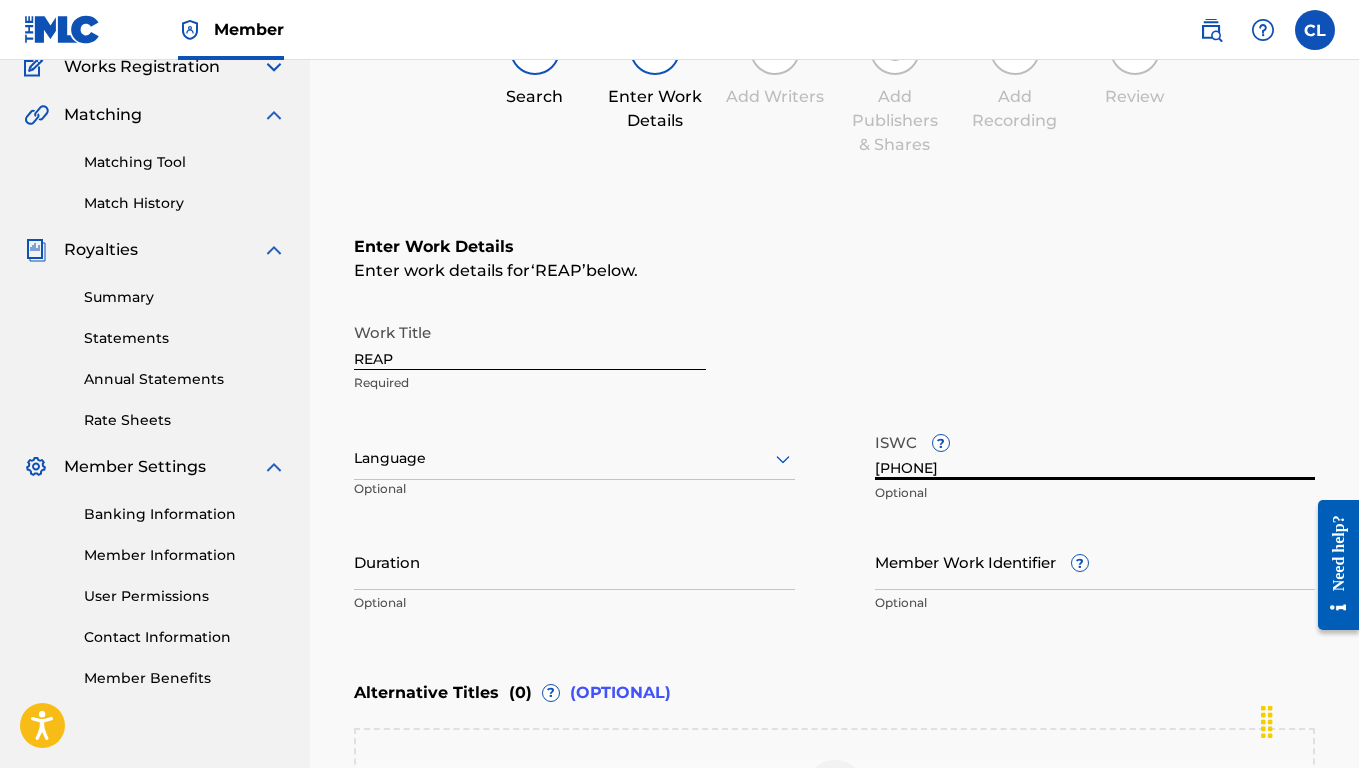 type on "[PHONE]" 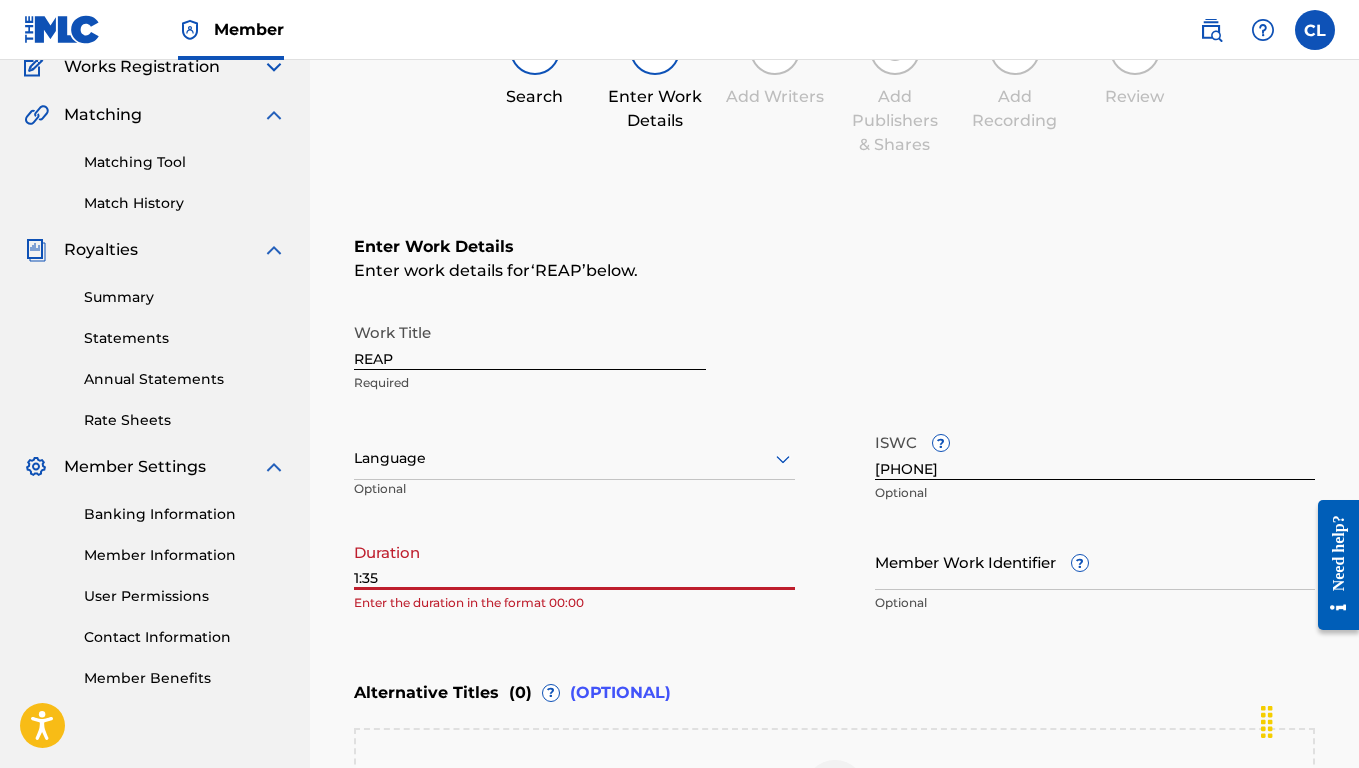 click on "1:35" at bounding box center (574, 561) 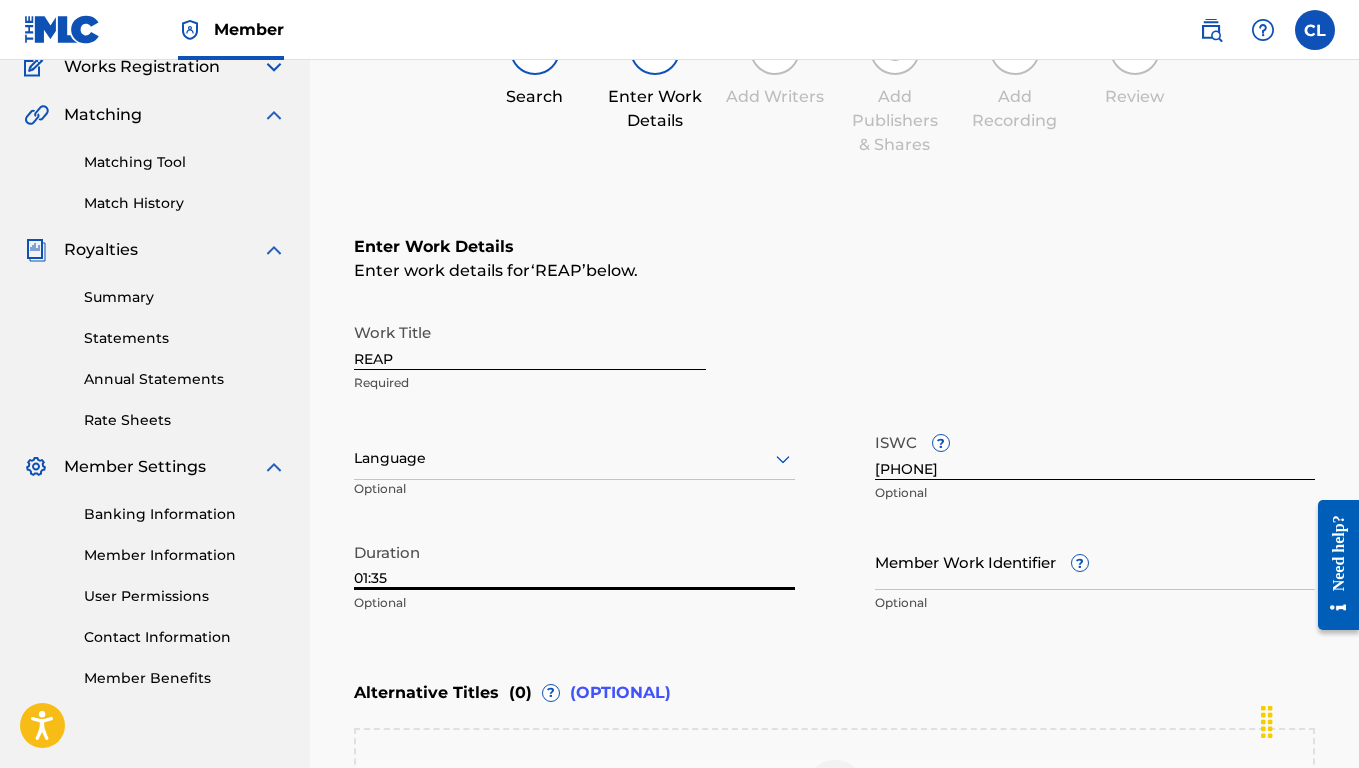 type on "01:35" 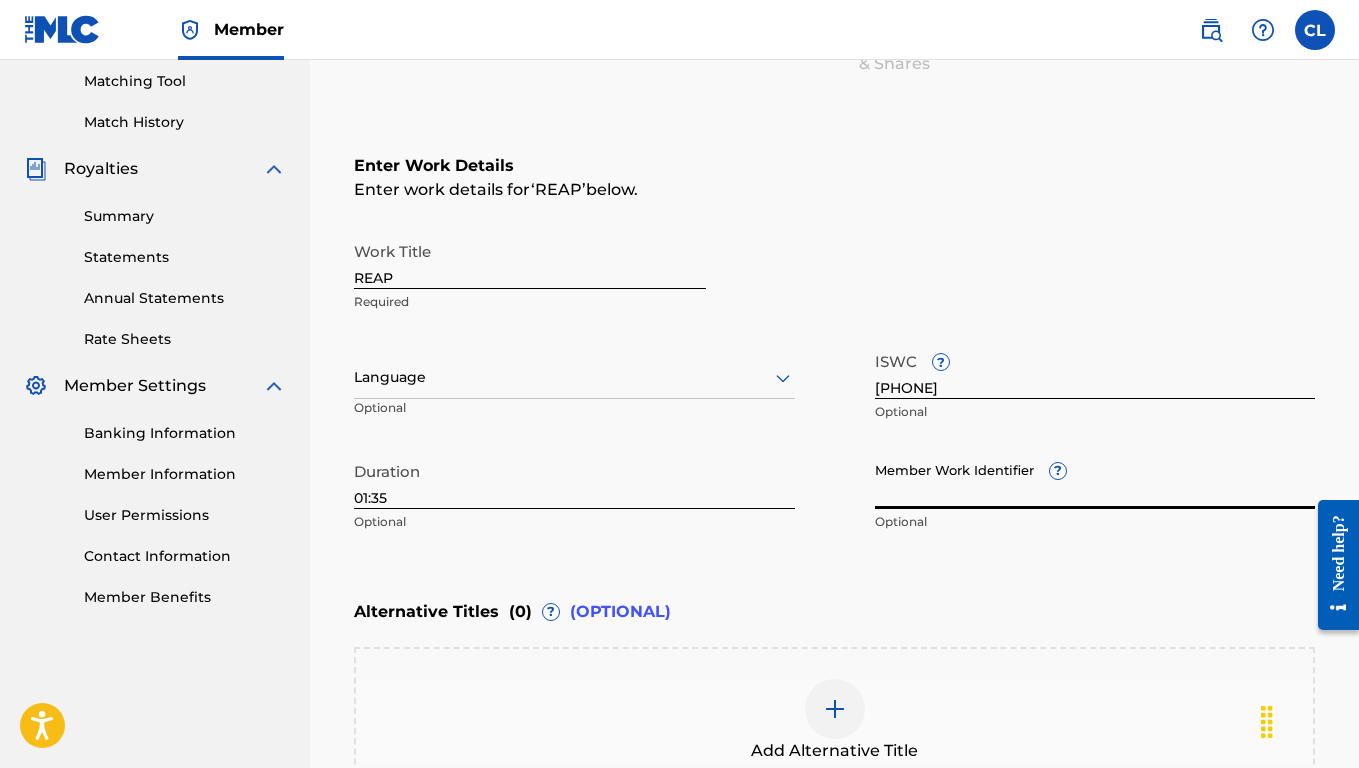scroll, scrollTop: 279, scrollLeft: 0, axis: vertical 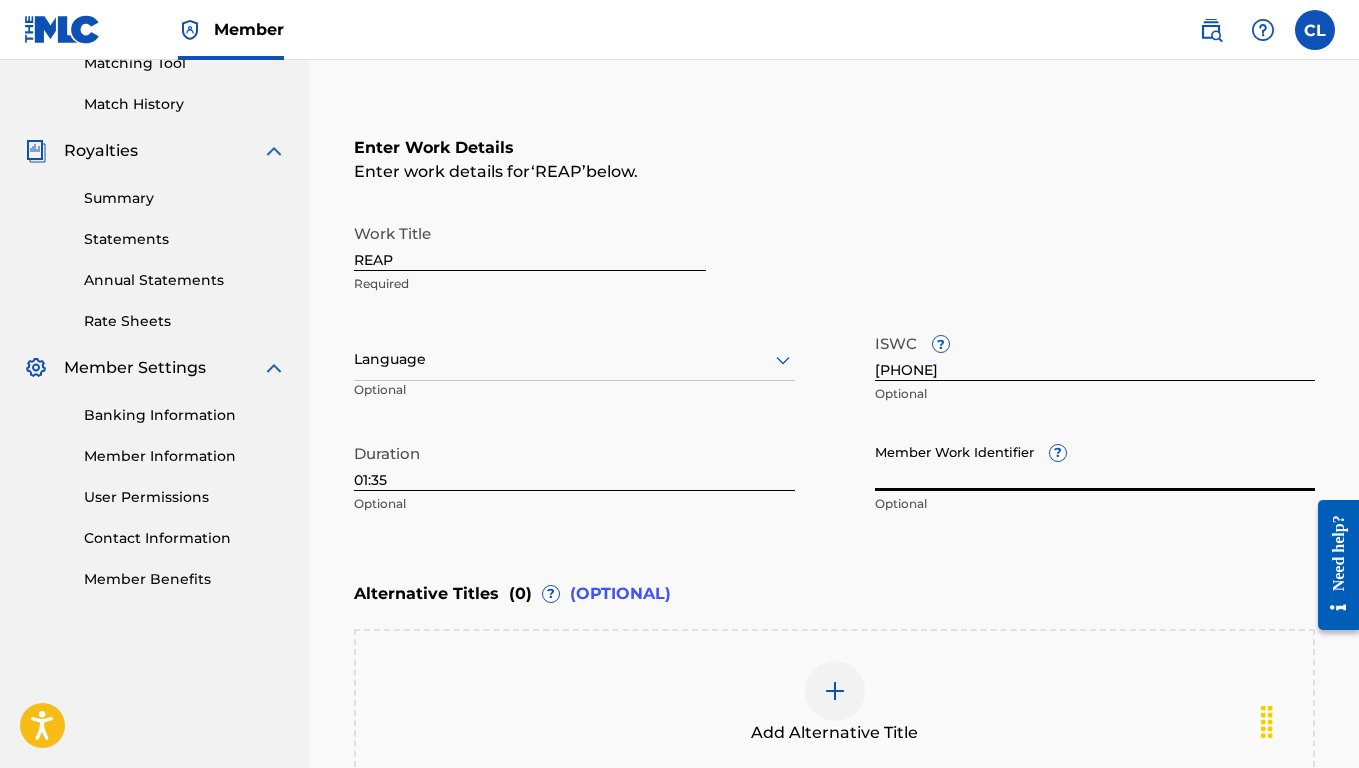 click 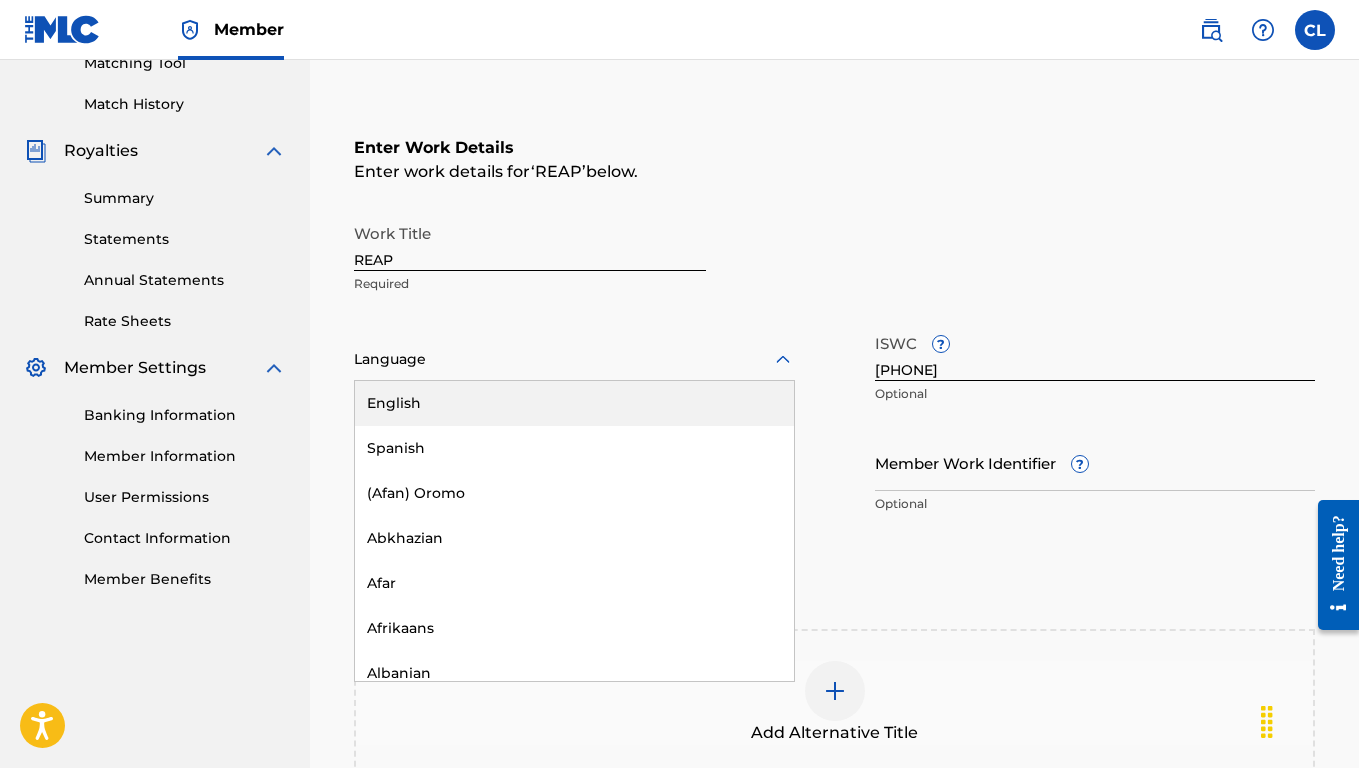 click on "English" at bounding box center [574, 403] 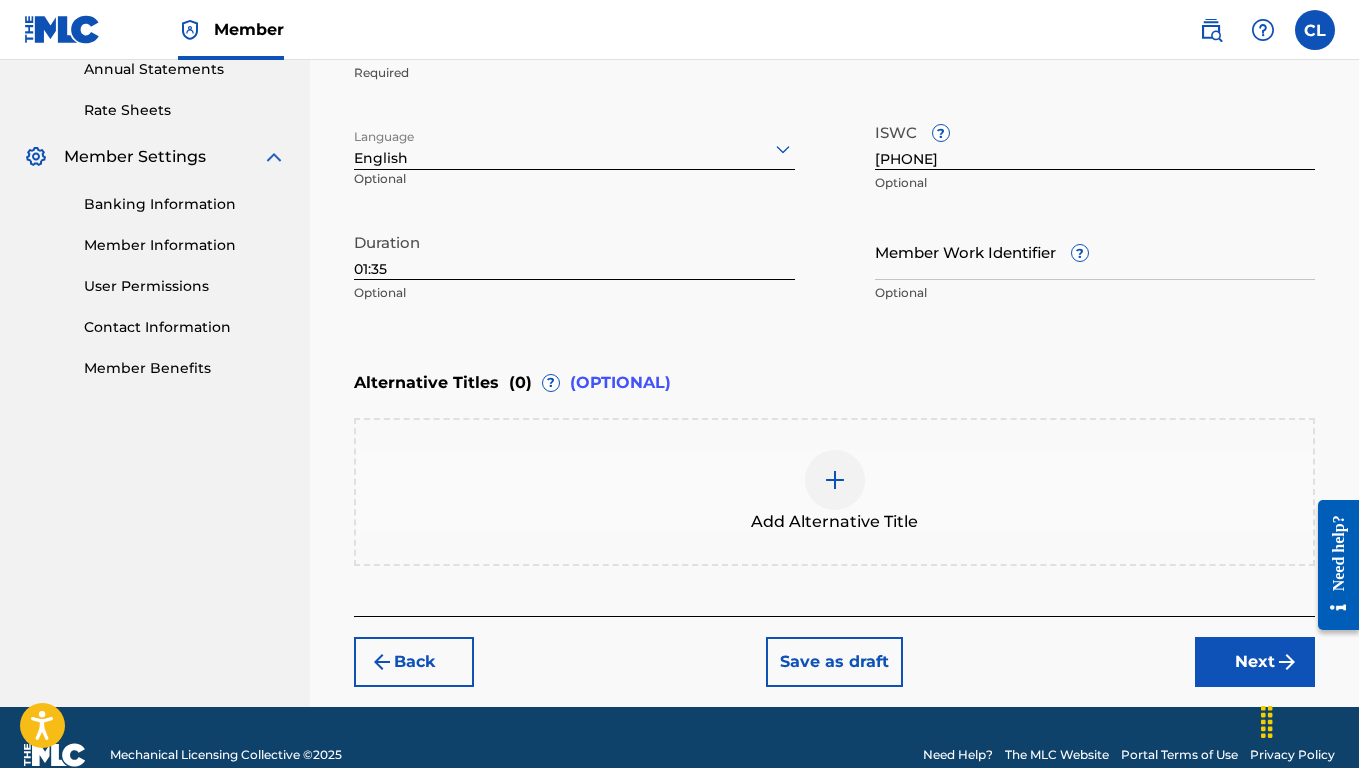 scroll, scrollTop: 470, scrollLeft: 0, axis: vertical 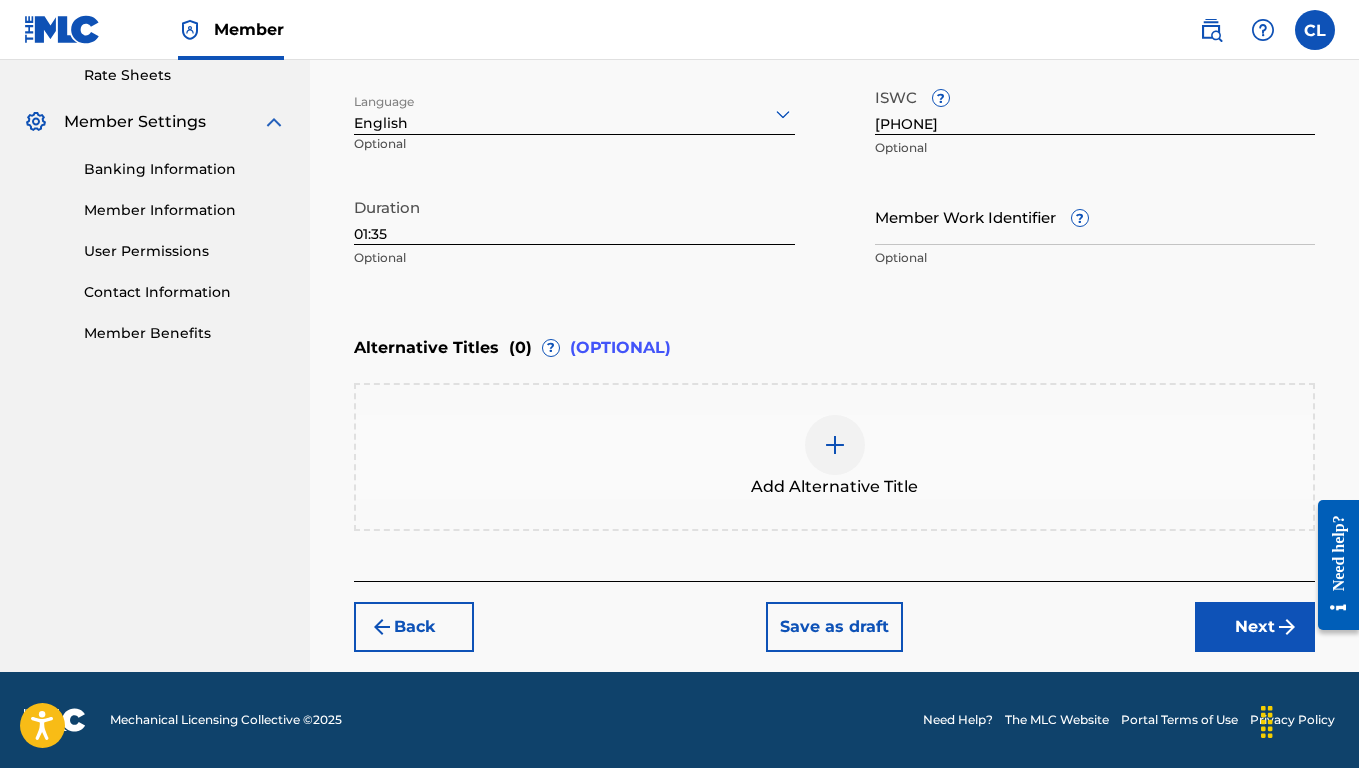 click on "Next" at bounding box center [1255, 627] 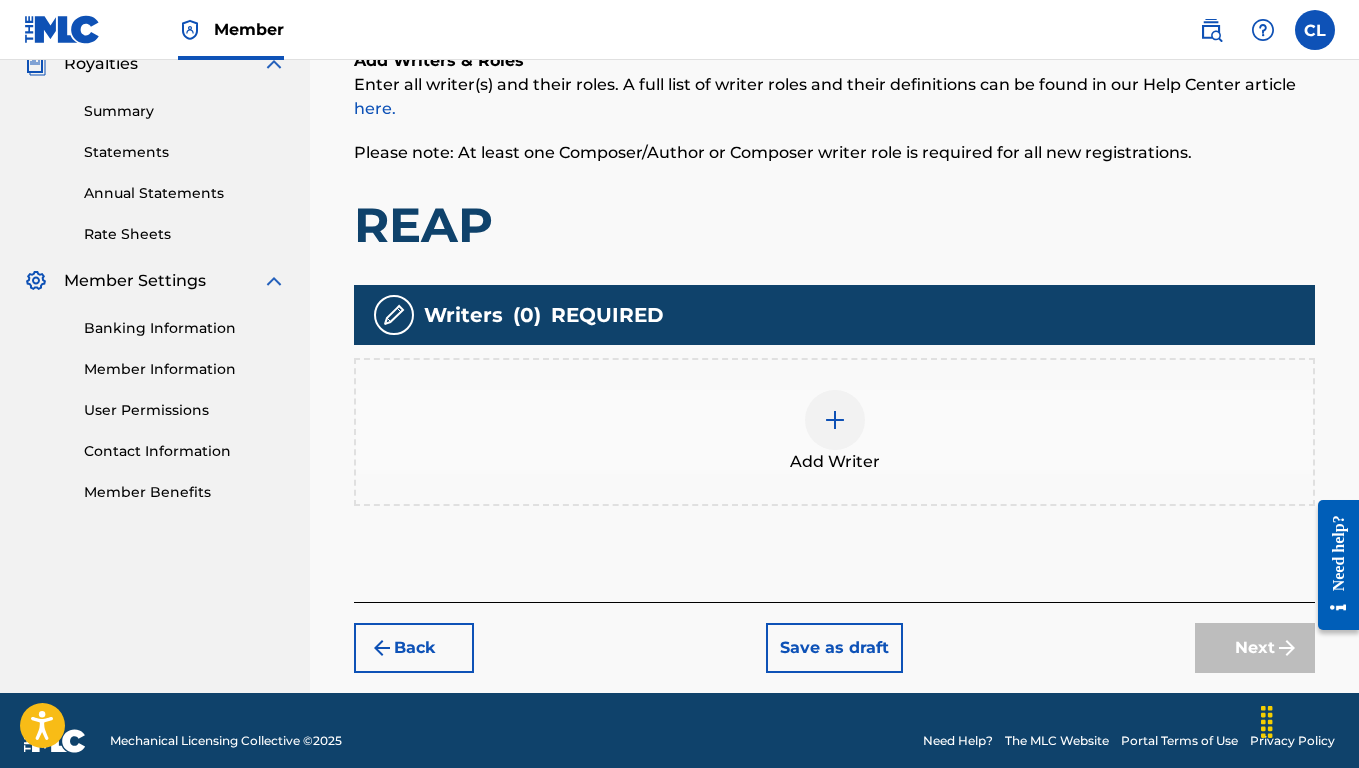 scroll, scrollTop: 367, scrollLeft: 0, axis: vertical 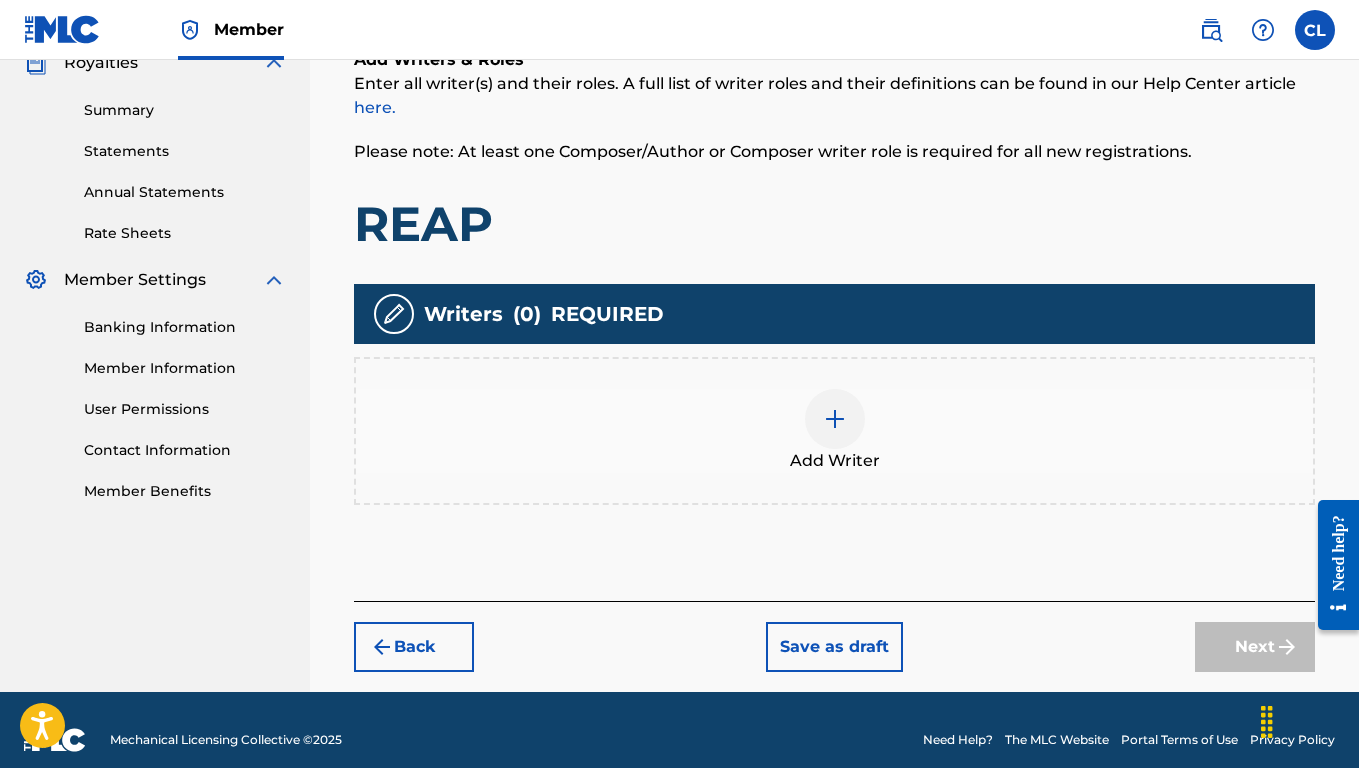 click on "Add Writer" at bounding box center (834, 431) 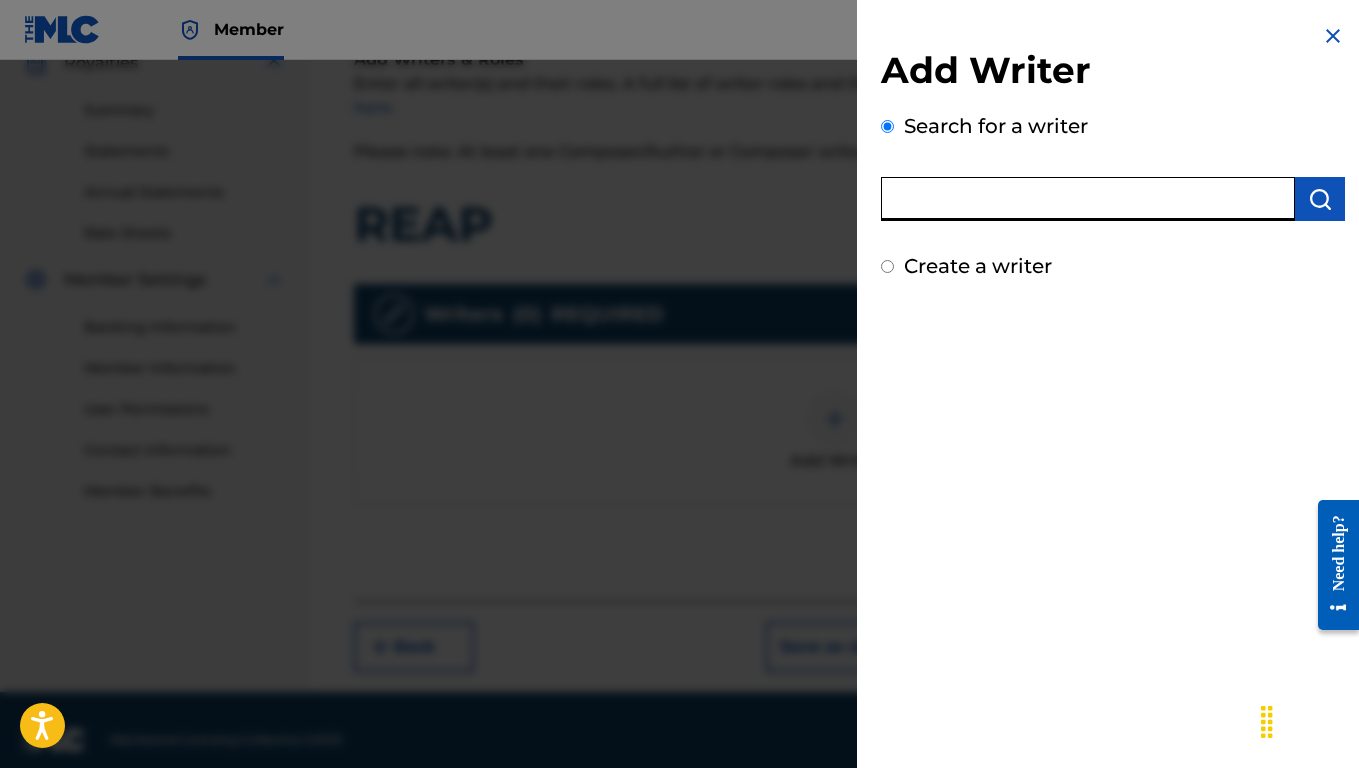 click at bounding box center (1088, 199) 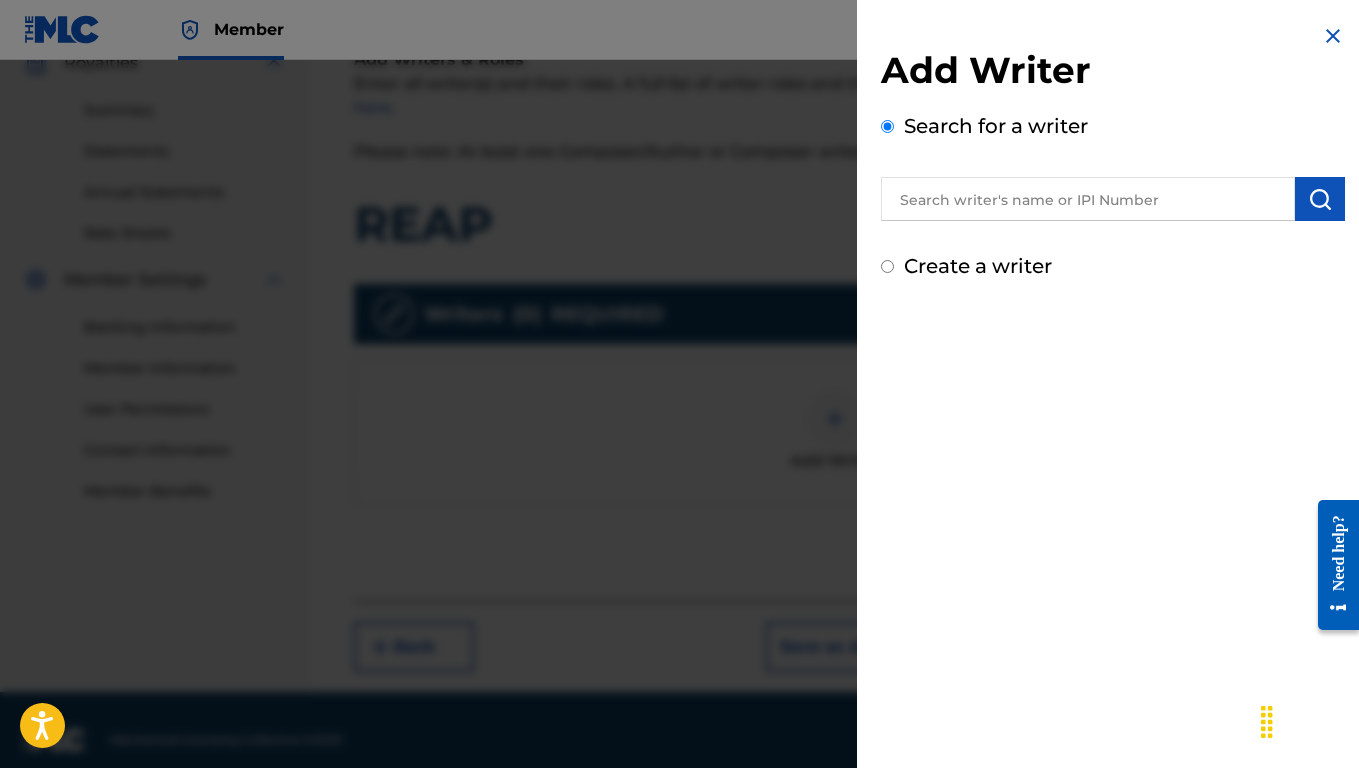 click on "Add Writer Search for a writer Create a writer" at bounding box center [1113, 152] 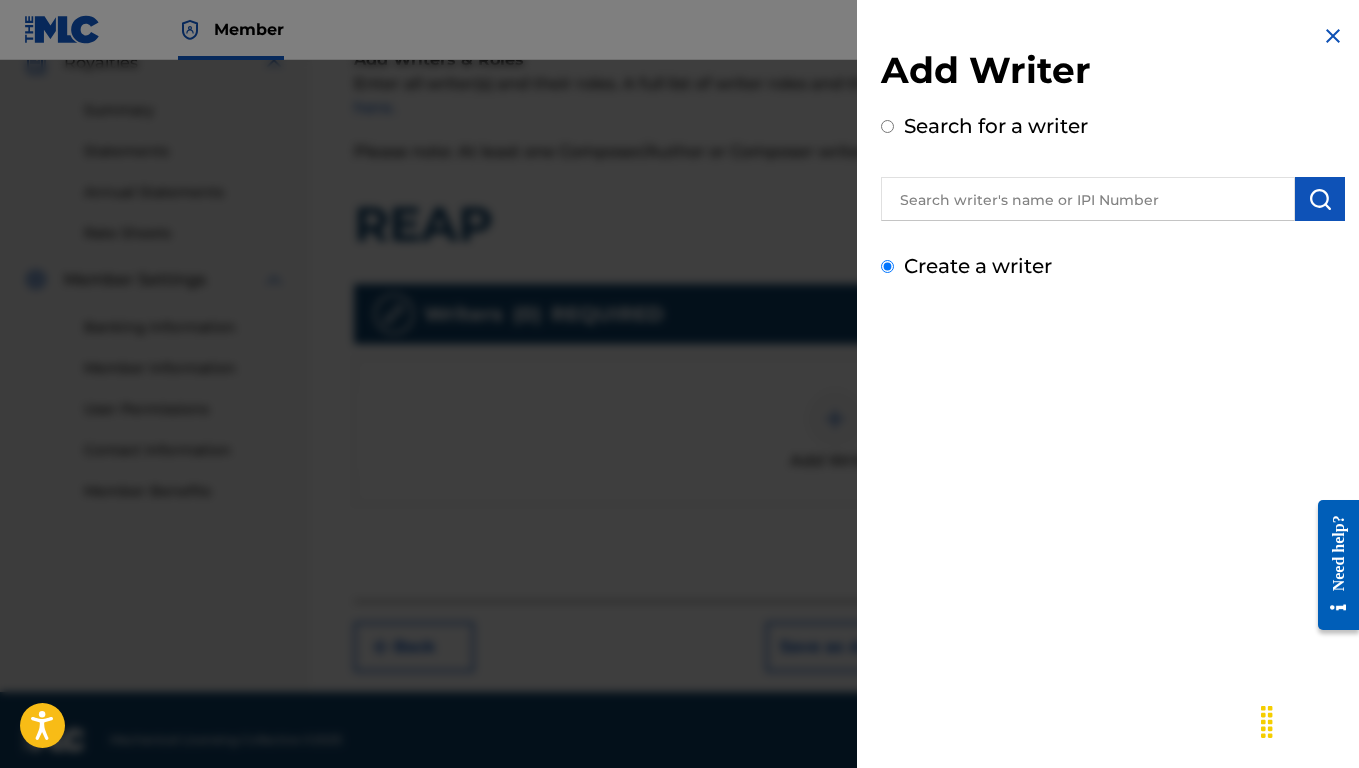 click on "Create a writer" at bounding box center [887, 266] 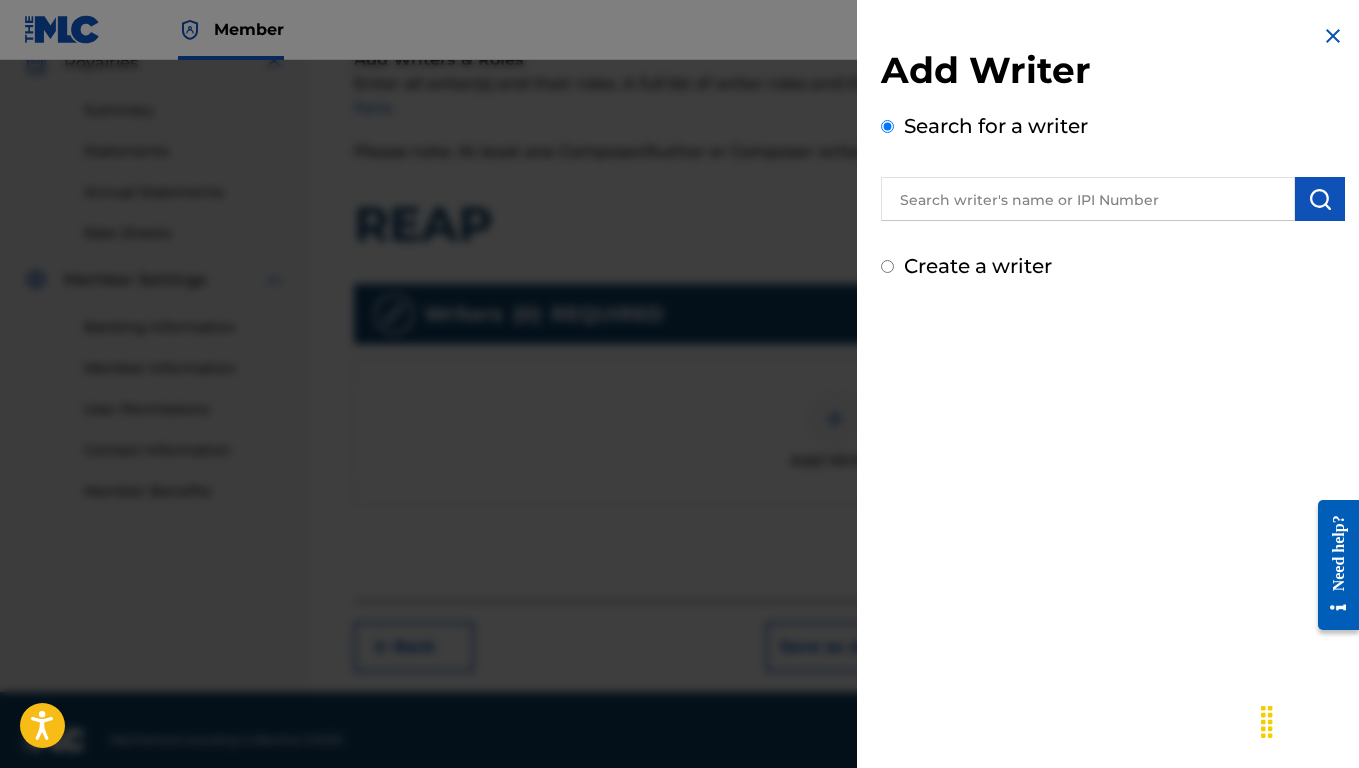 radio on "false" 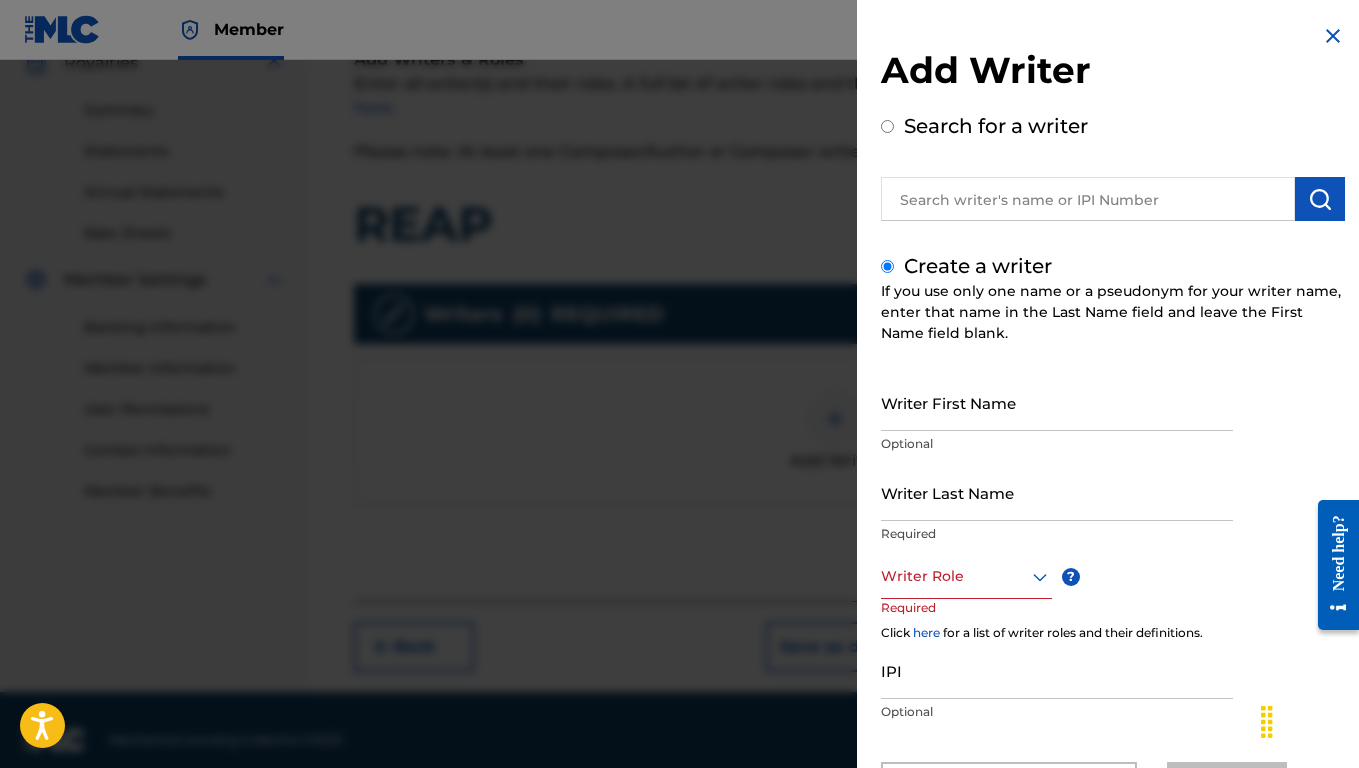 click on "Writer First Name" at bounding box center [1057, 402] 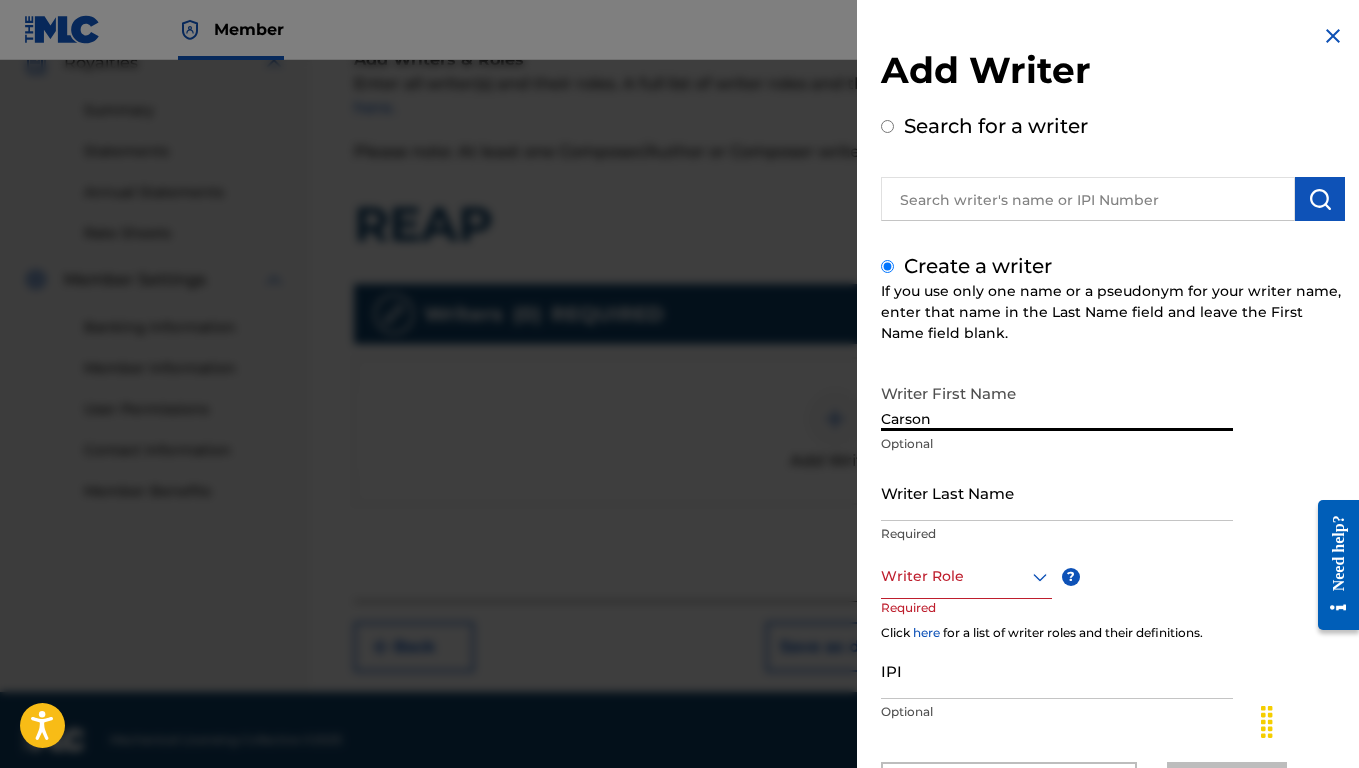 type on "Carson" 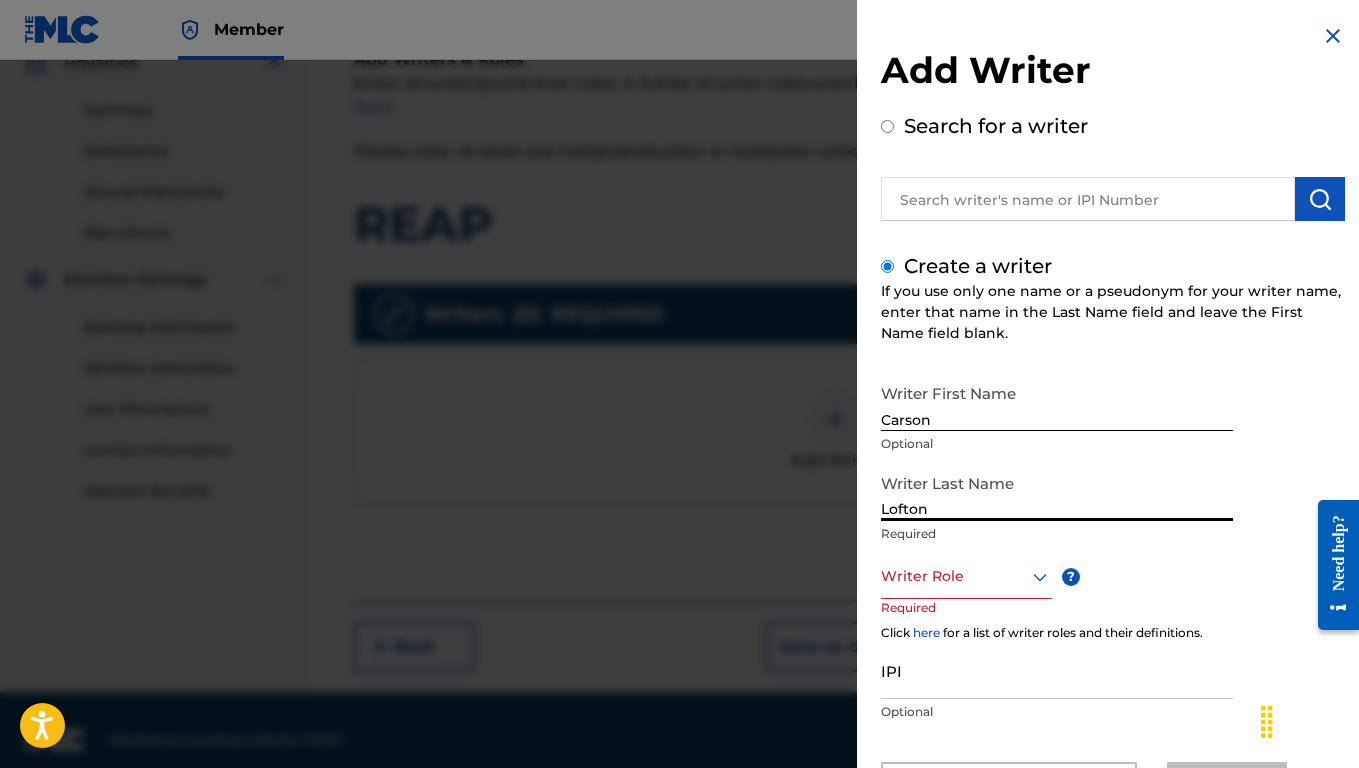 type on "Lofton" 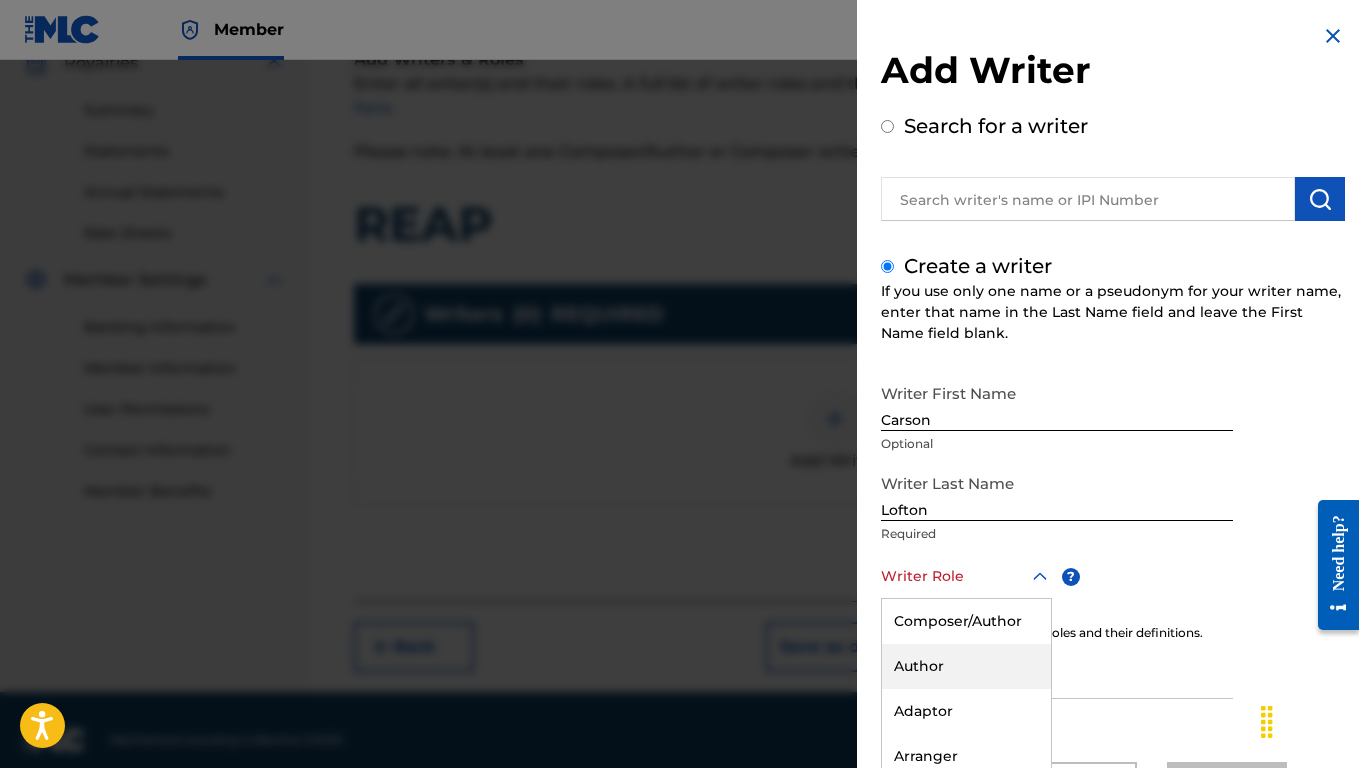 scroll, scrollTop: 98, scrollLeft: 0, axis: vertical 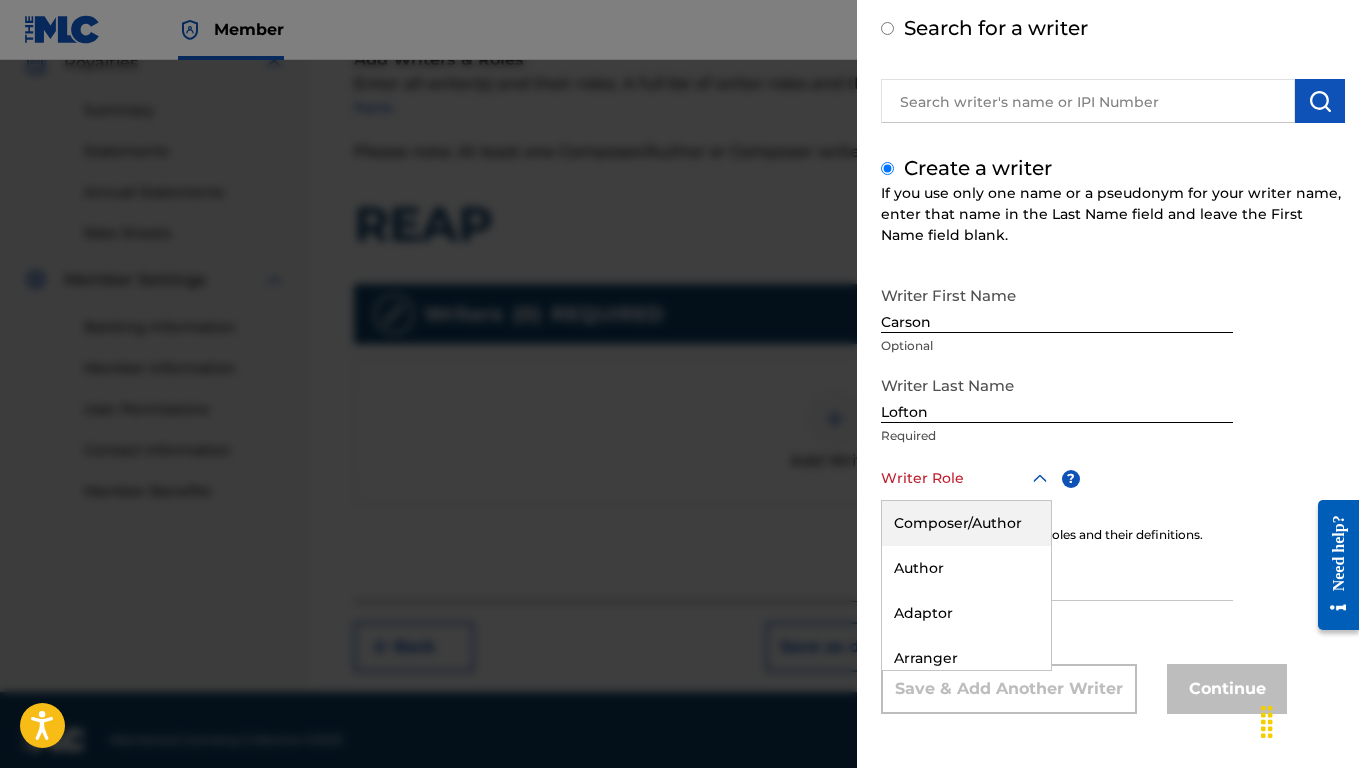 click on "Composer/Author" at bounding box center [966, 523] 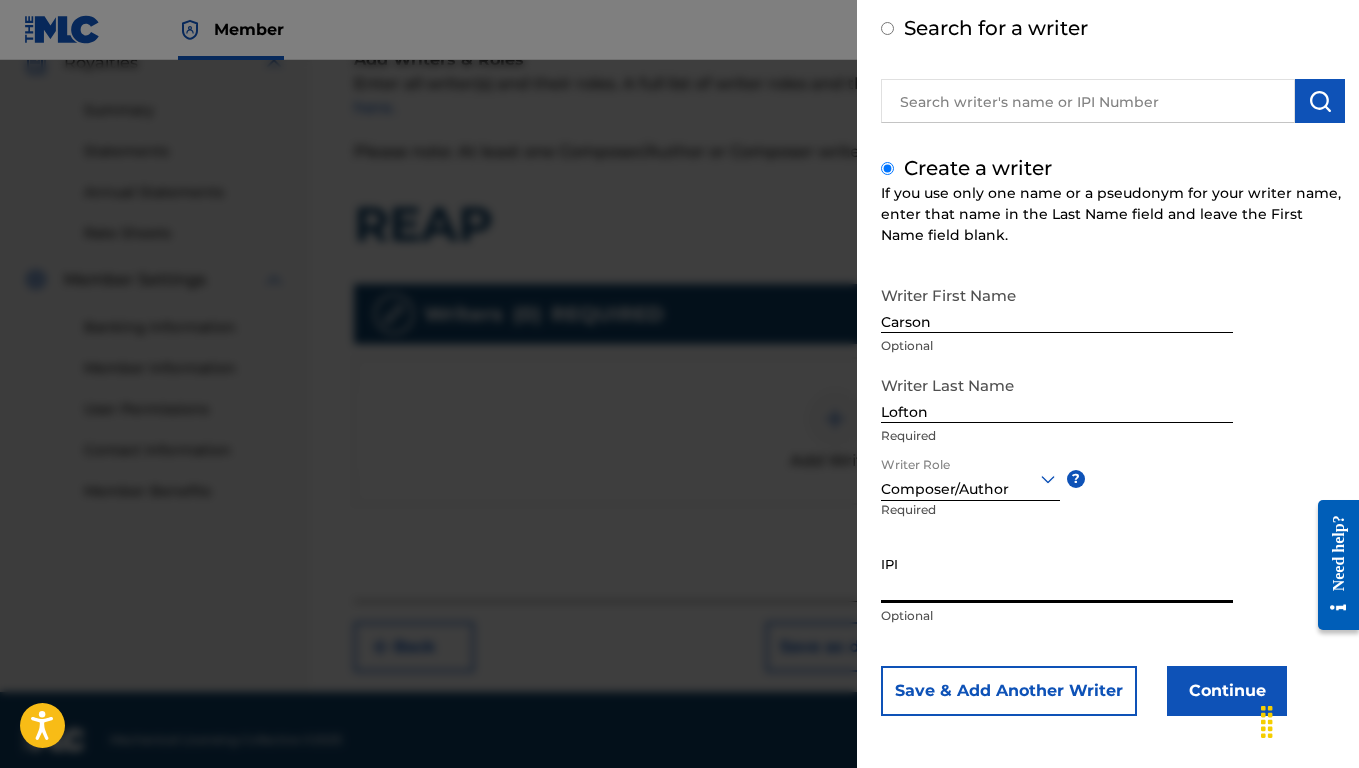 click on "IPI" at bounding box center (1057, 574) 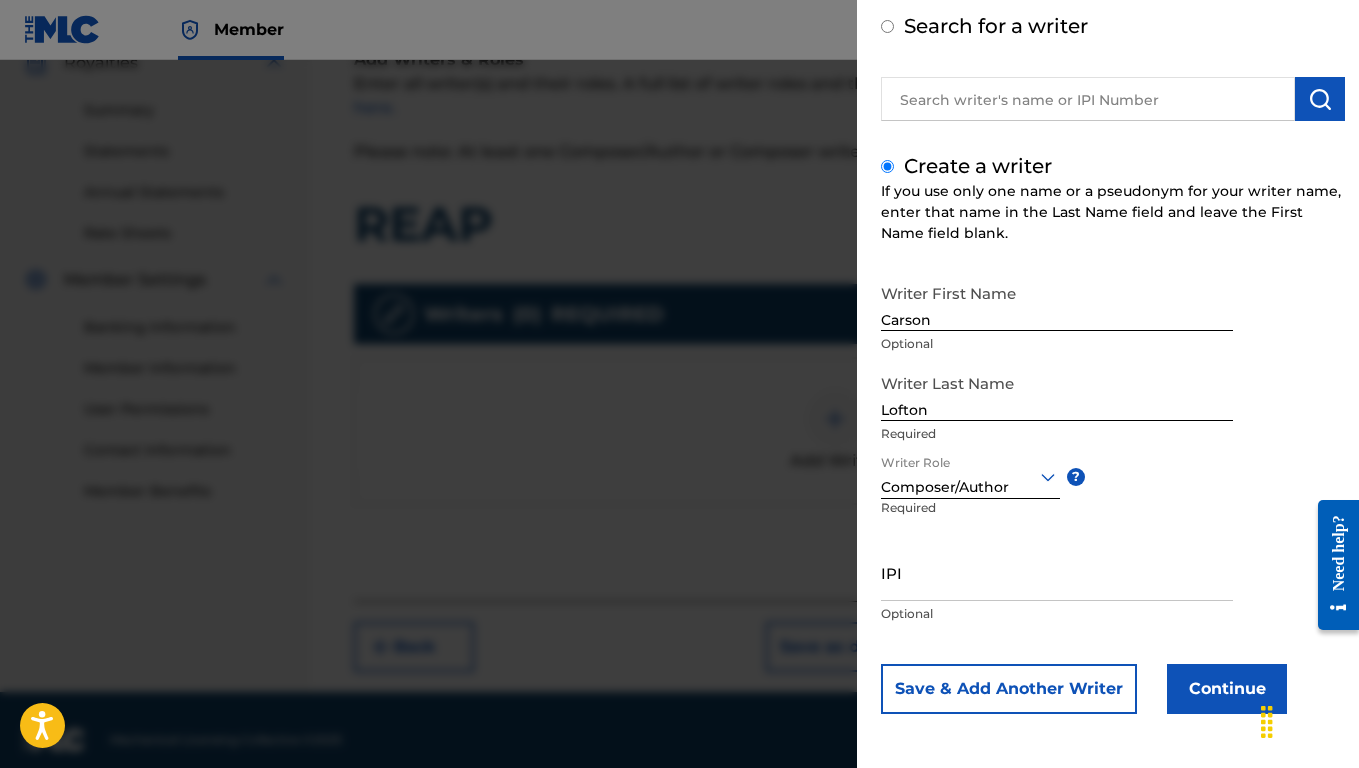 click on "Continue" at bounding box center (1227, 689) 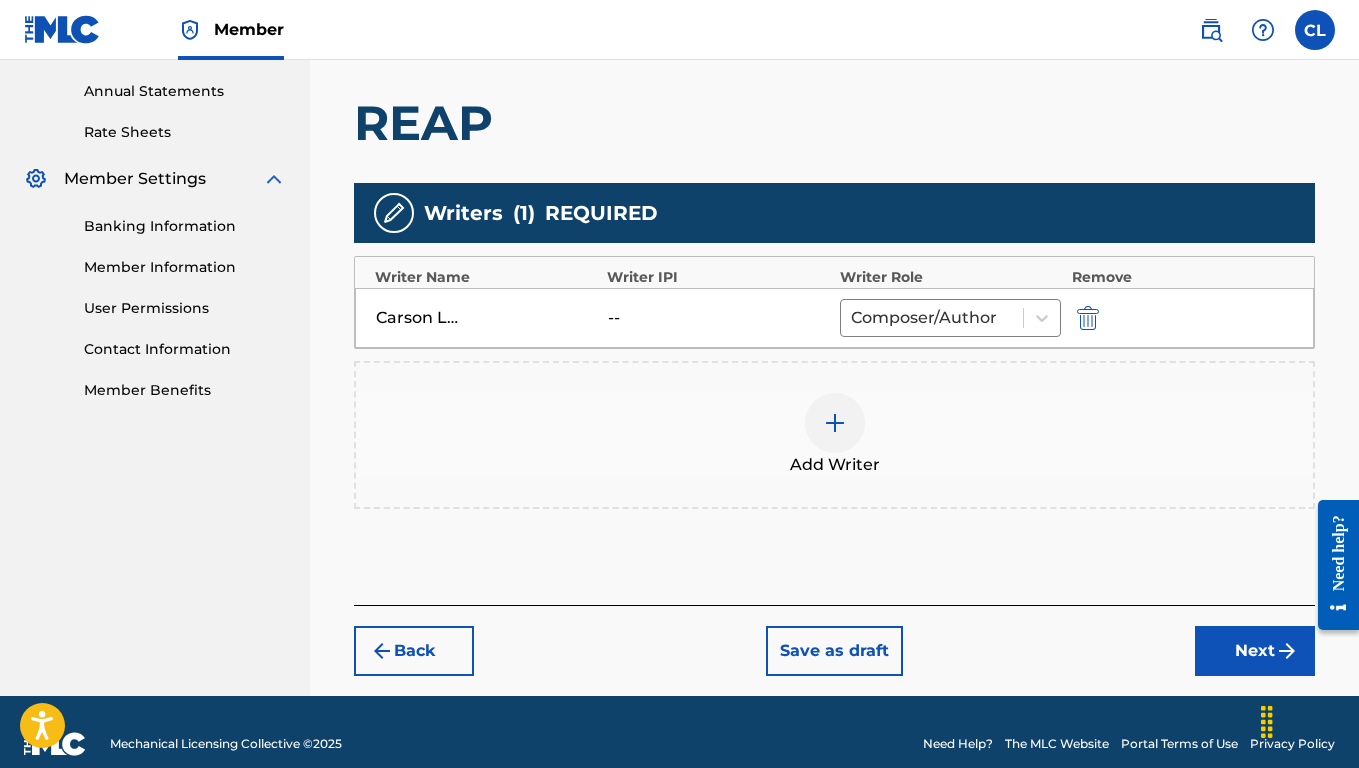 scroll, scrollTop: 484, scrollLeft: 0, axis: vertical 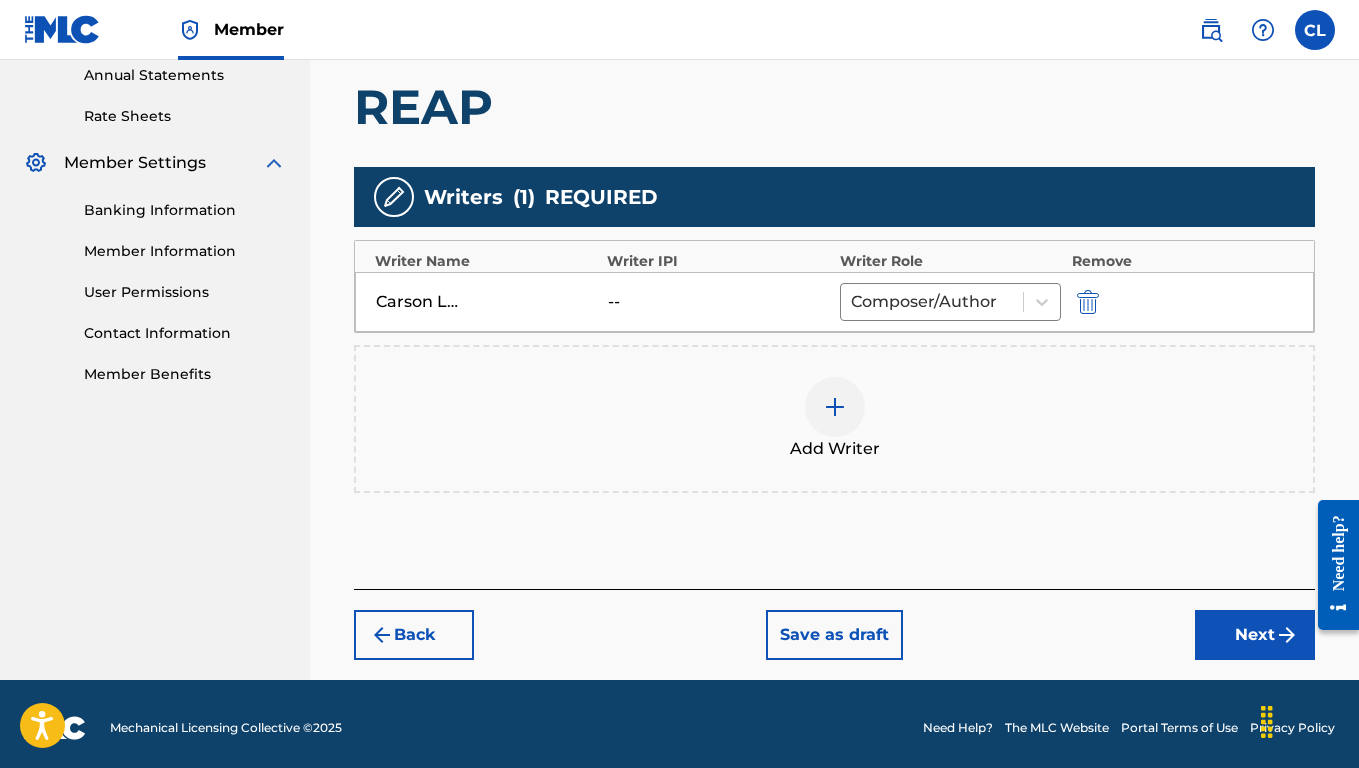 click on "Next" at bounding box center [1255, 635] 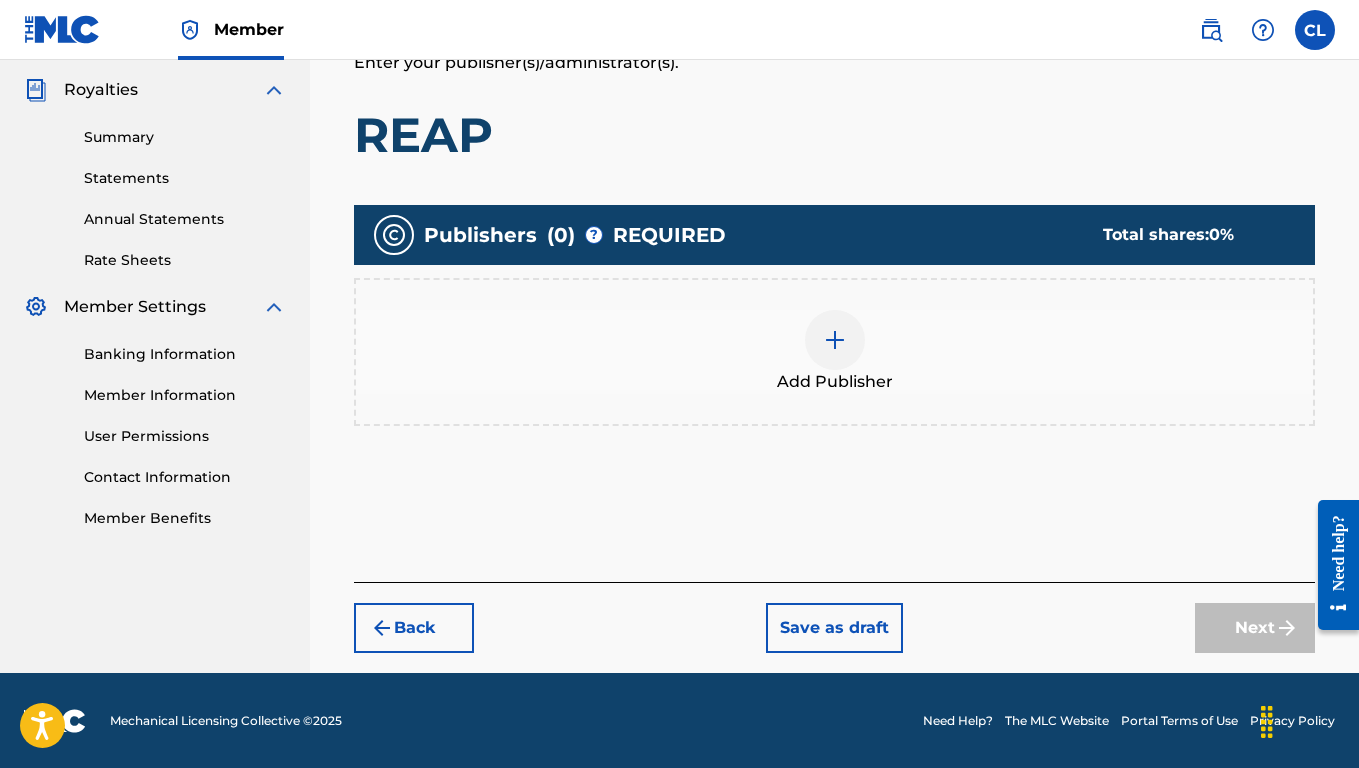 scroll, scrollTop: 341, scrollLeft: 0, axis: vertical 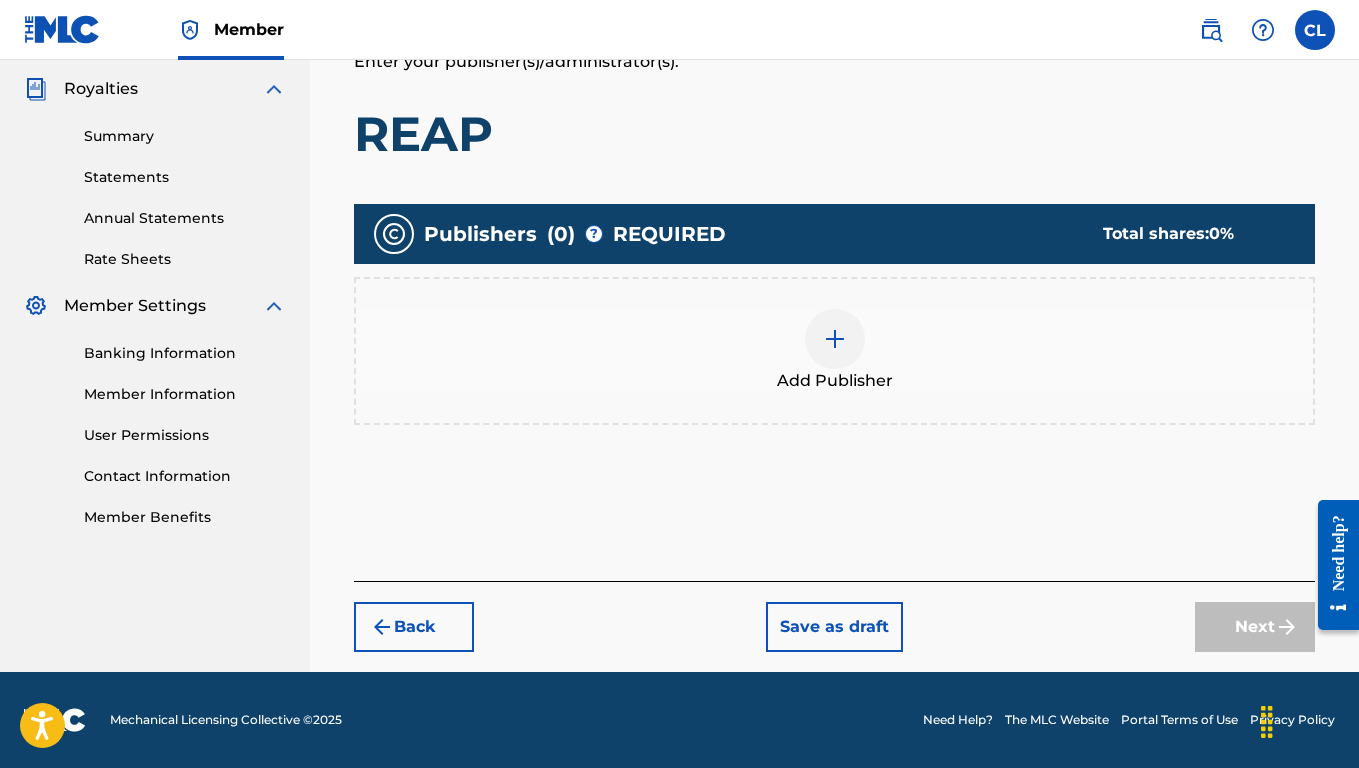 click at bounding box center [835, 339] 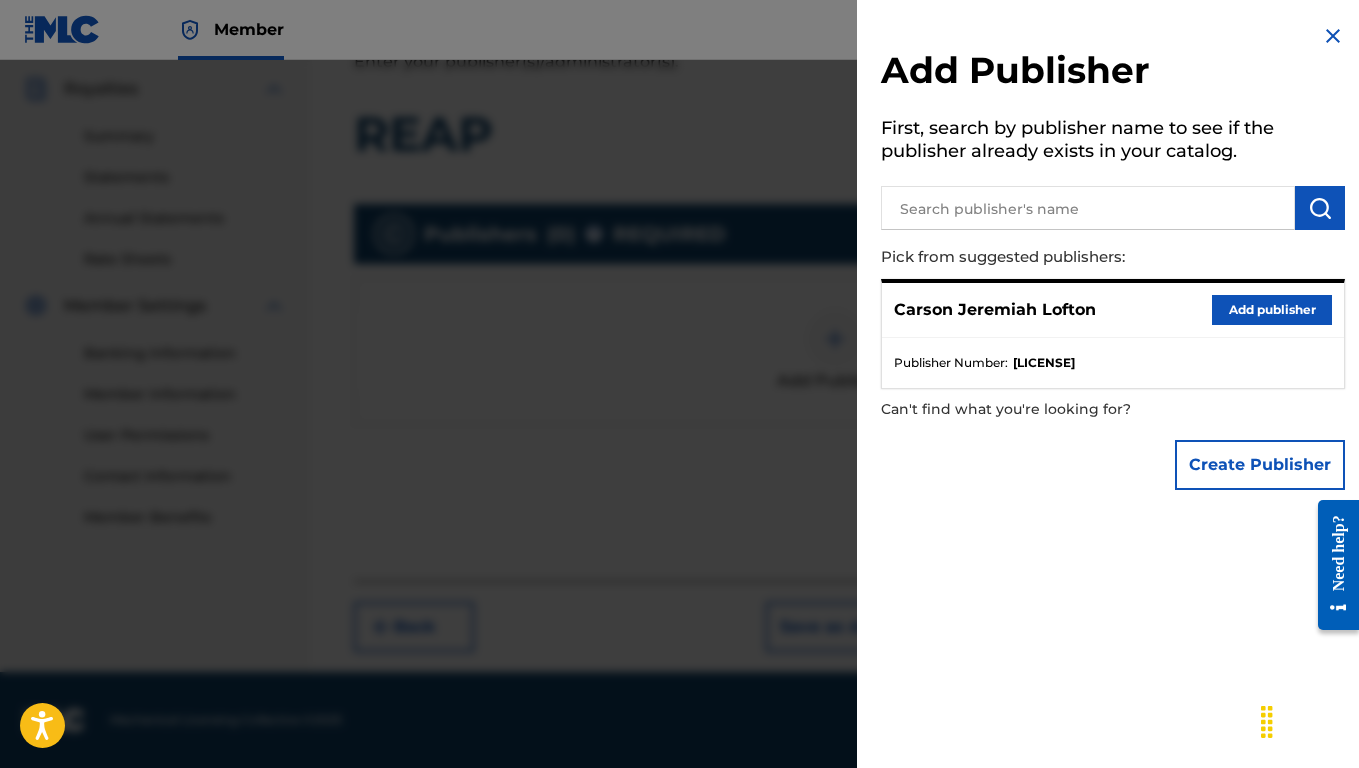 click on "Add publisher" at bounding box center (1272, 310) 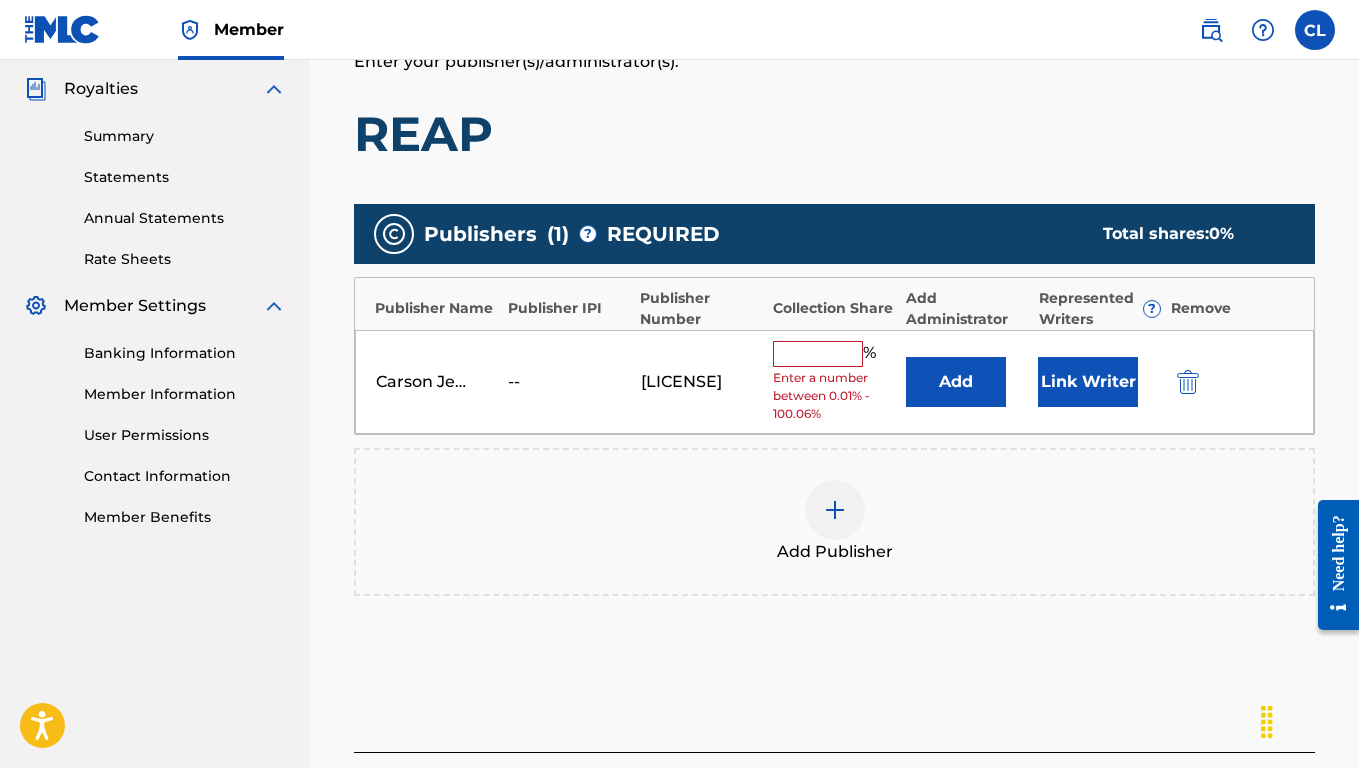 click at bounding box center (818, 354) 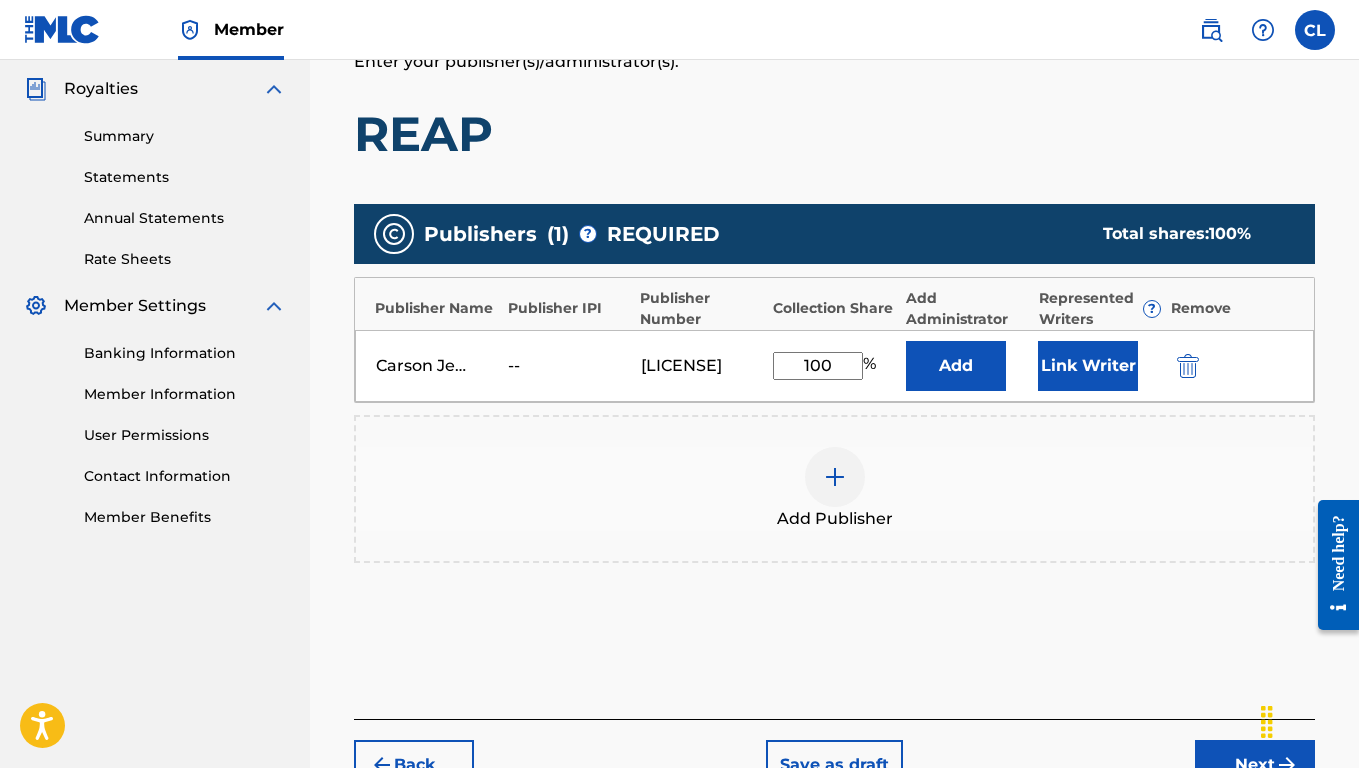 type on "100" 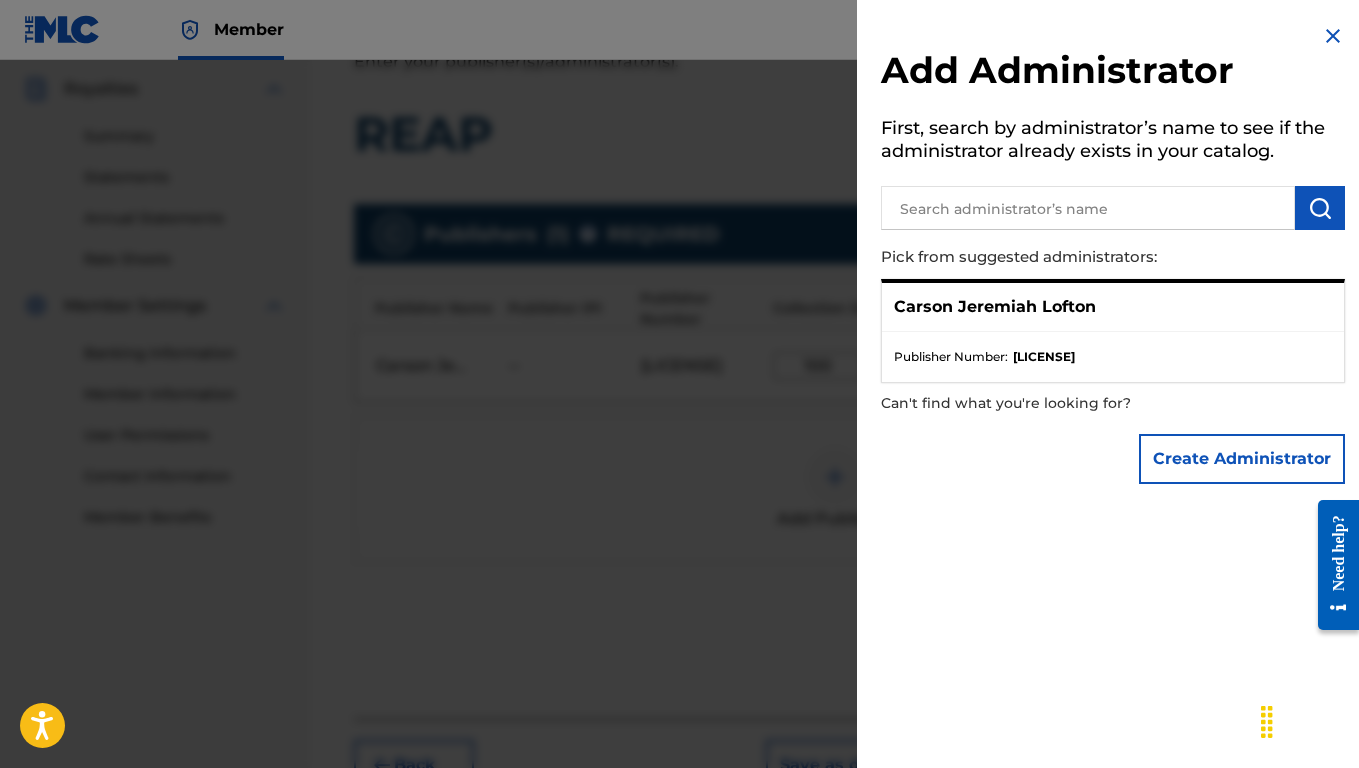 click at bounding box center (1333, 36) 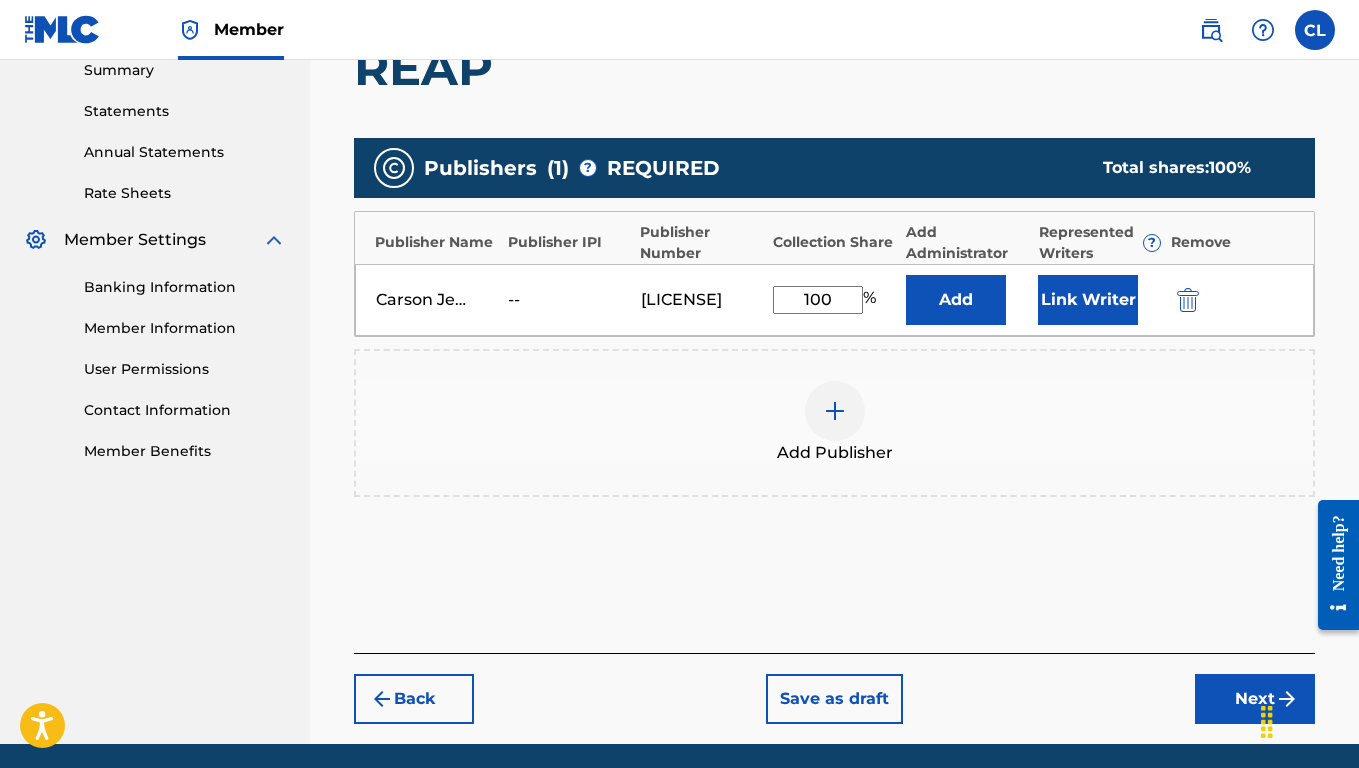 scroll, scrollTop: 417, scrollLeft: 0, axis: vertical 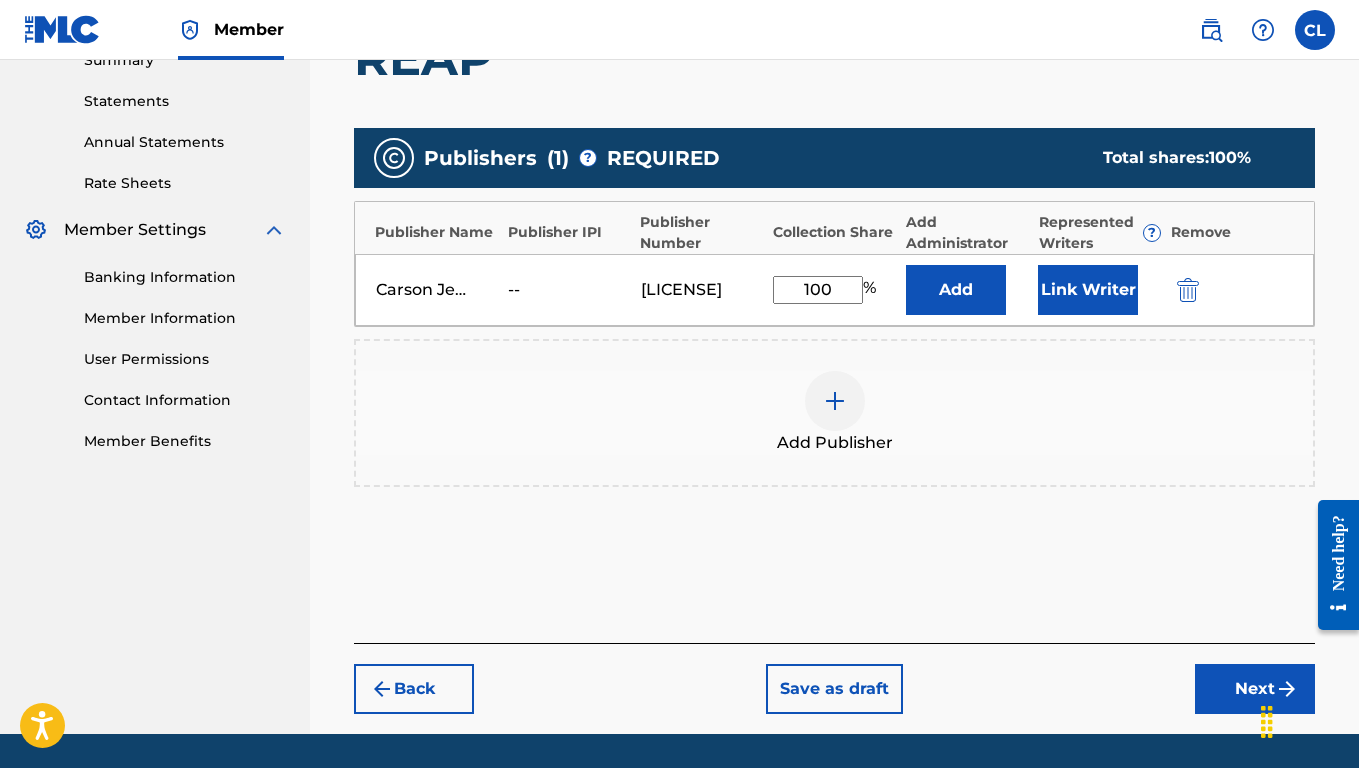 click at bounding box center (1309, 720) 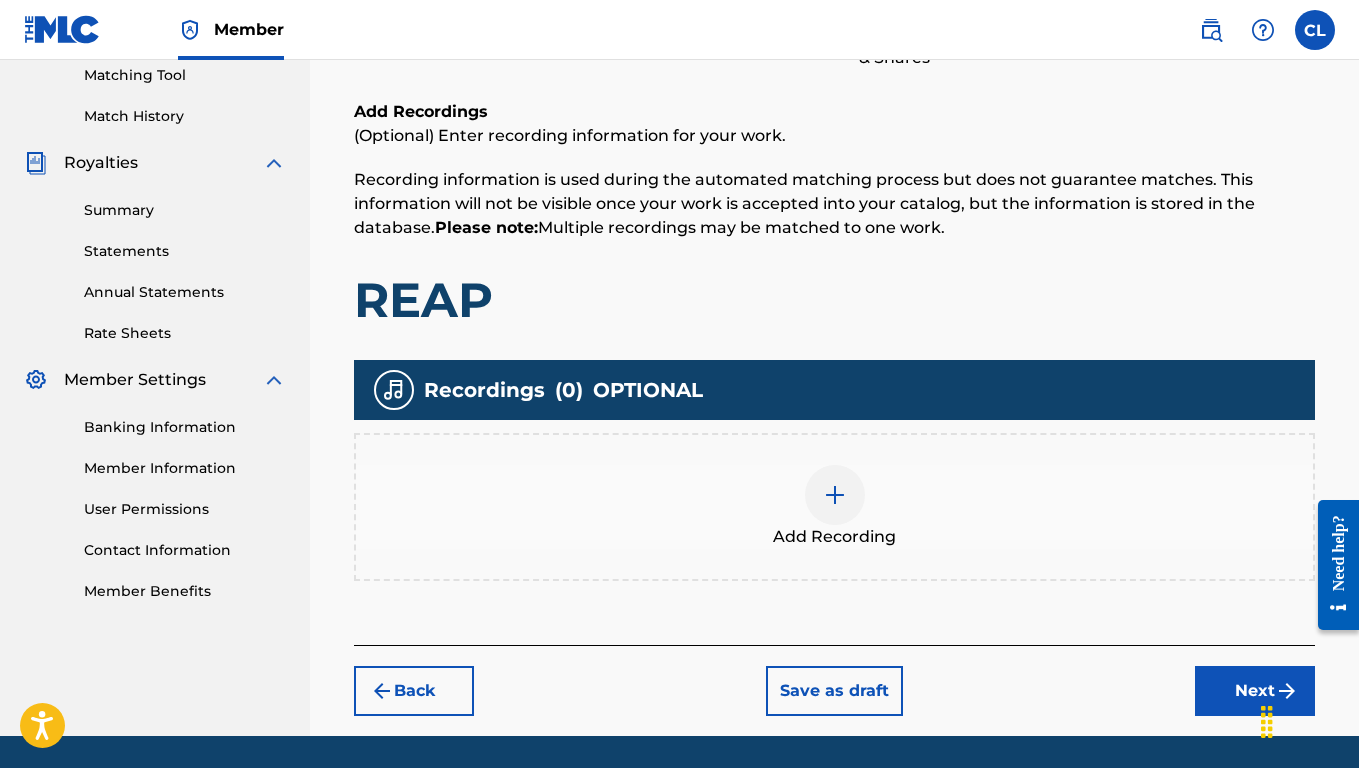 scroll, scrollTop: 331, scrollLeft: 0, axis: vertical 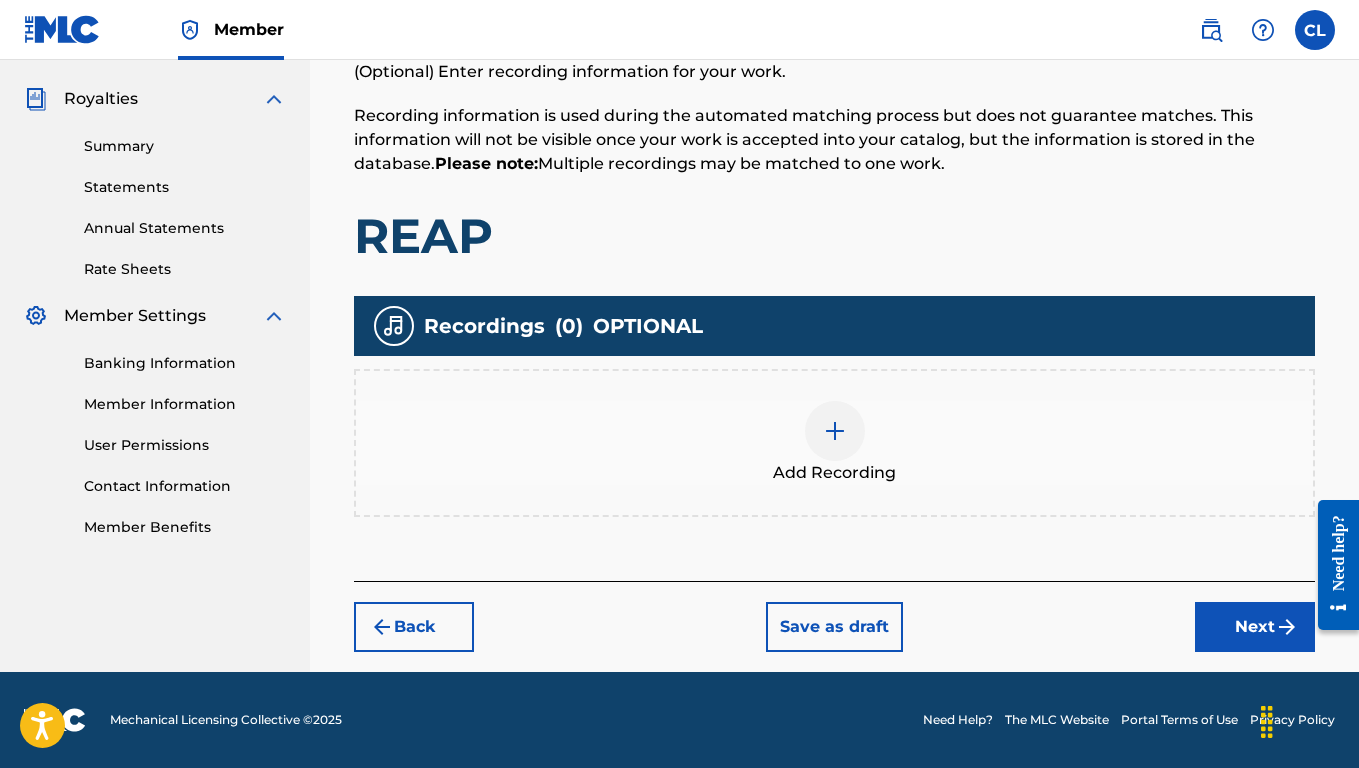 click at bounding box center (835, 431) 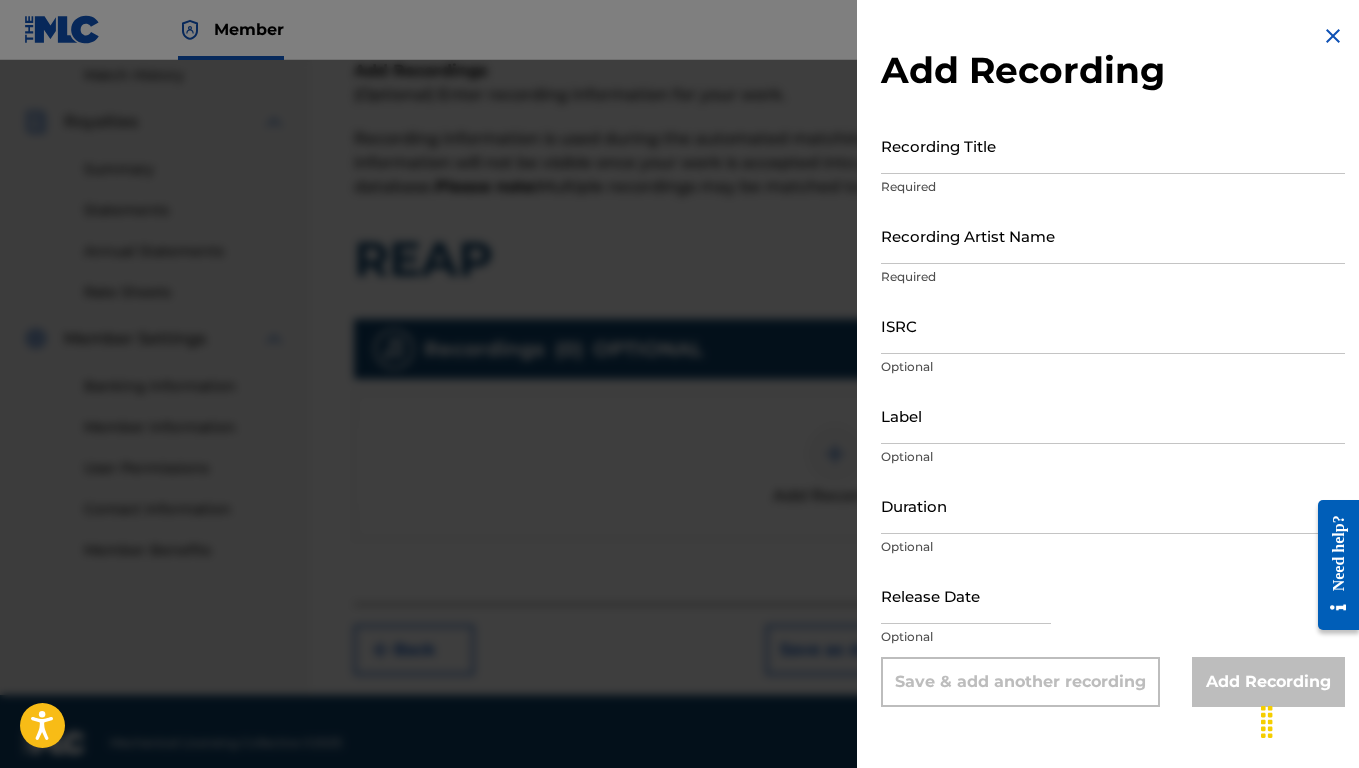 scroll, scrollTop: 331, scrollLeft: 0, axis: vertical 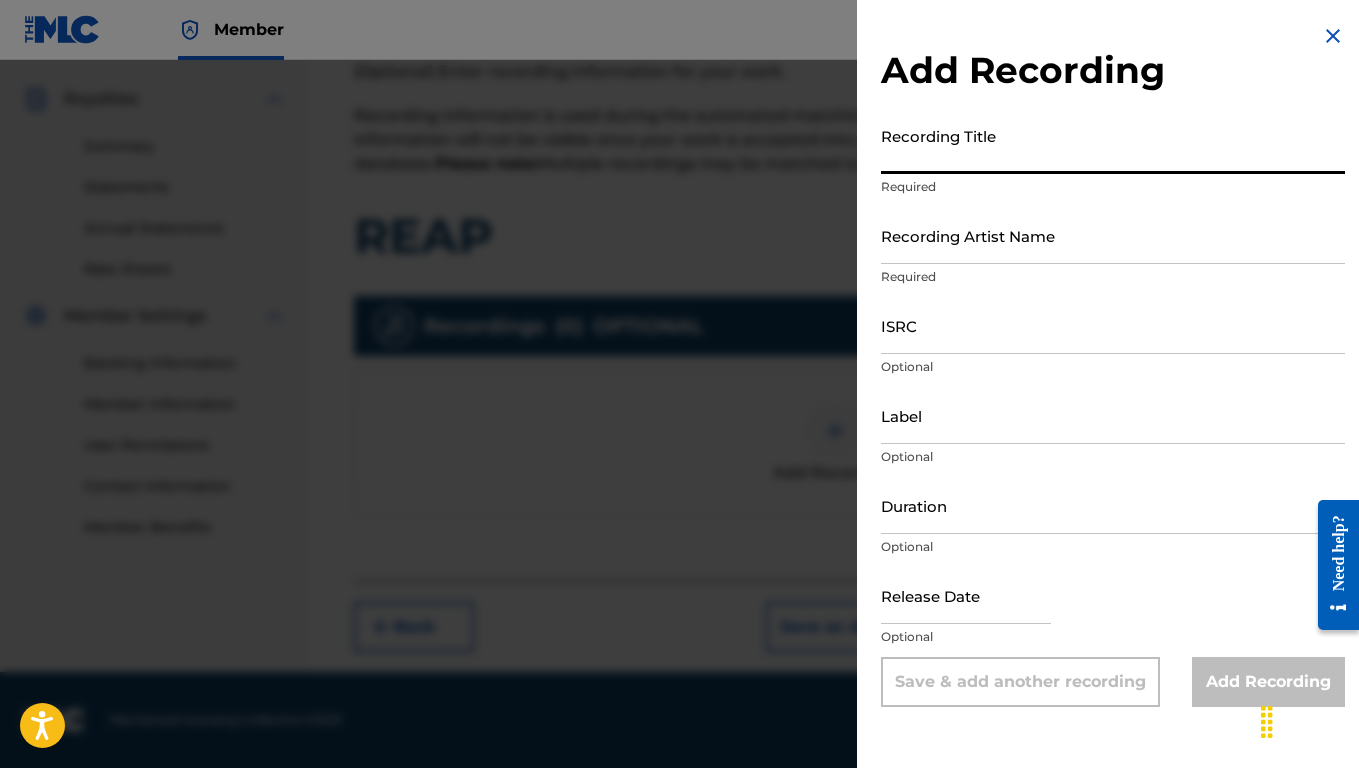 click on "Recording Title" at bounding box center (1113, 145) 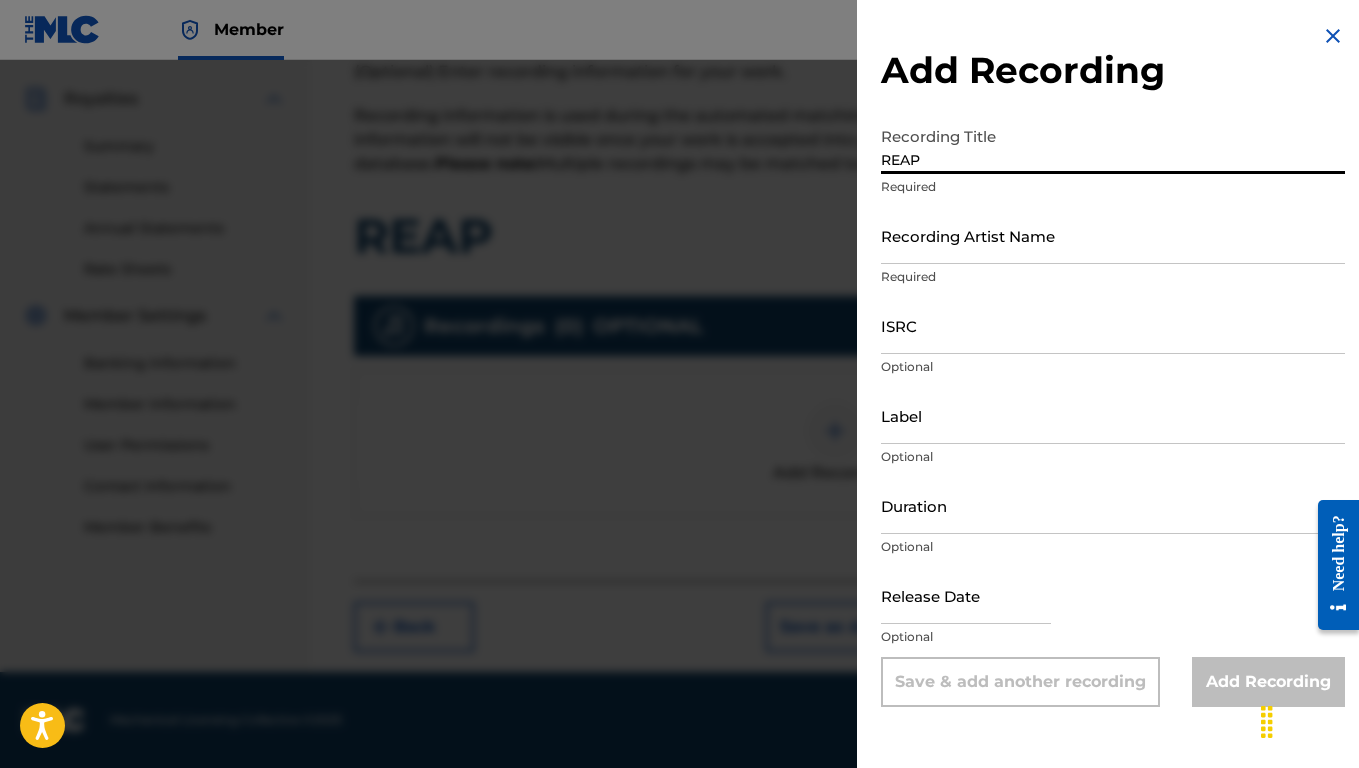 type on "REAP" 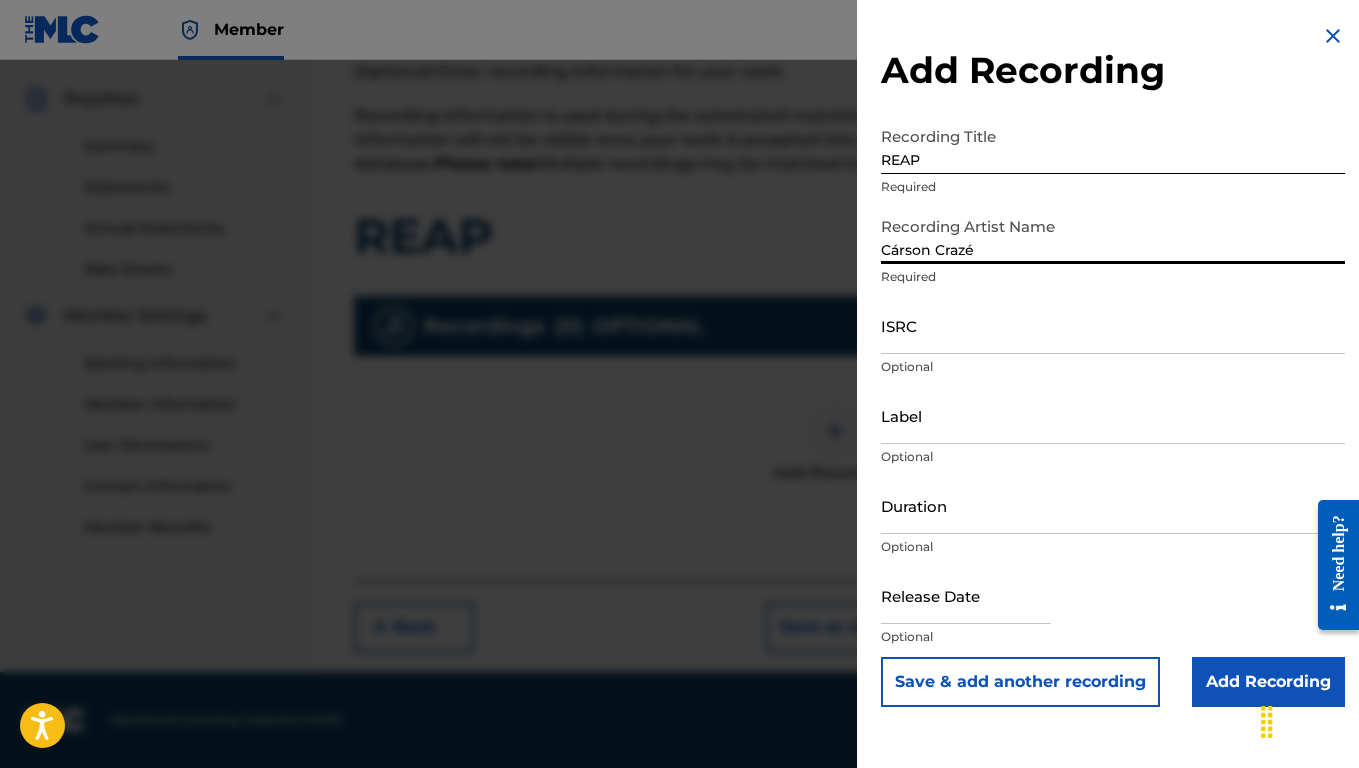 type on "Cárson Crazé" 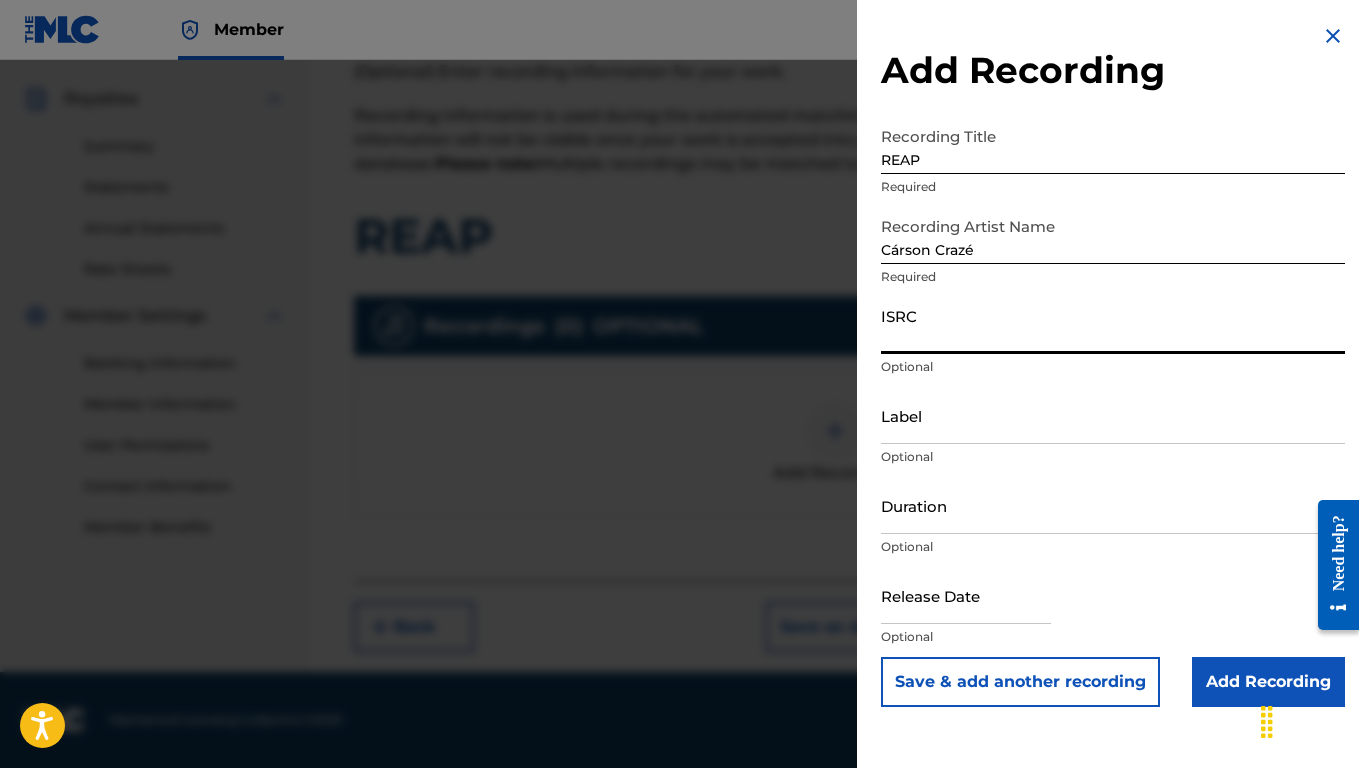 paste on "https://distrokid.com/dashboard/album/?albumuuid=6B057791-679E-4833-A5CD5C0DF55A8F6F" 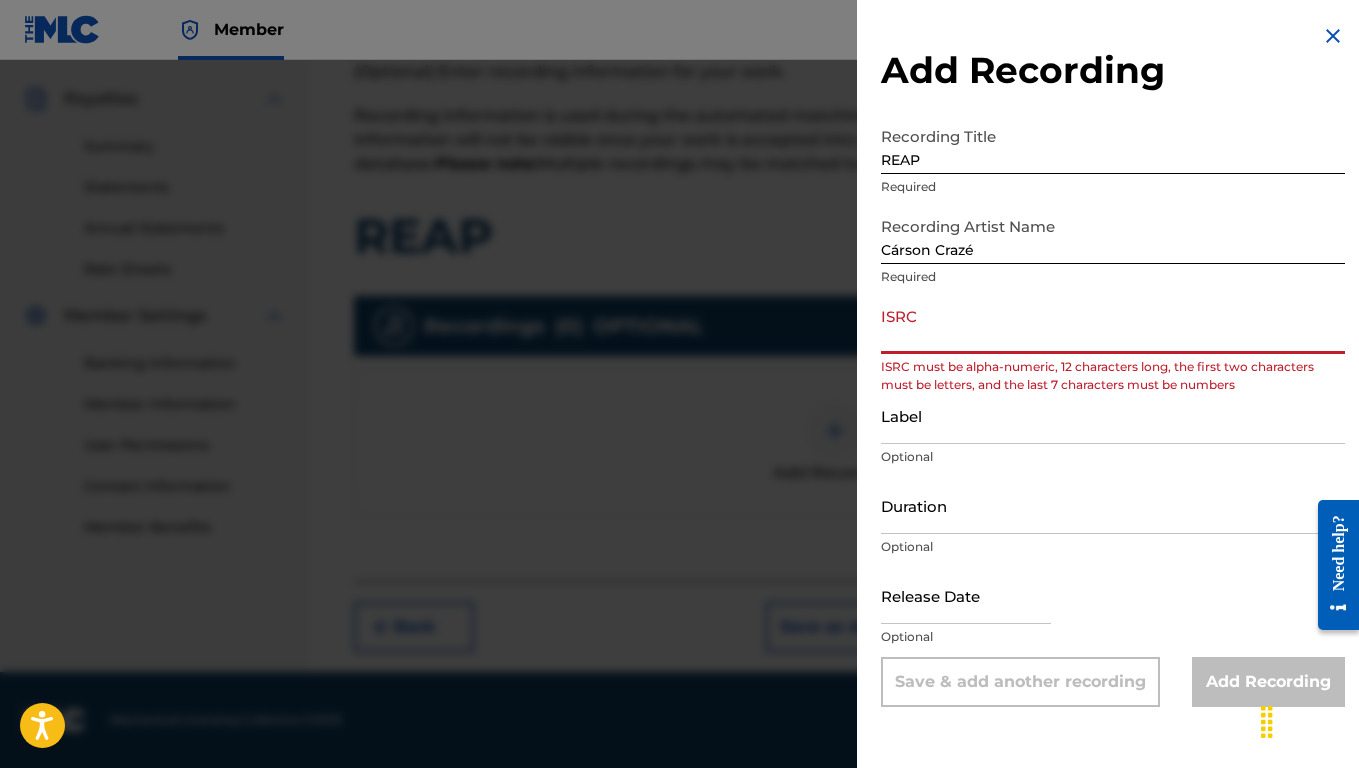scroll, scrollTop: 0, scrollLeft: 0, axis: both 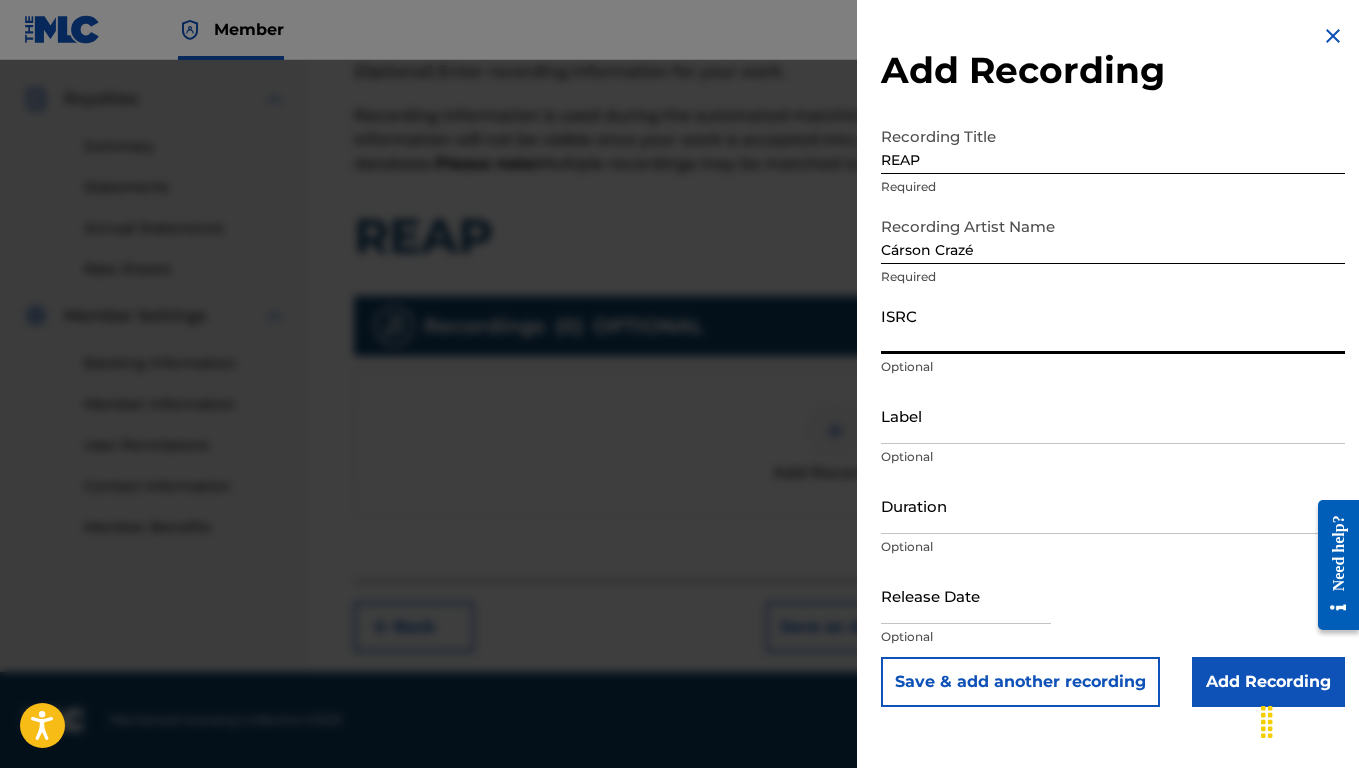 paste on "[PASSPORT]" 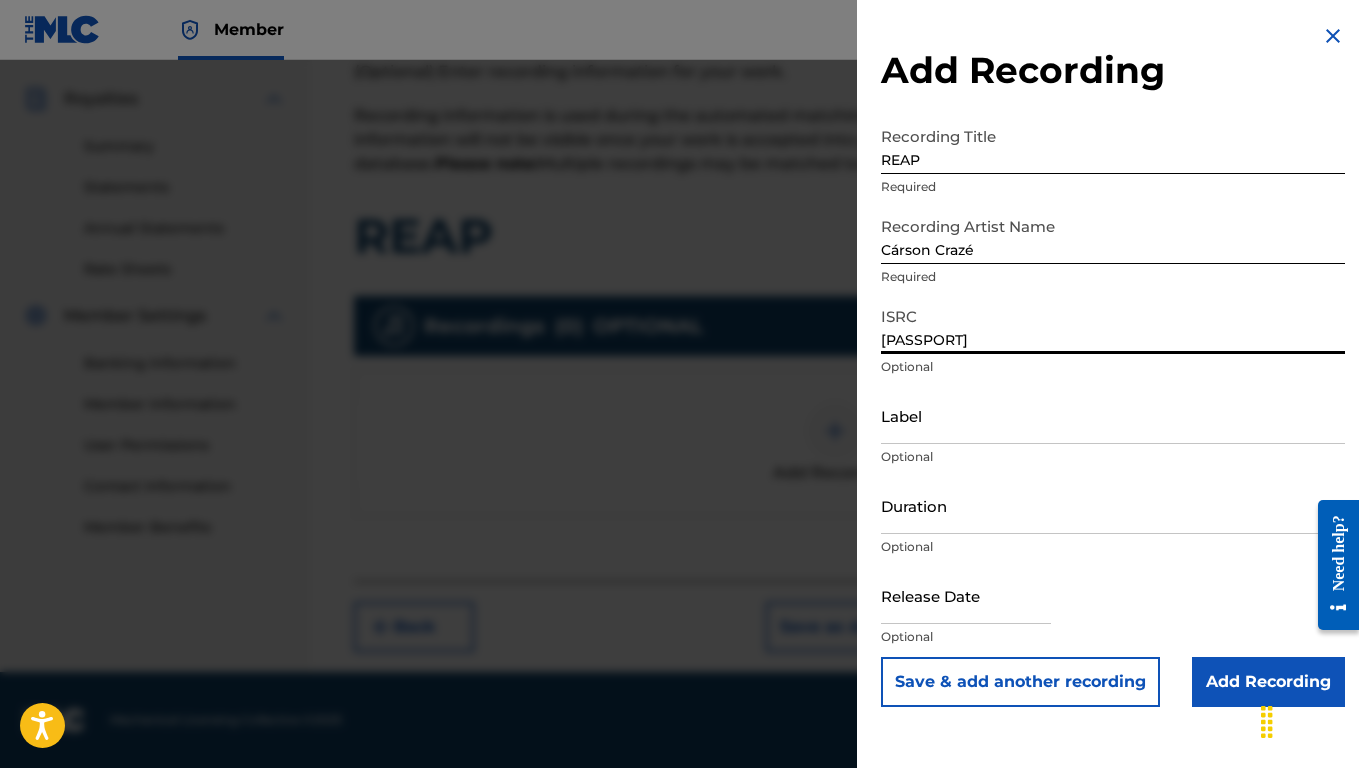type on "[PASSPORT]" 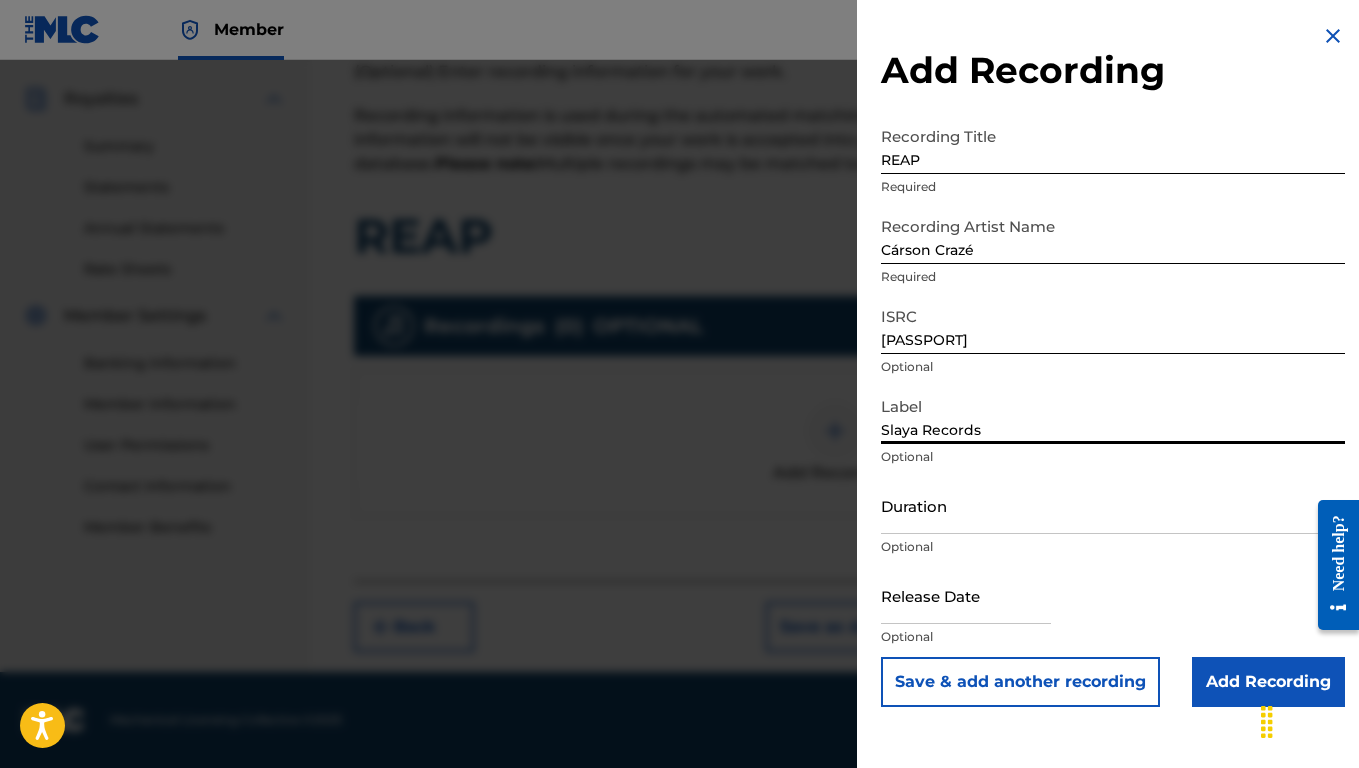 type on "Slaya Records" 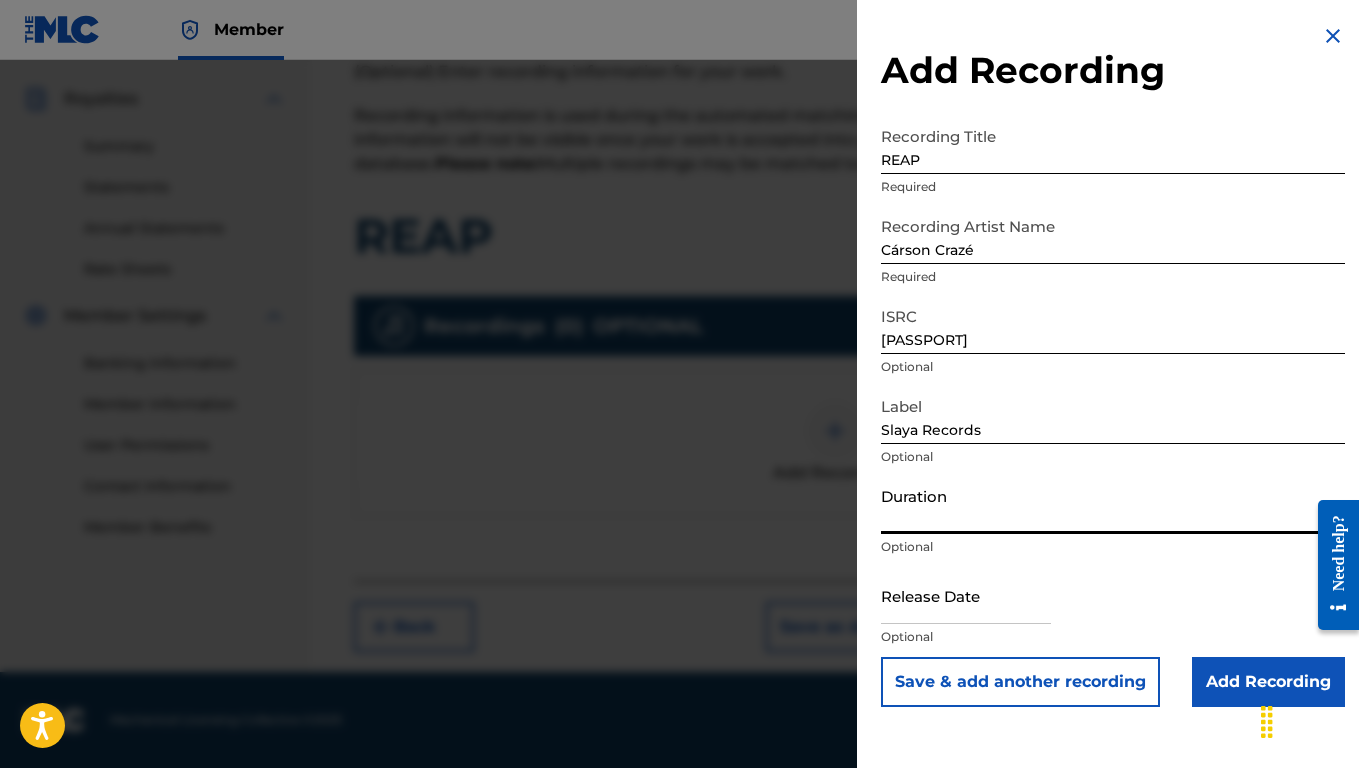 type on "1" 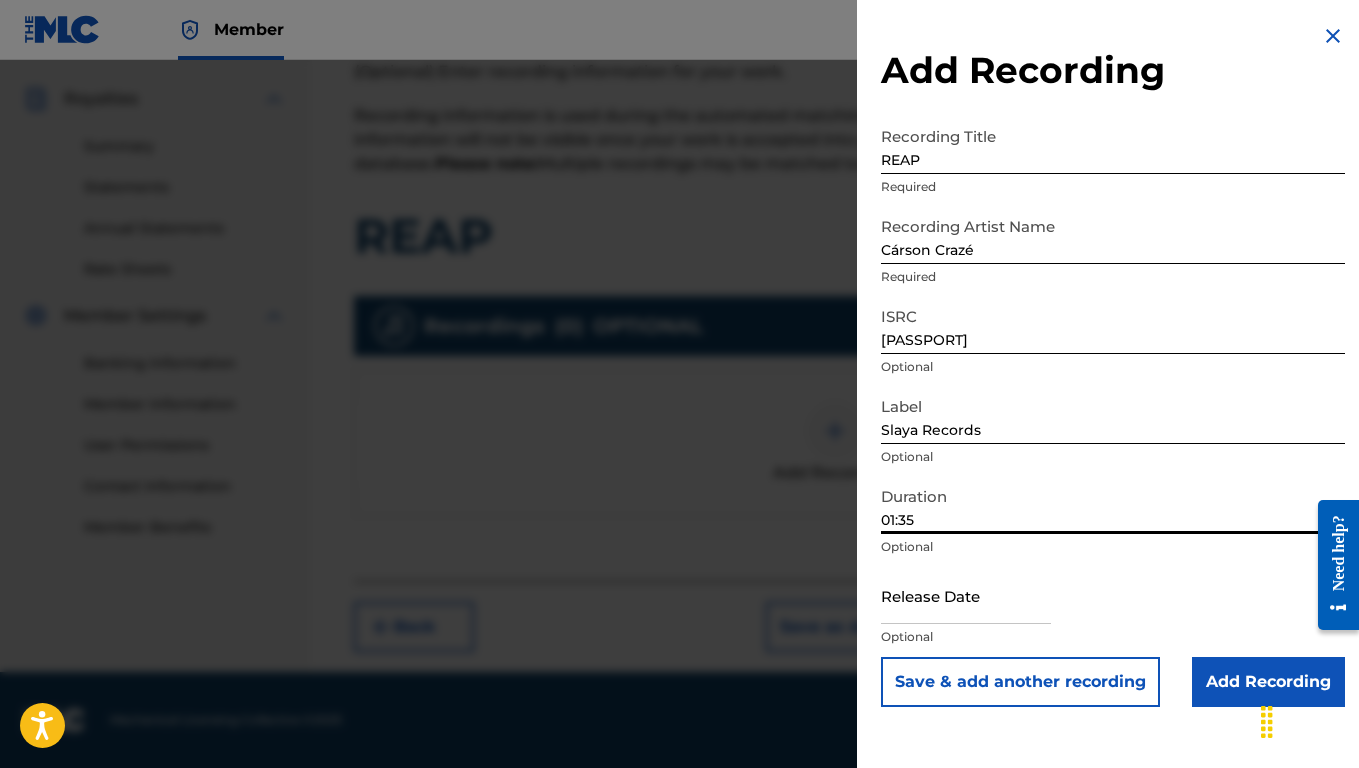 type on "01:35" 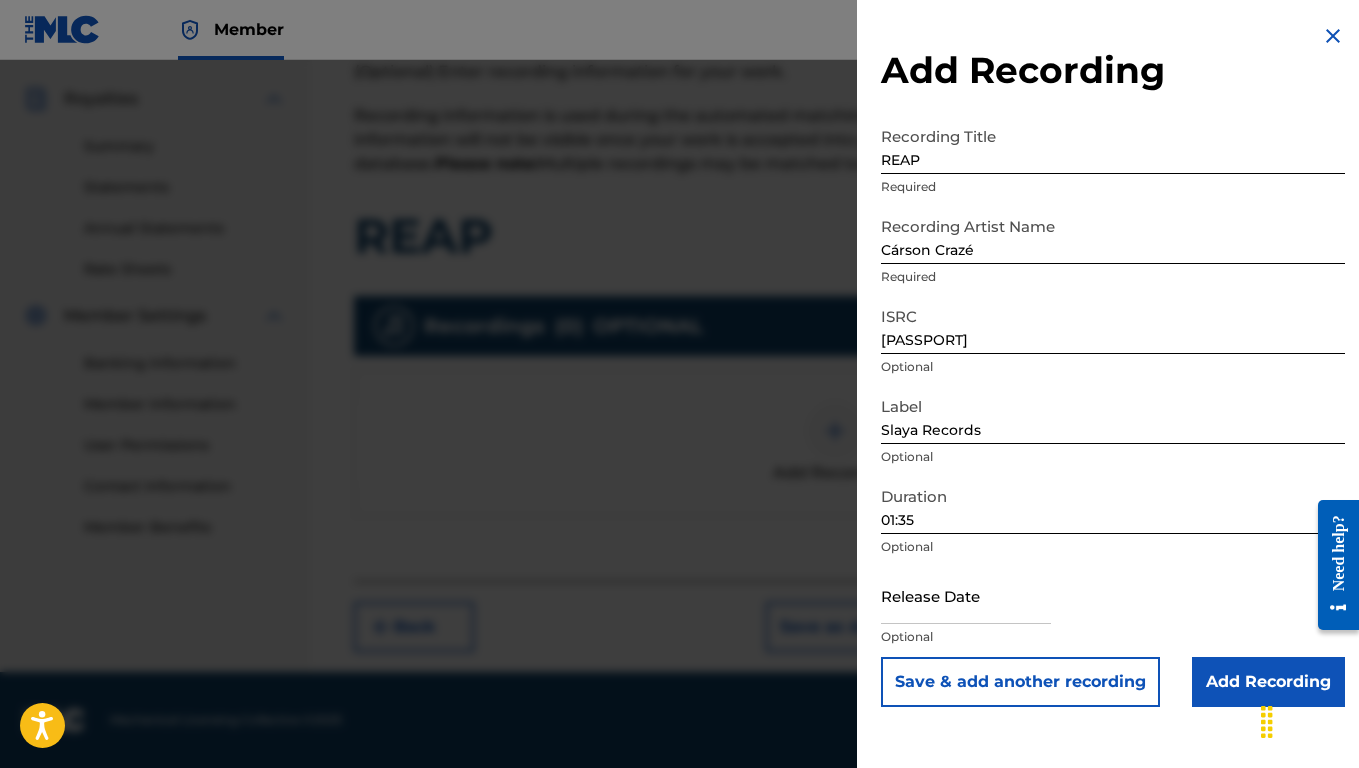 click at bounding box center [966, 595] 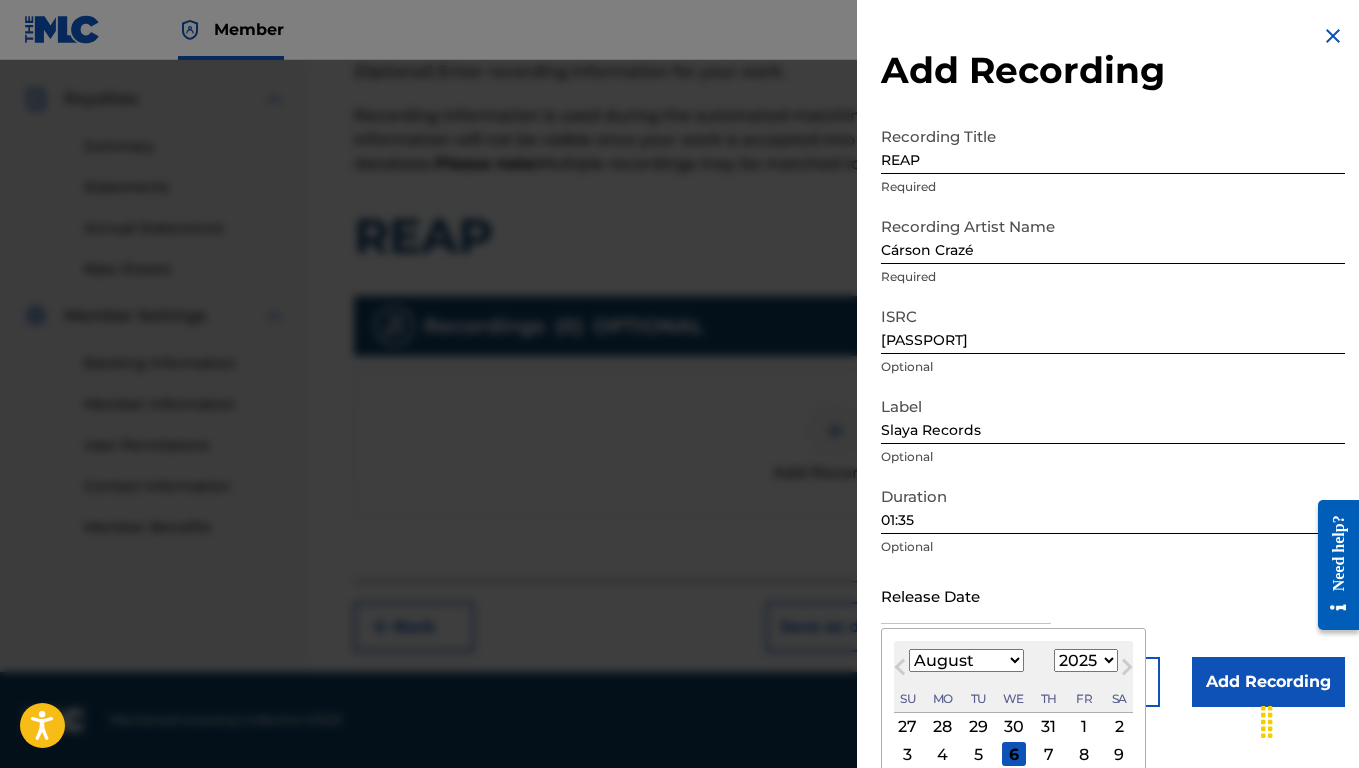click on "January February March April May June July August September October November December" at bounding box center [966, 660] 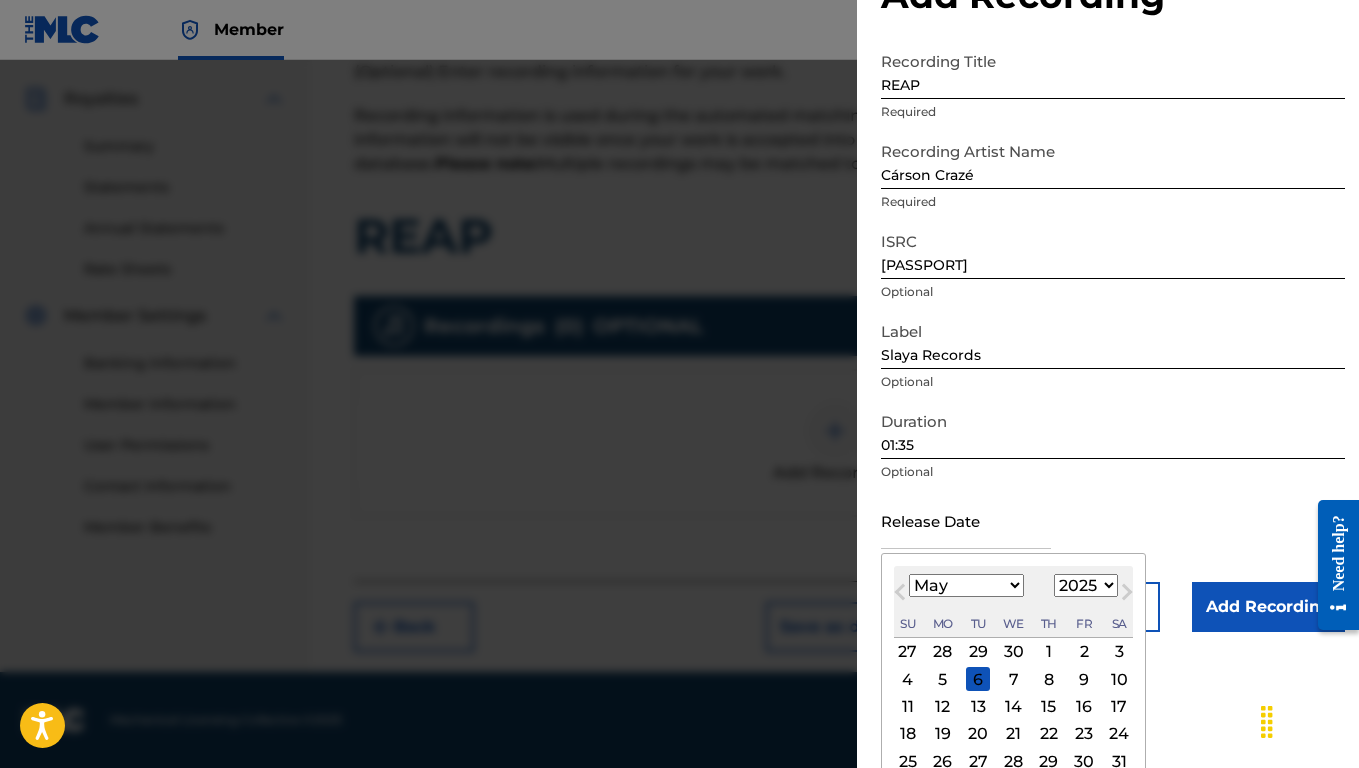 scroll, scrollTop: 122, scrollLeft: 0, axis: vertical 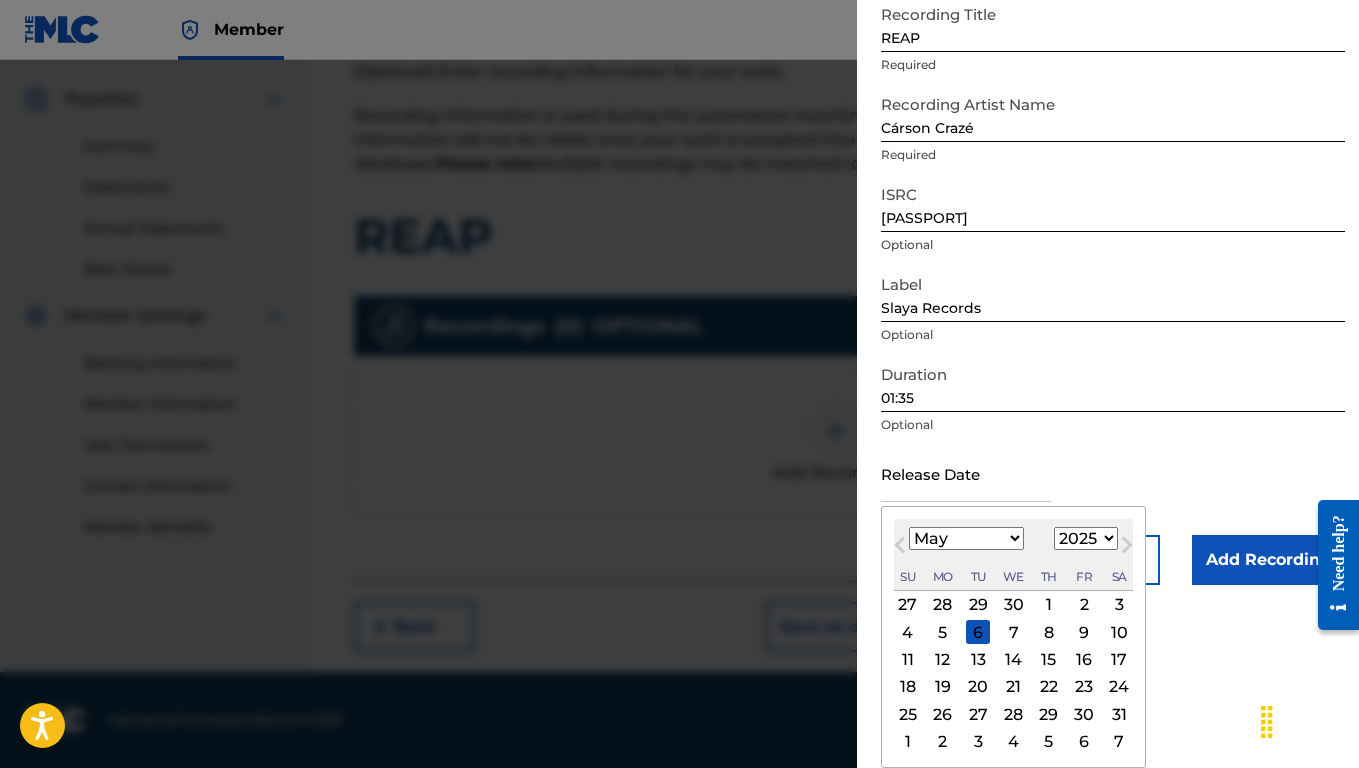 click on "31" at bounding box center (1119, 714) 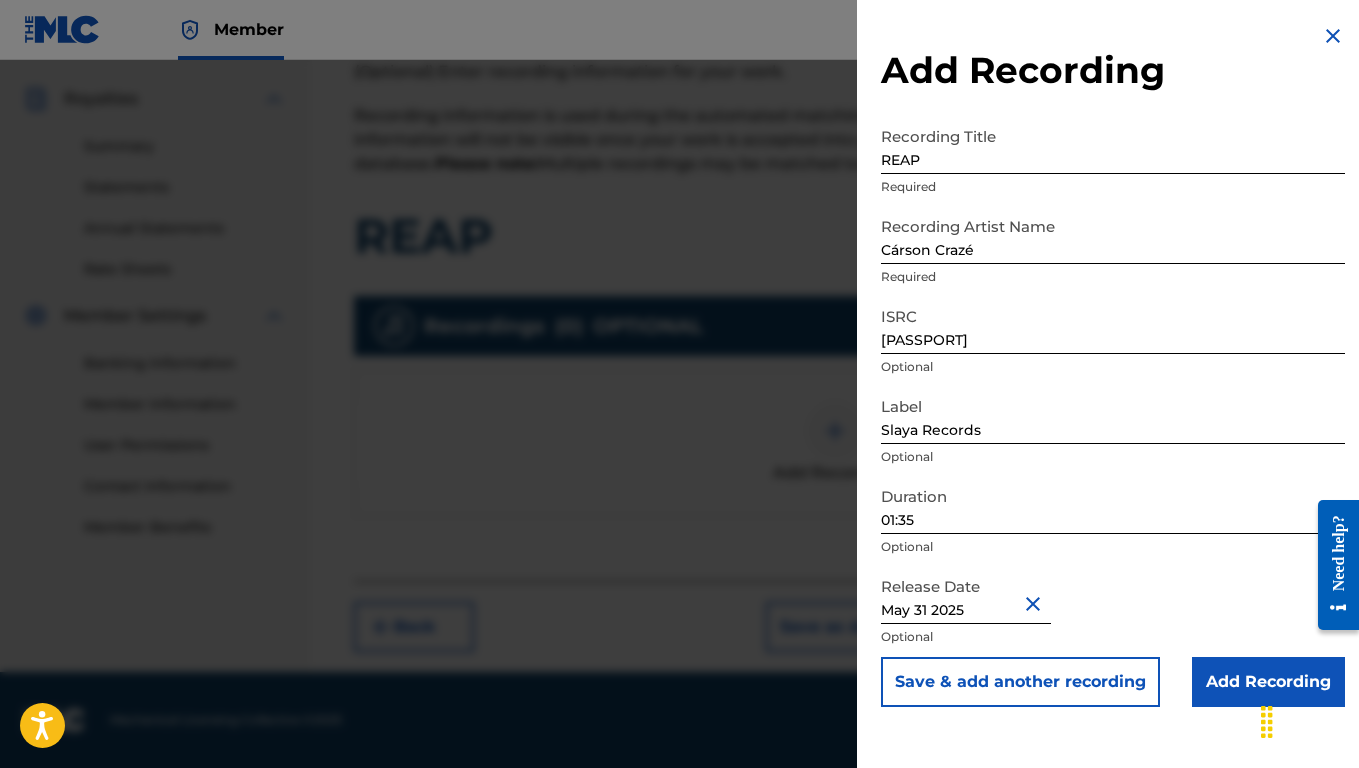 scroll, scrollTop: 0, scrollLeft: 0, axis: both 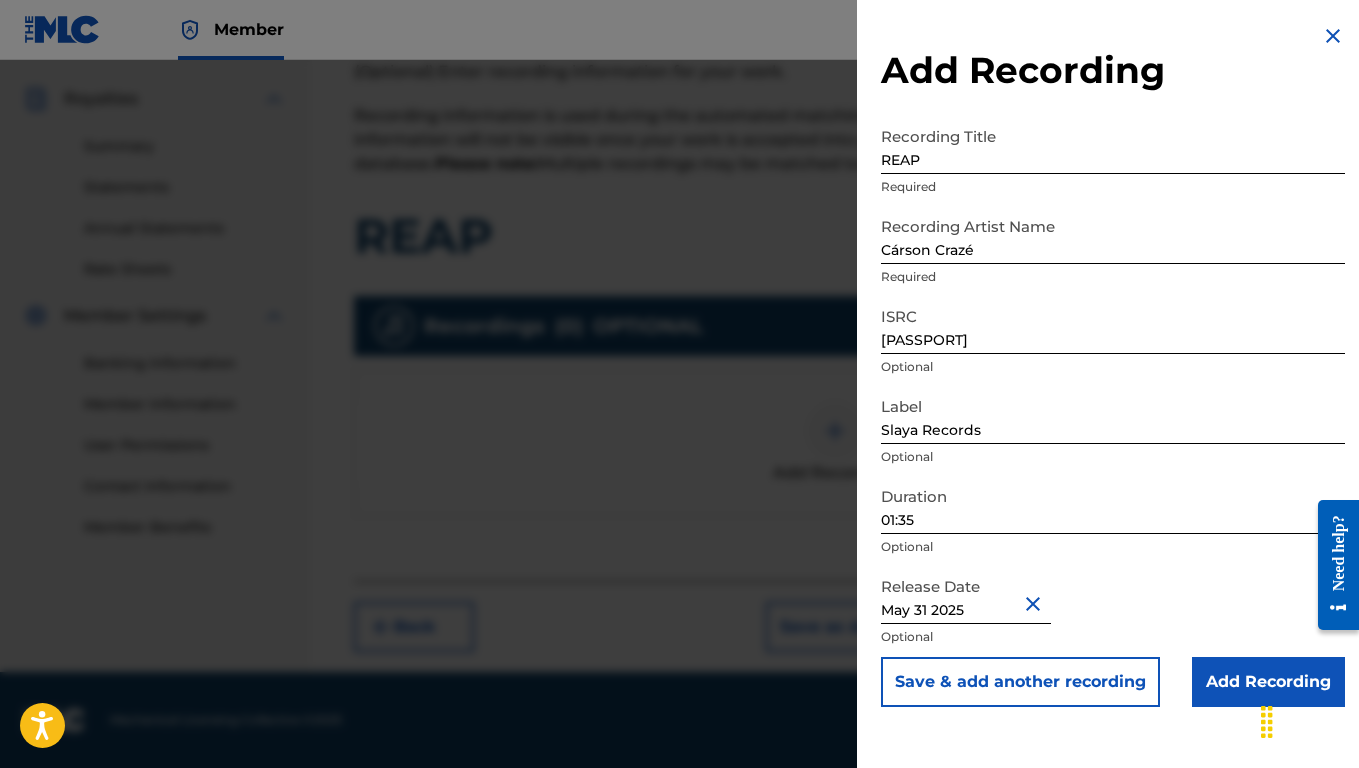 click on "Add Recording" at bounding box center (1268, 682) 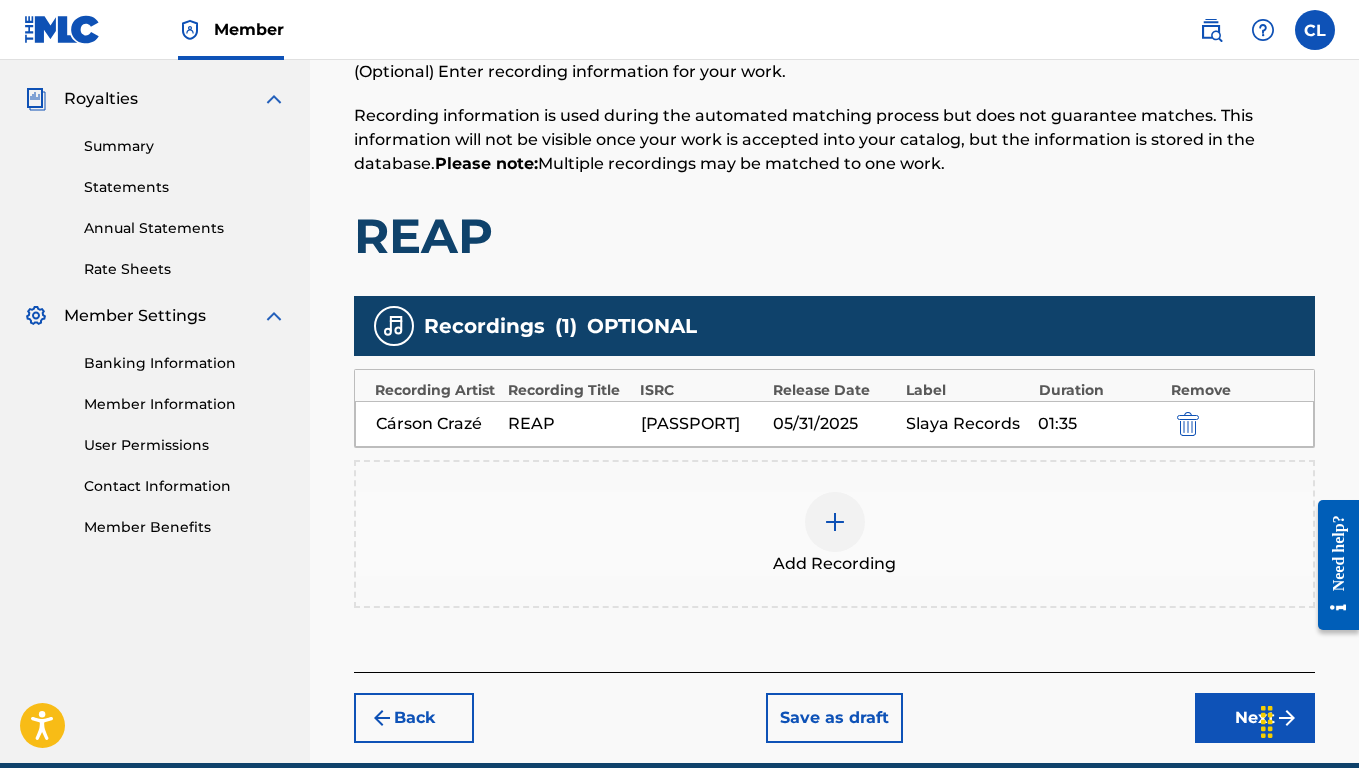 click on "Next" at bounding box center (1255, 718) 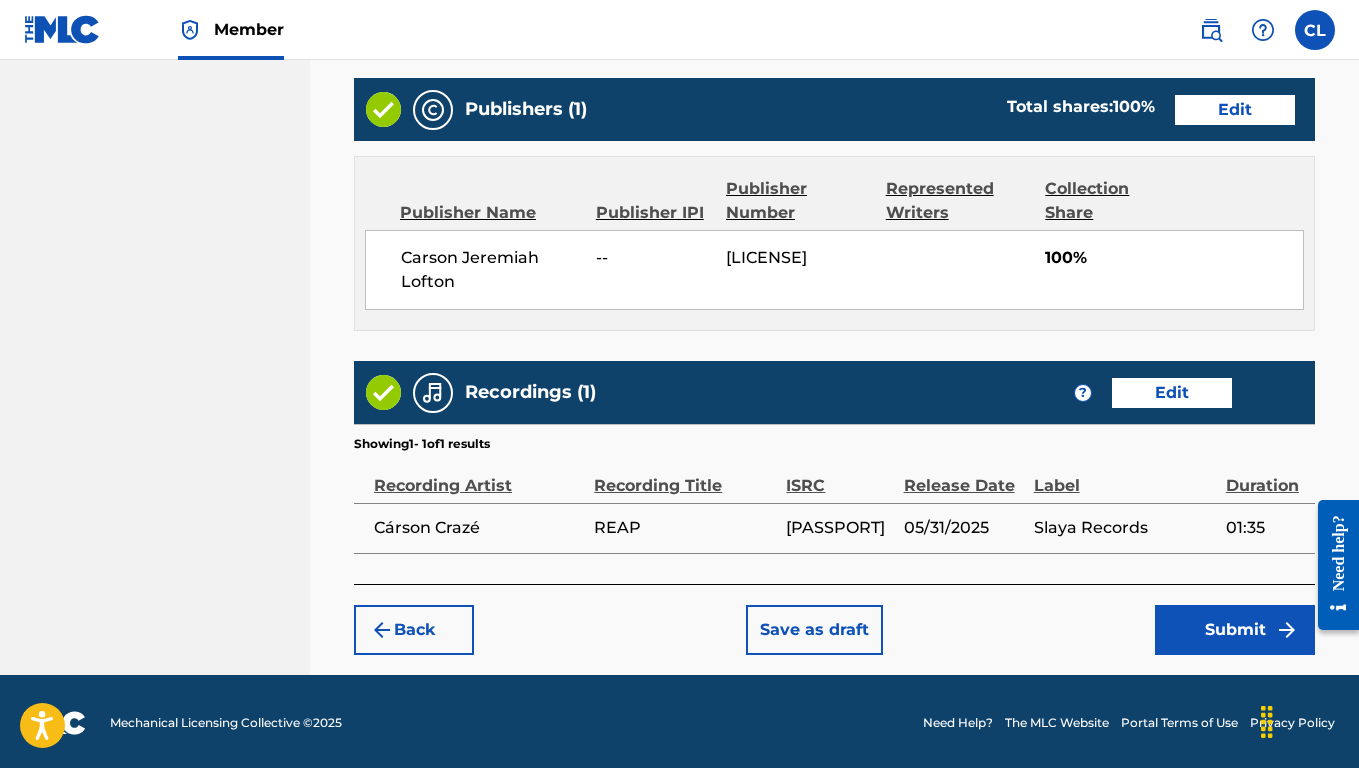 scroll, scrollTop: 1011, scrollLeft: 0, axis: vertical 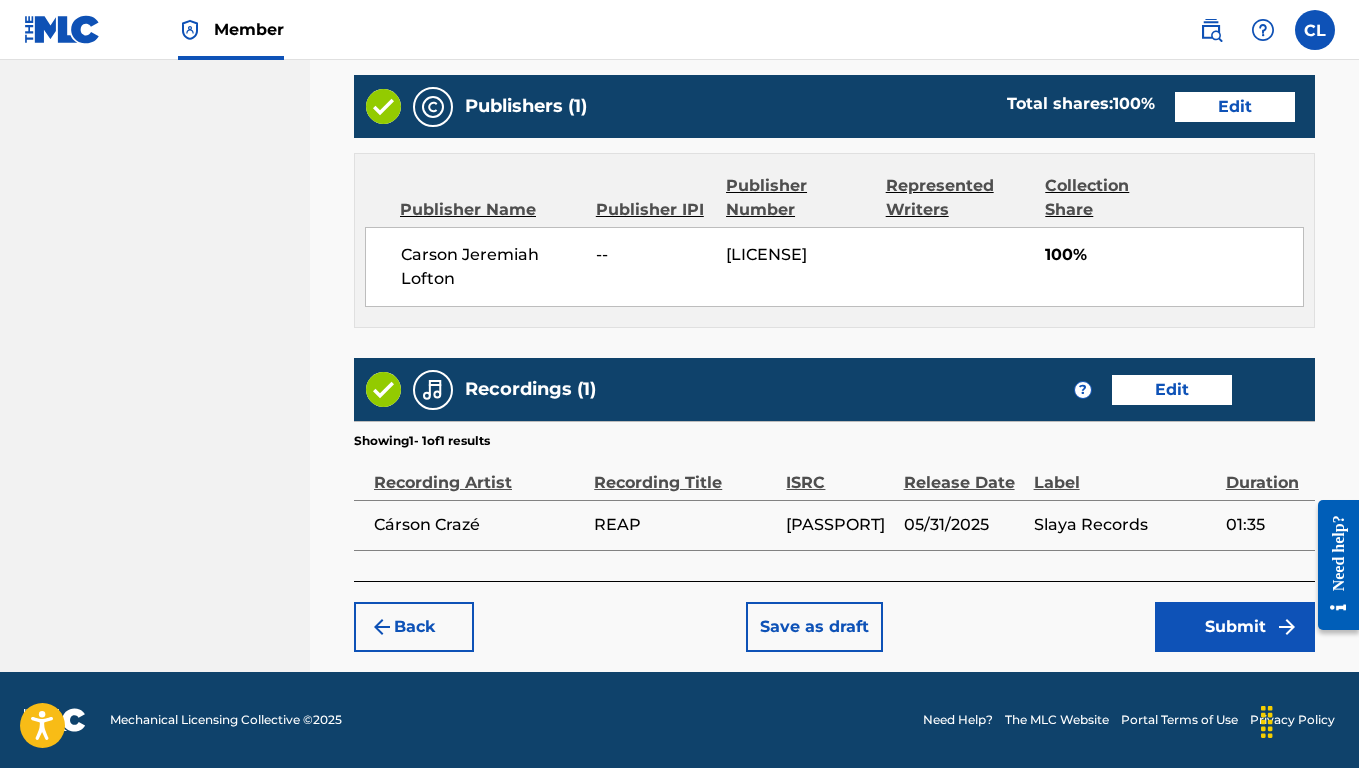 click on "Submit" at bounding box center (1235, 627) 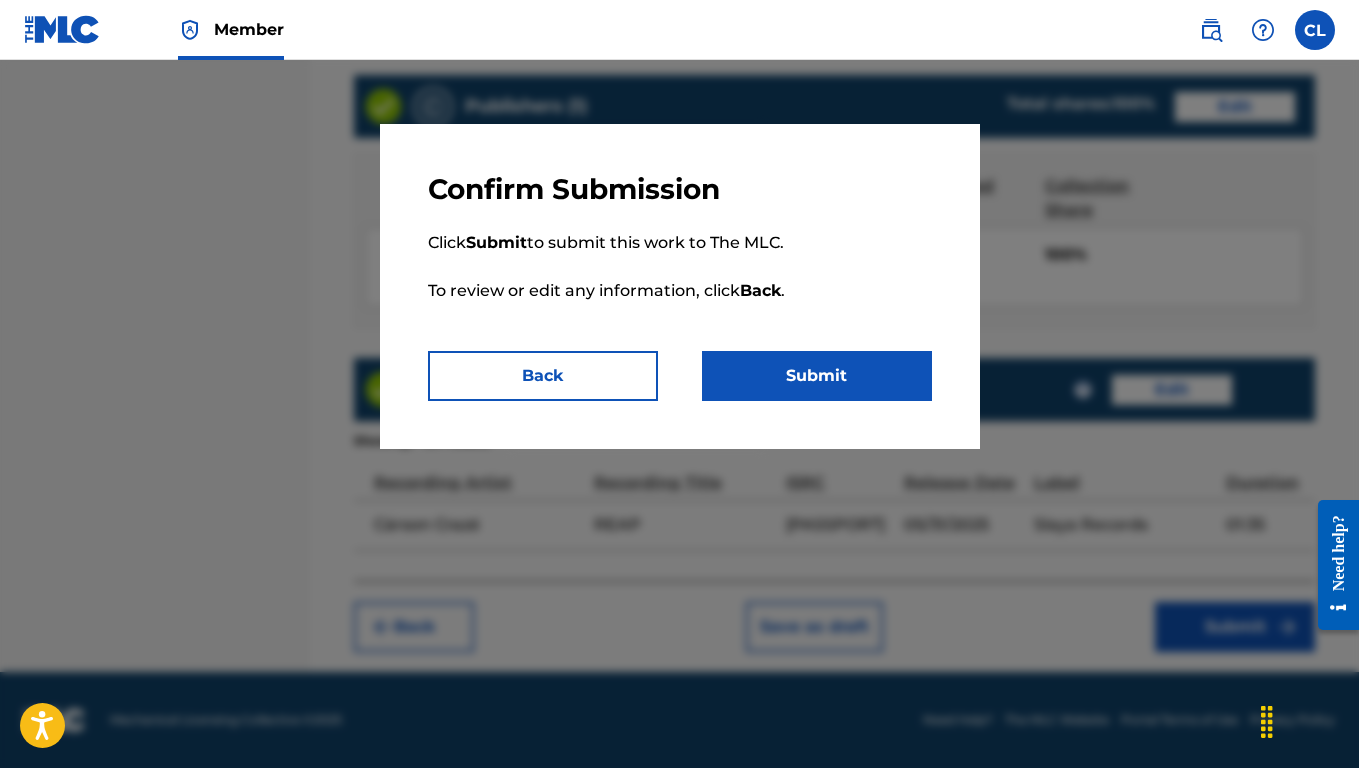 click on "Submit" at bounding box center [817, 376] 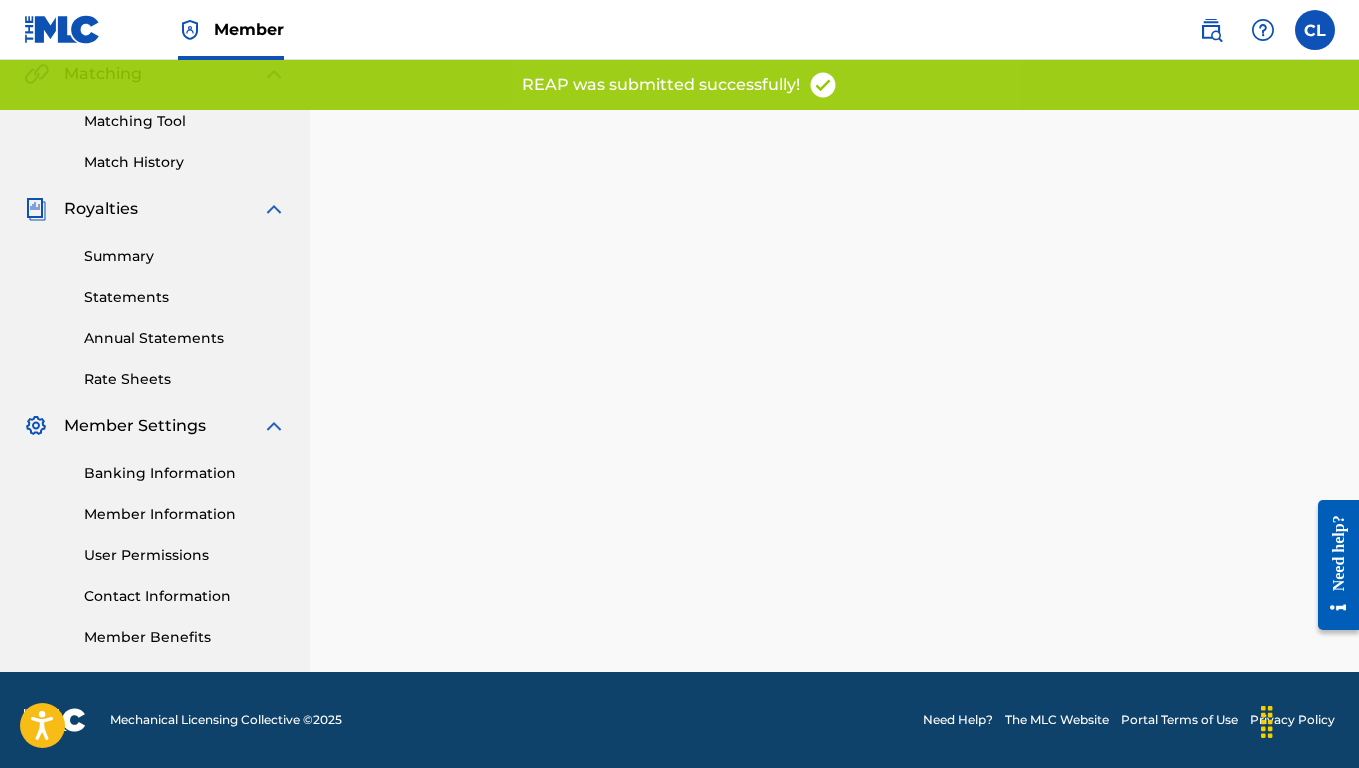 scroll, scrollTop: 0, scrollLeft: 0, axis: both 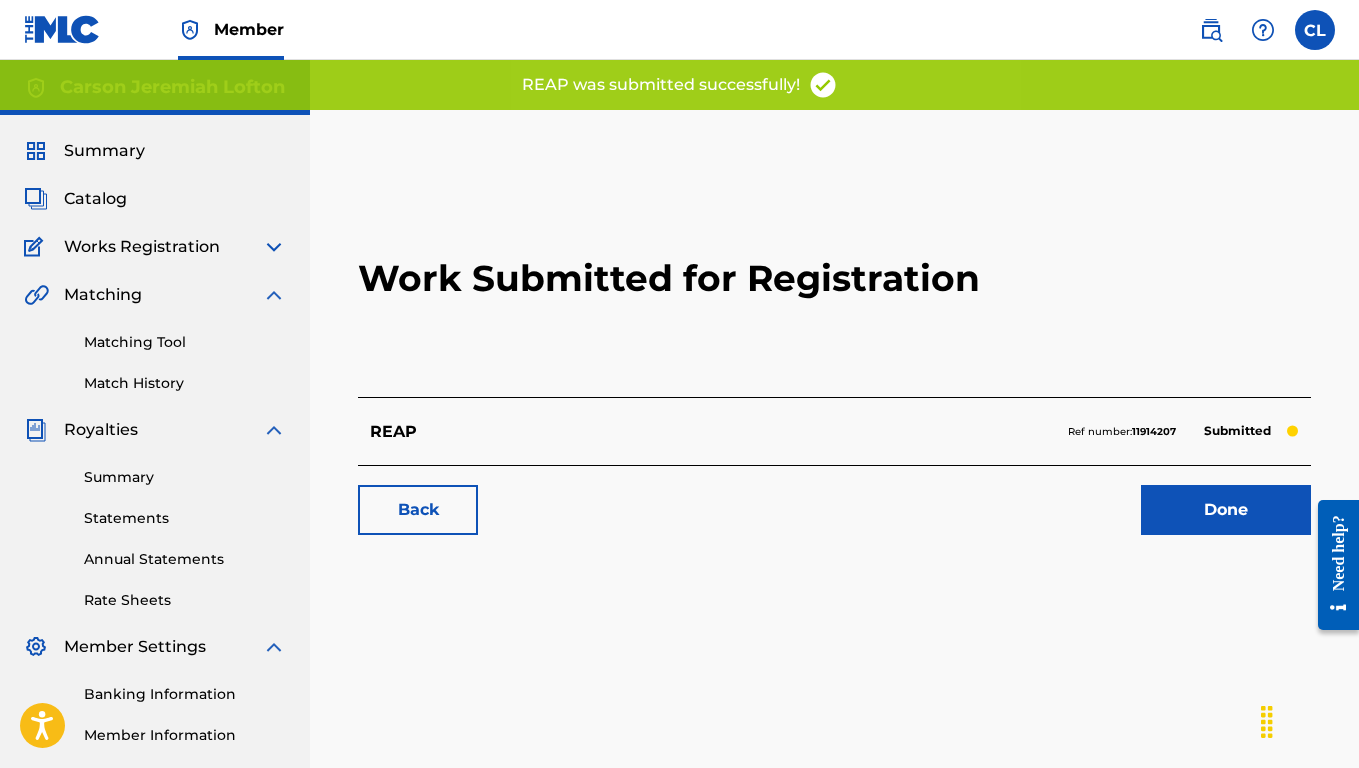 click on "Done" at bounding box center [1226, 510] 